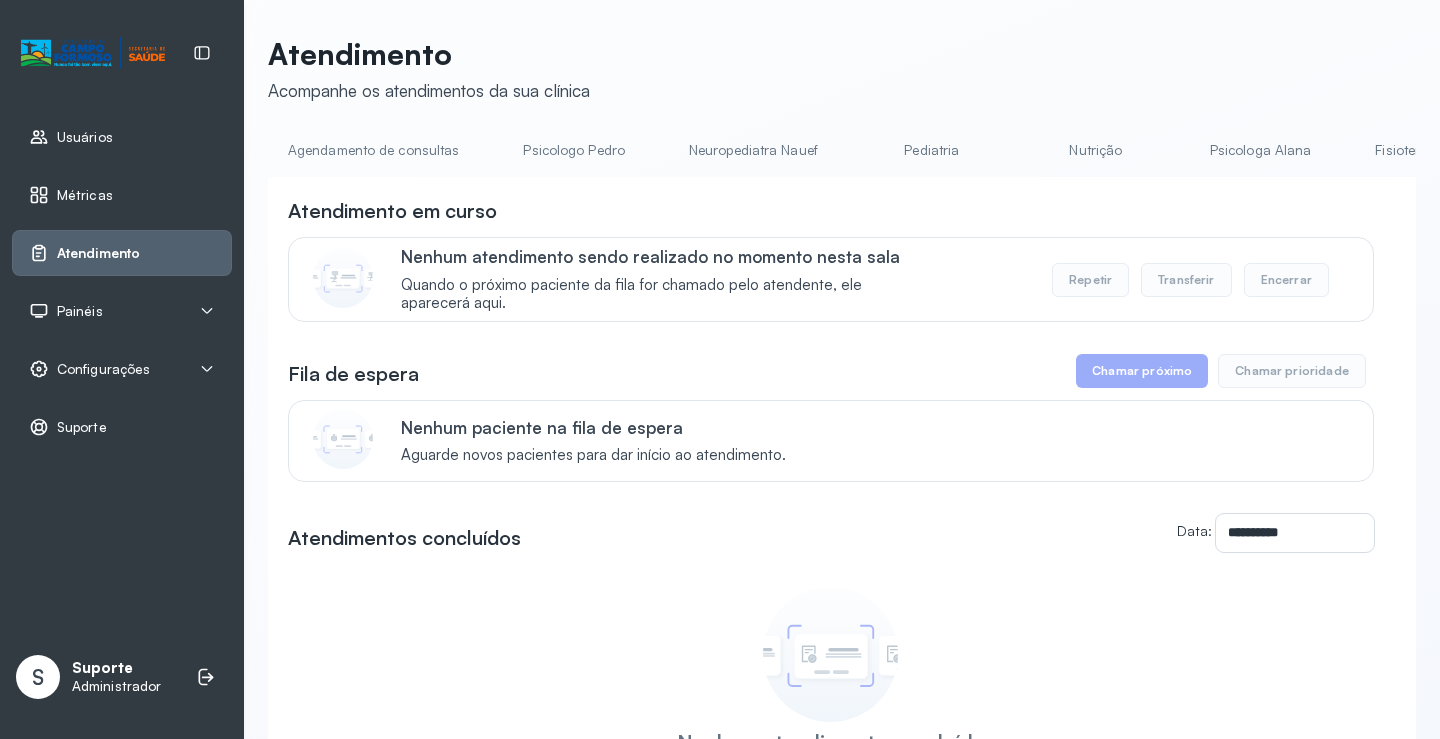 scroll, scrollTop: 0, scrollLeft: 0, axis: both 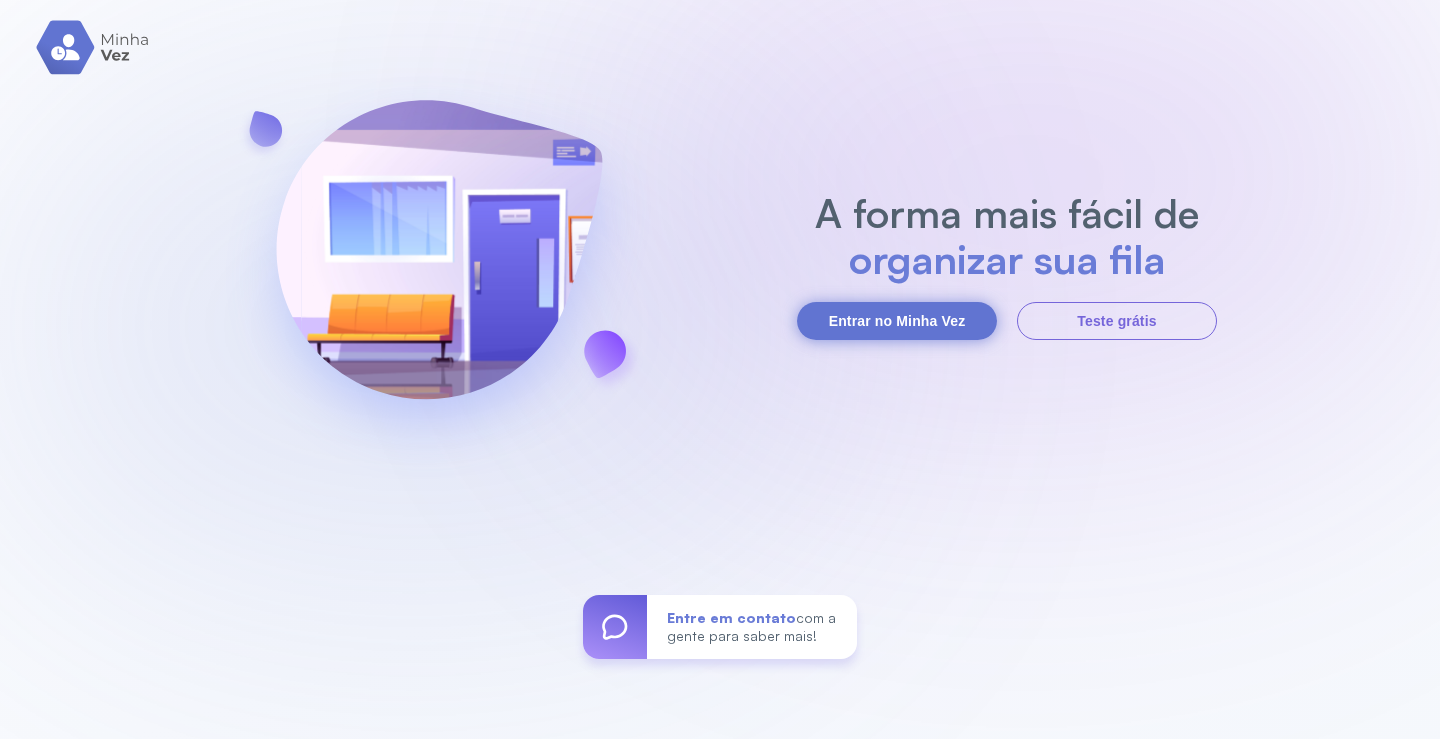 click on "Entrar no Minha Vez" at bounding box center (897, 321) 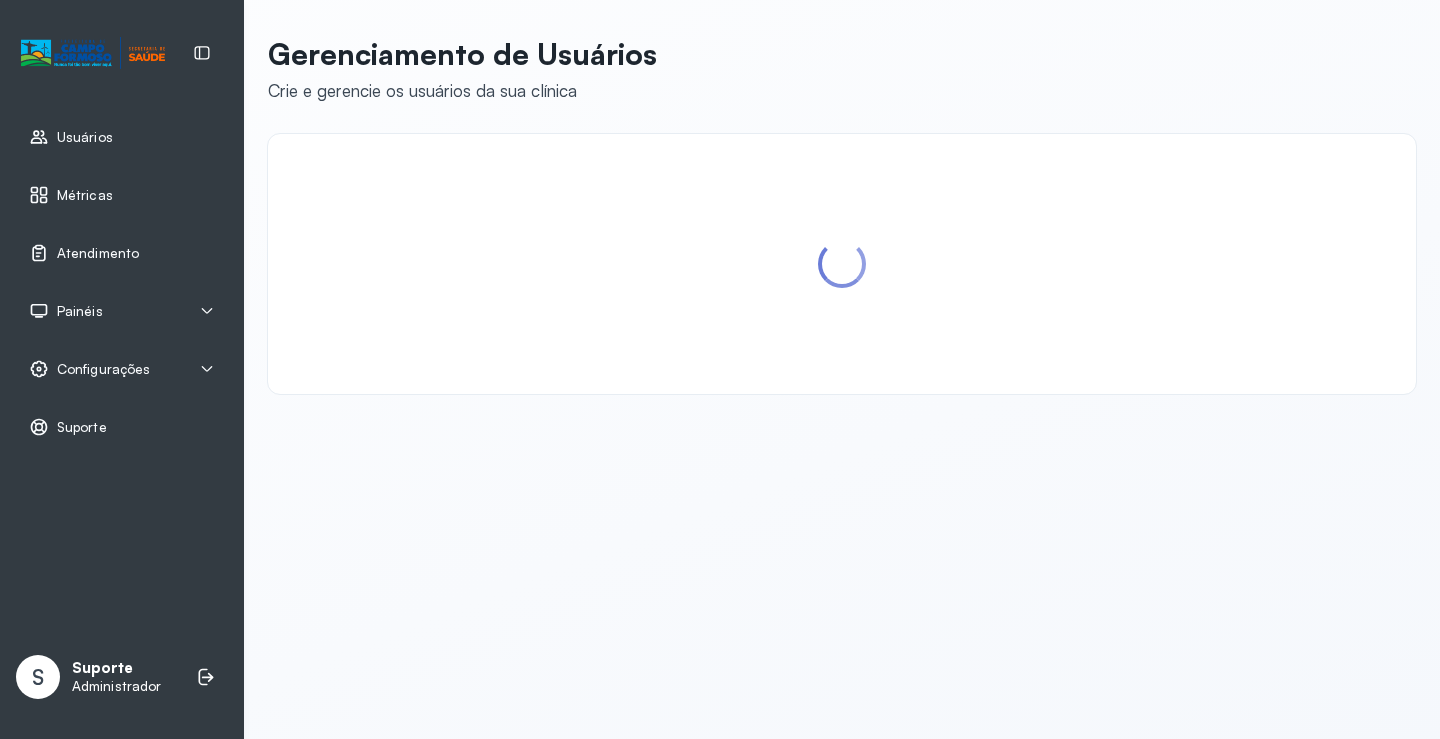 scroll, scrollTop: 0, scrollLeft: 0, axis: both 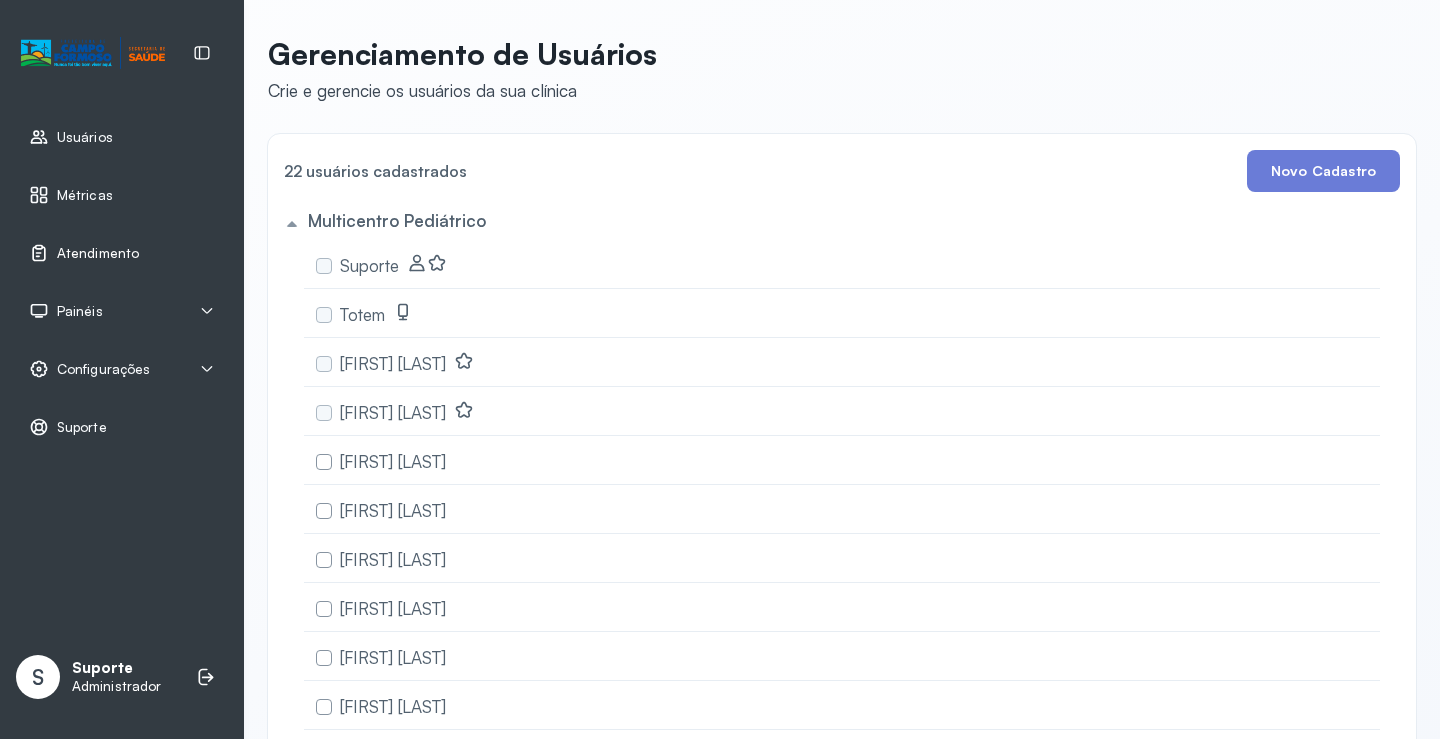 click on "Atendimento" at bounding box center (98, 253) 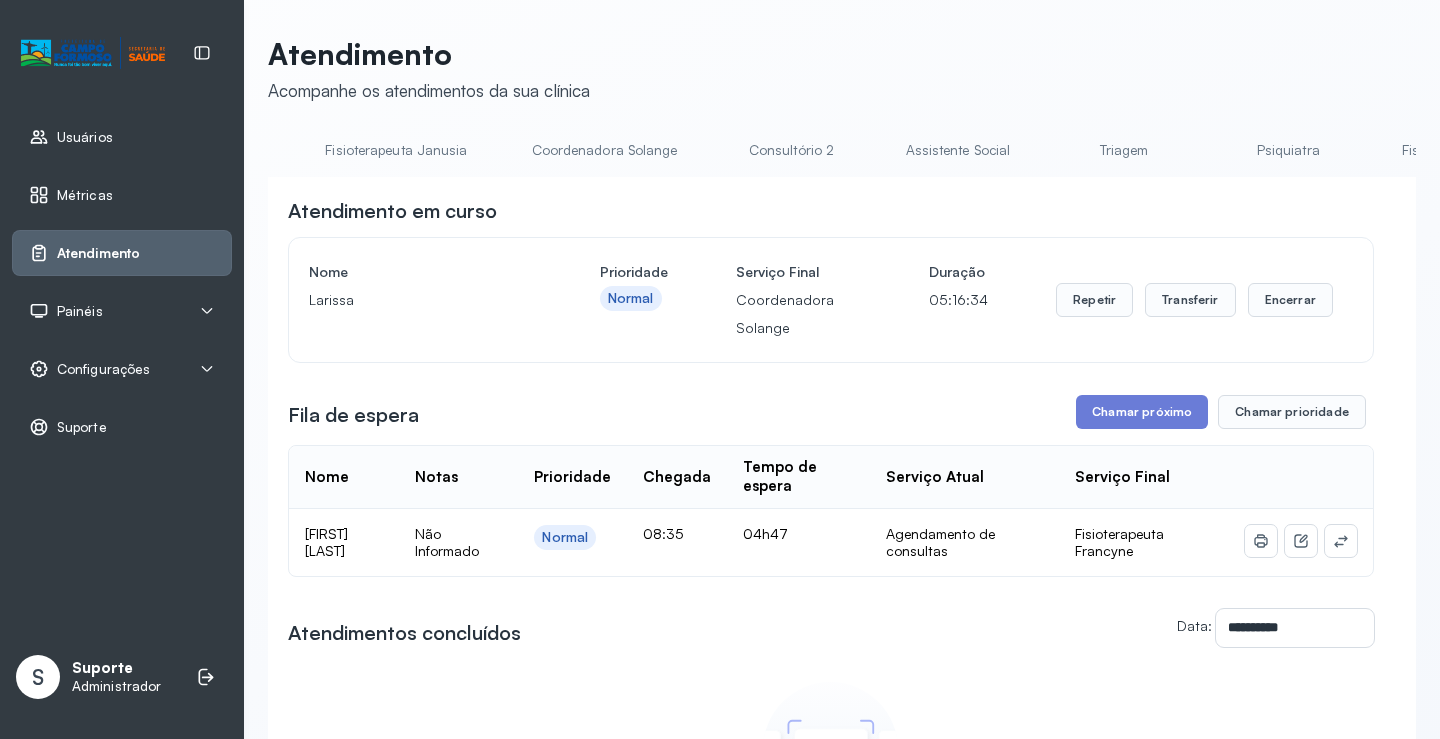 scroll, scrollTop: 0, scrollLeft: 1062, axis: horizontal 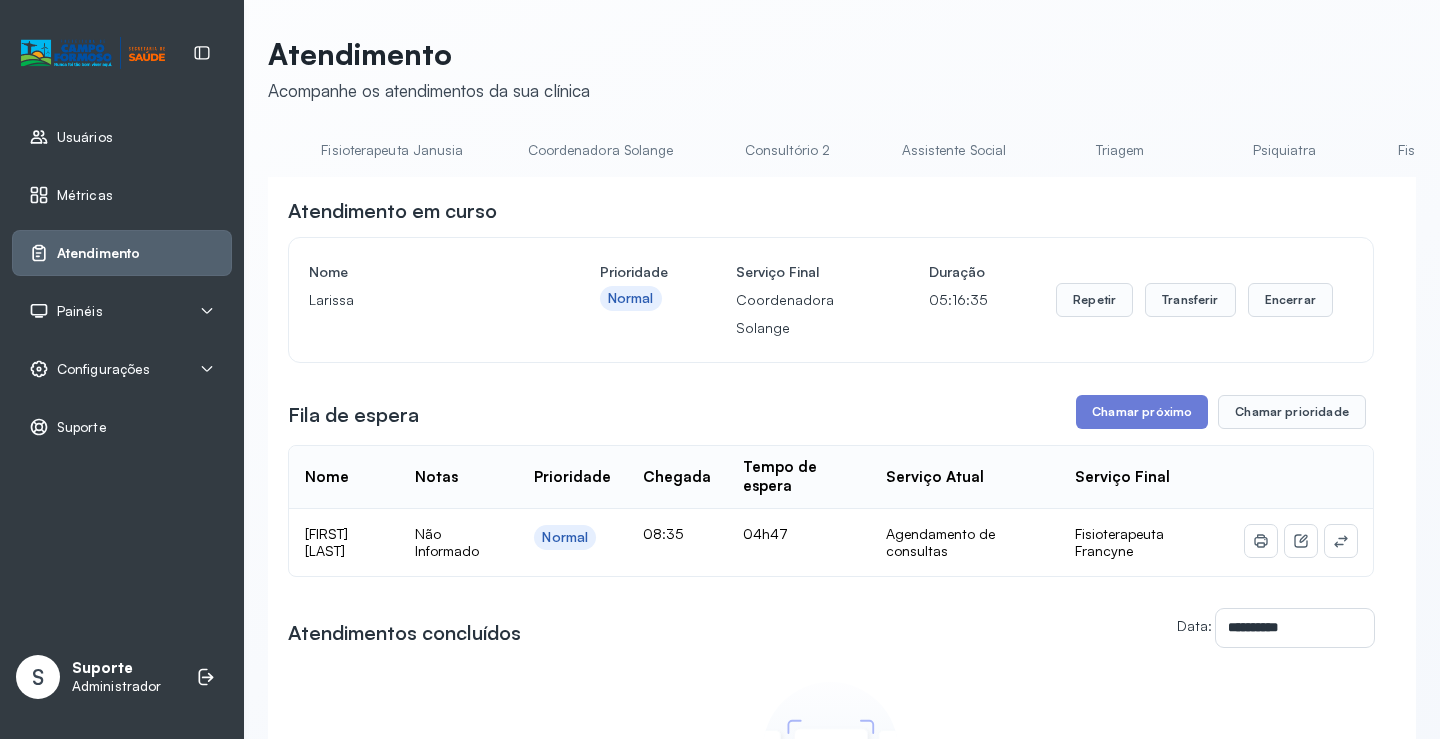 click on "Triagem" at bounding box center [1120, 150] 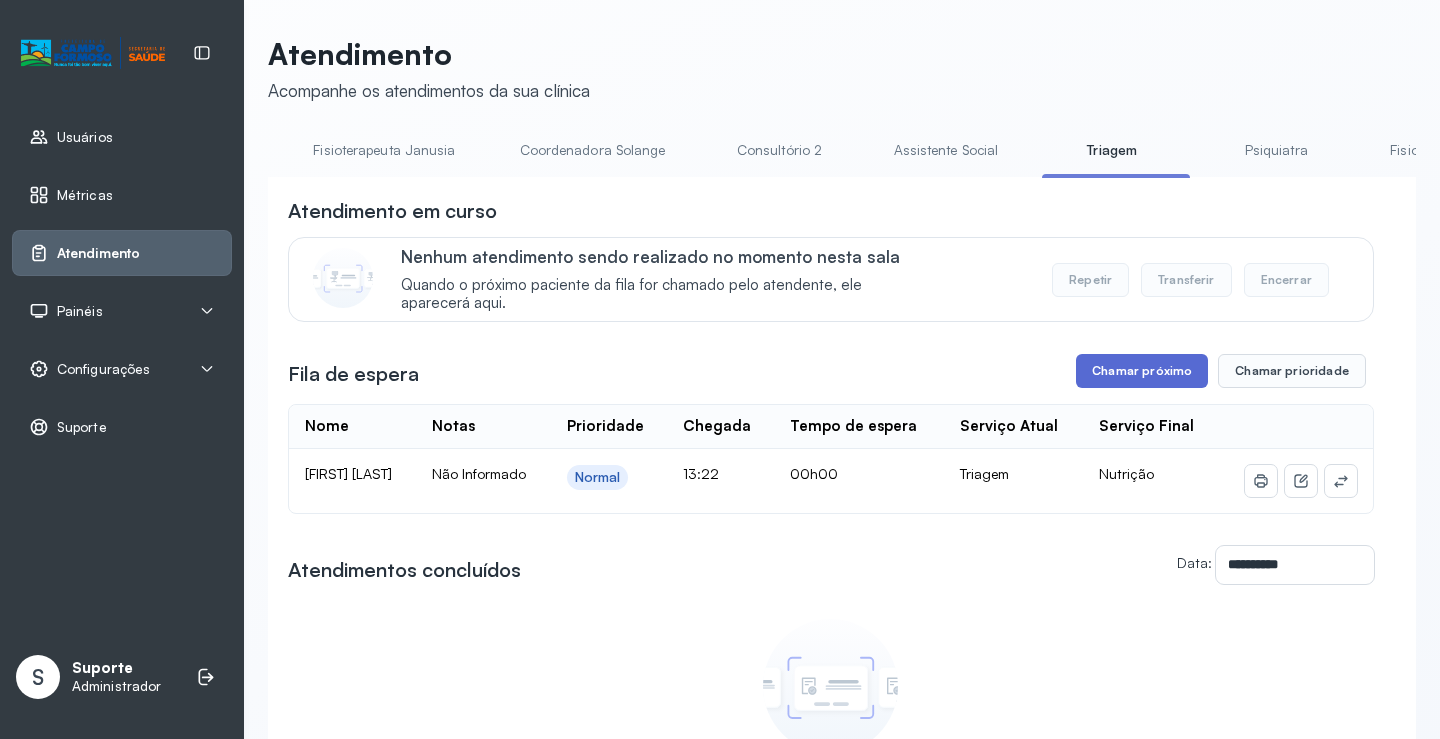 click on "Chamar próximo" at bounding box center [1142, 371] 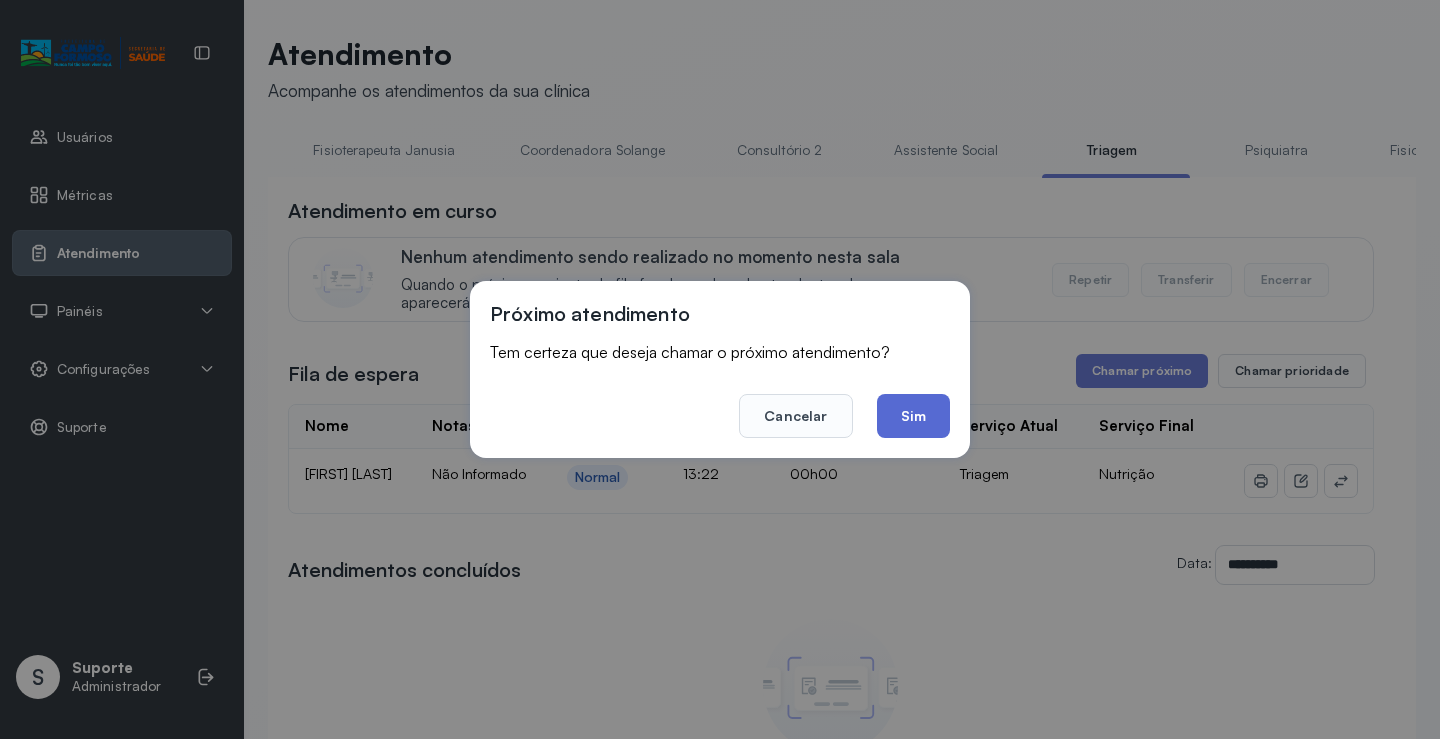 click on "Sim" 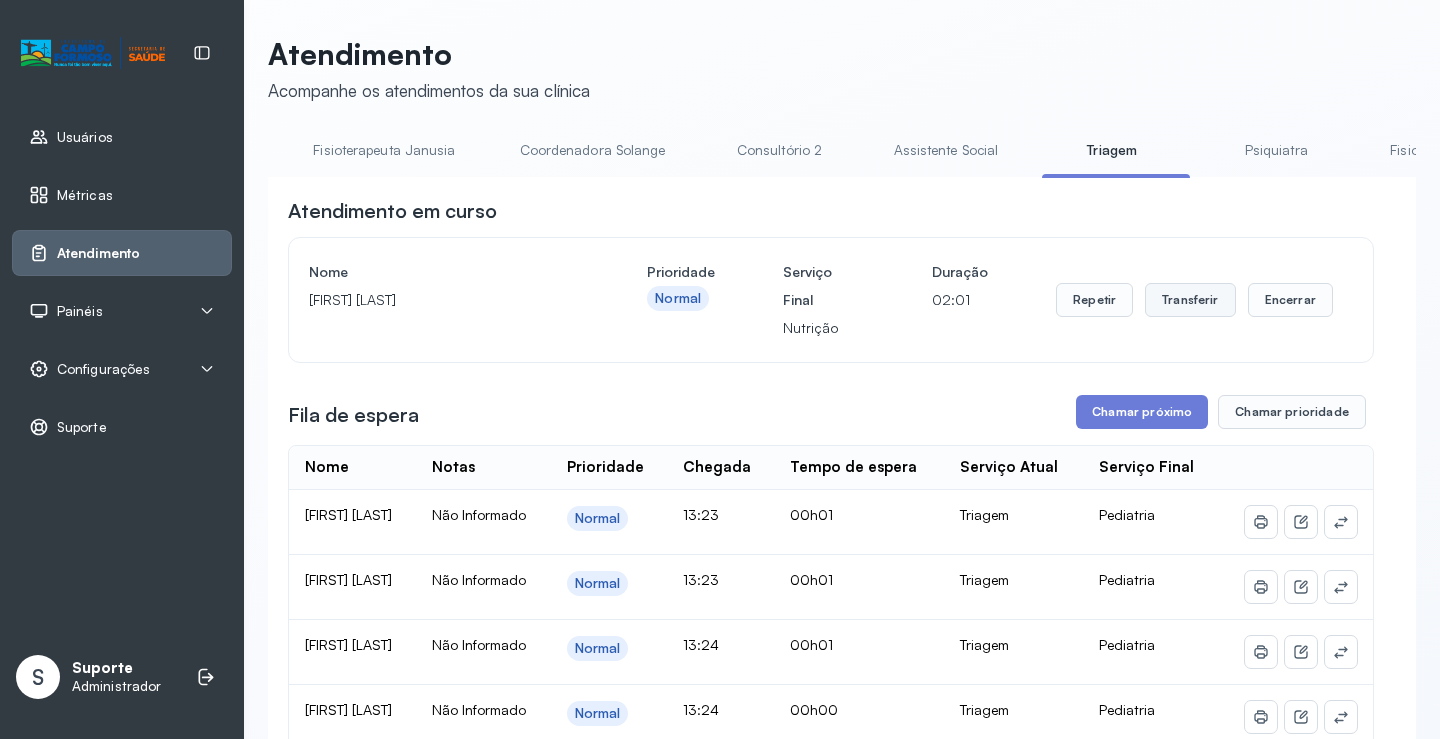 click on "Transferir" at bounding box center [1190, 300] 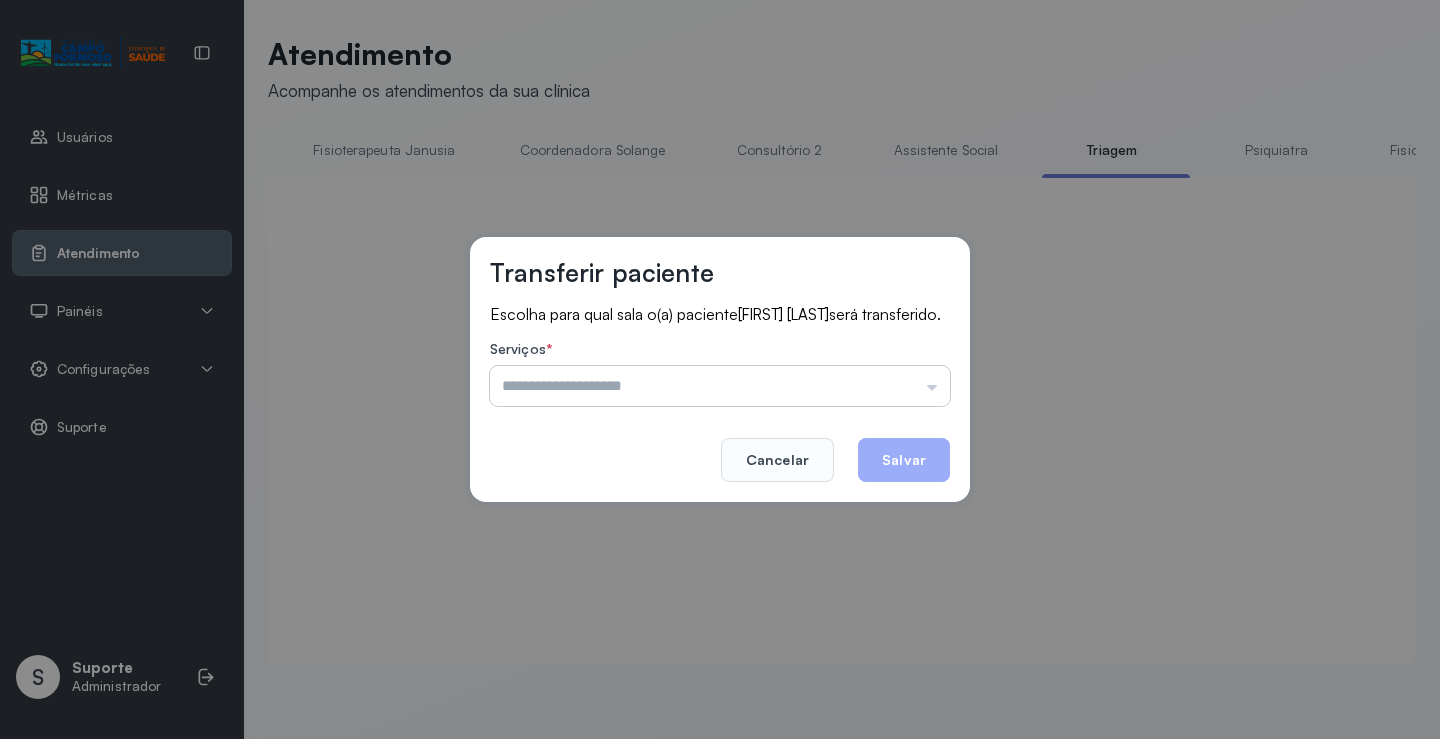click at bounding box center (720, 386) 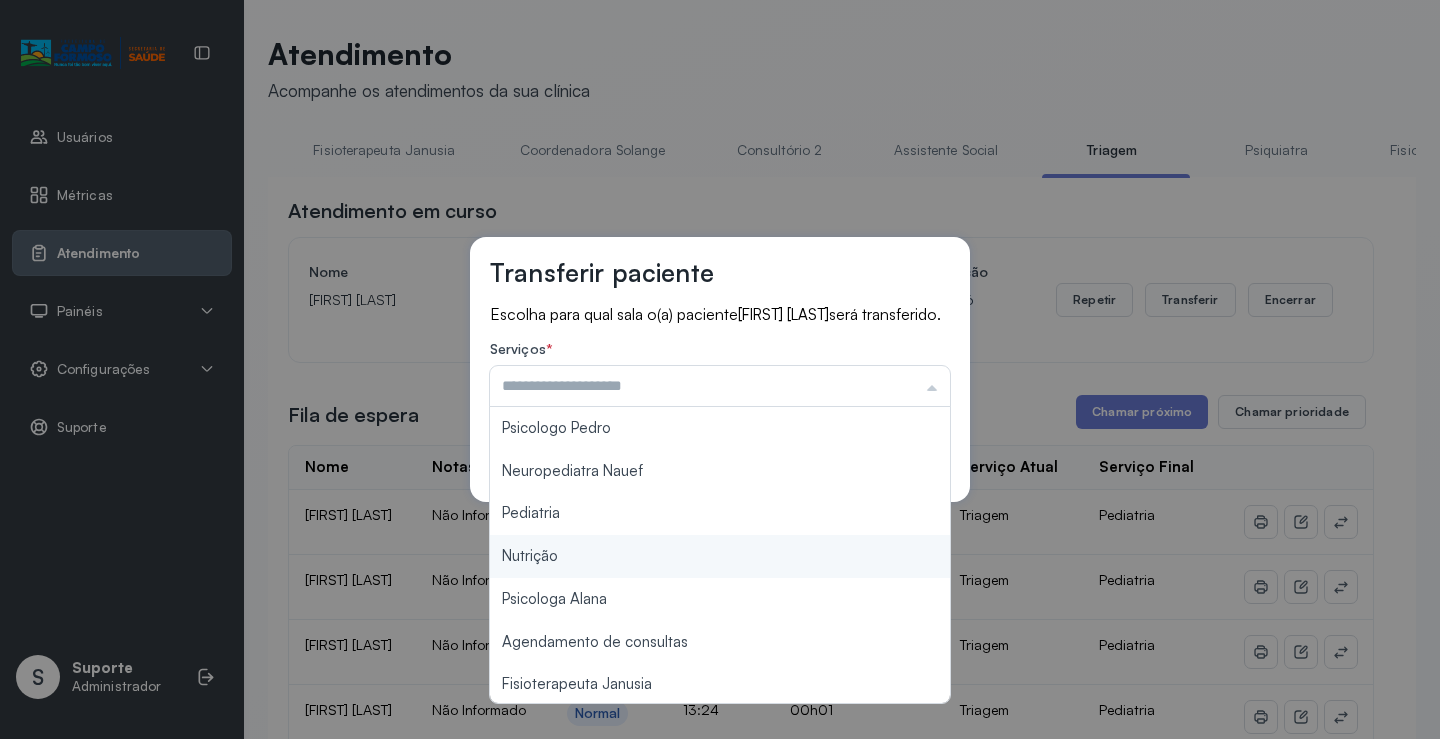 type on "********" 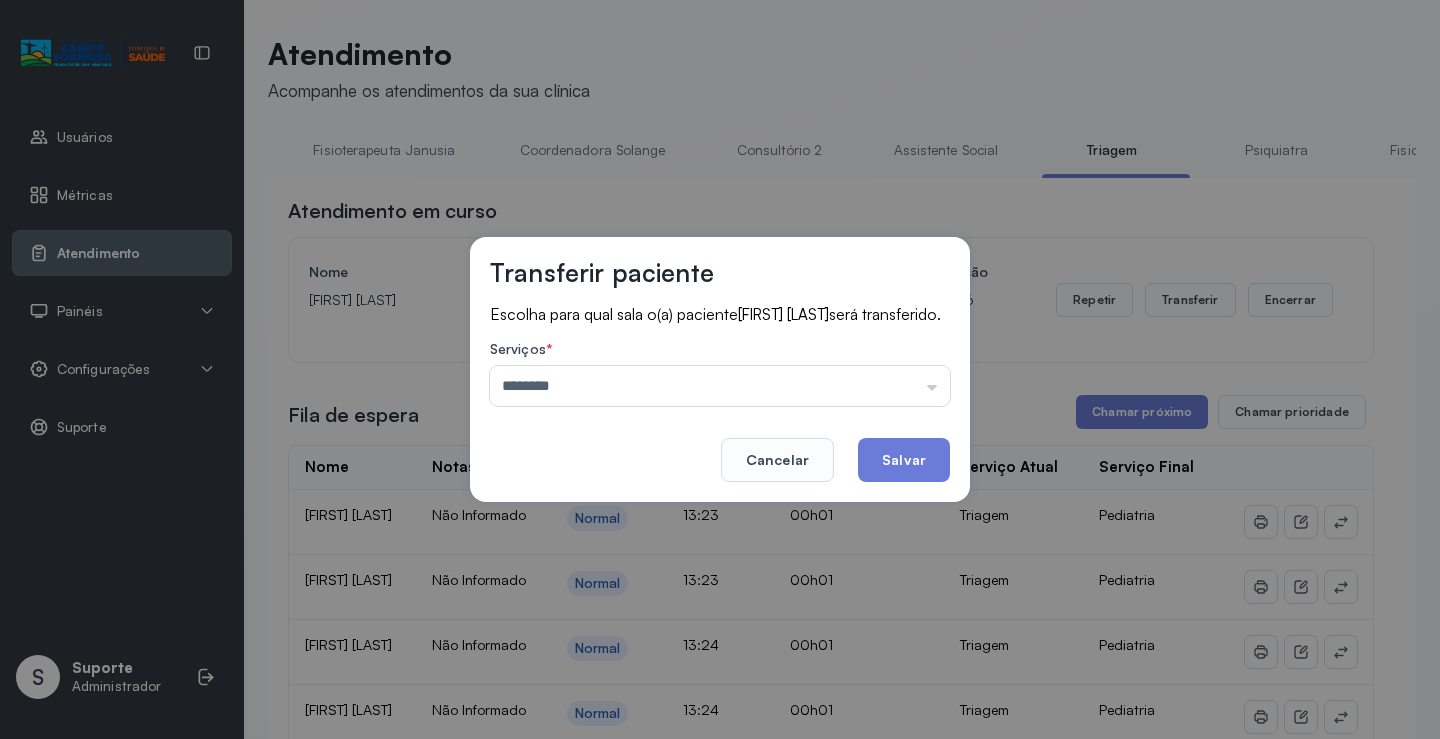 click on "Transferir paciente Escolha para qual sala o(a) paciente  [FIRST] [LAST]  será transferido.  Serviços  *  ******** Psicologo [FIRST] Neuropediatra Nauef Pediatria Nutrição Psicologa [FIRST] Agendamento de consultas Fisioterapeuta [FIRST] Coordenadora [FIRST] Consultório 2 Assistente Social Psiquiatra Fisioterapeuta [FIRST] Fisioterapeuta [FIRST] Neuropediatra [FIRST] Cancelar Salvar" at bounding box center (720, 369) 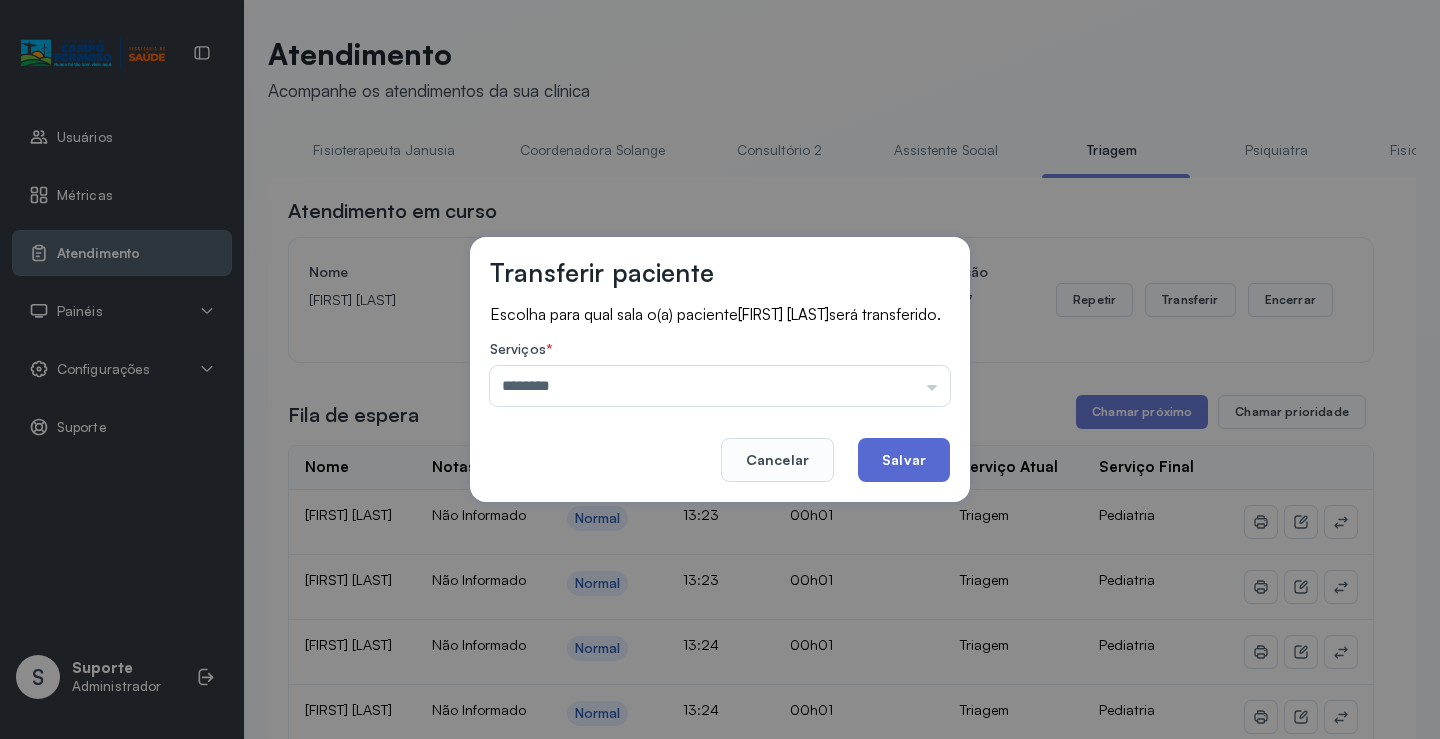 click on "Salvar" 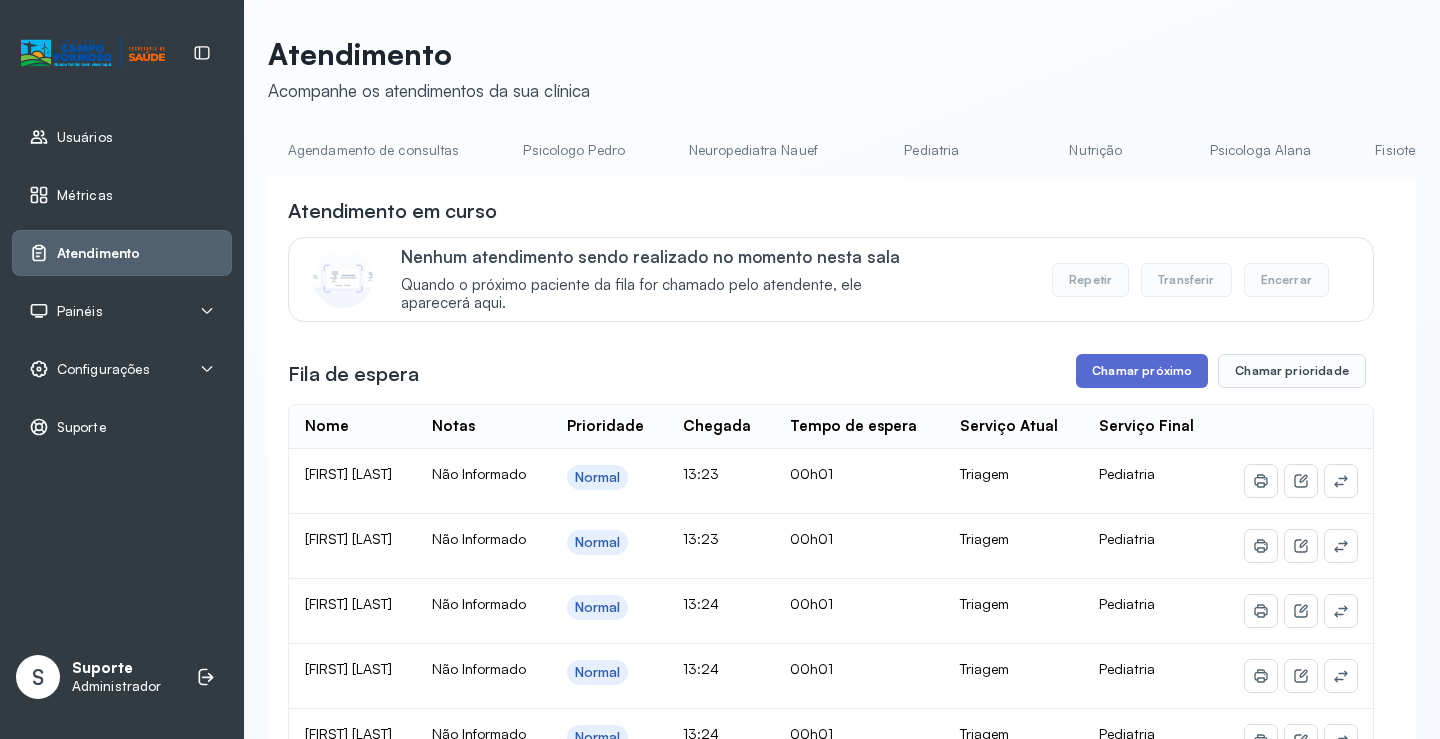 click on "Chamar próximo" at bounding box center (1142, 371) 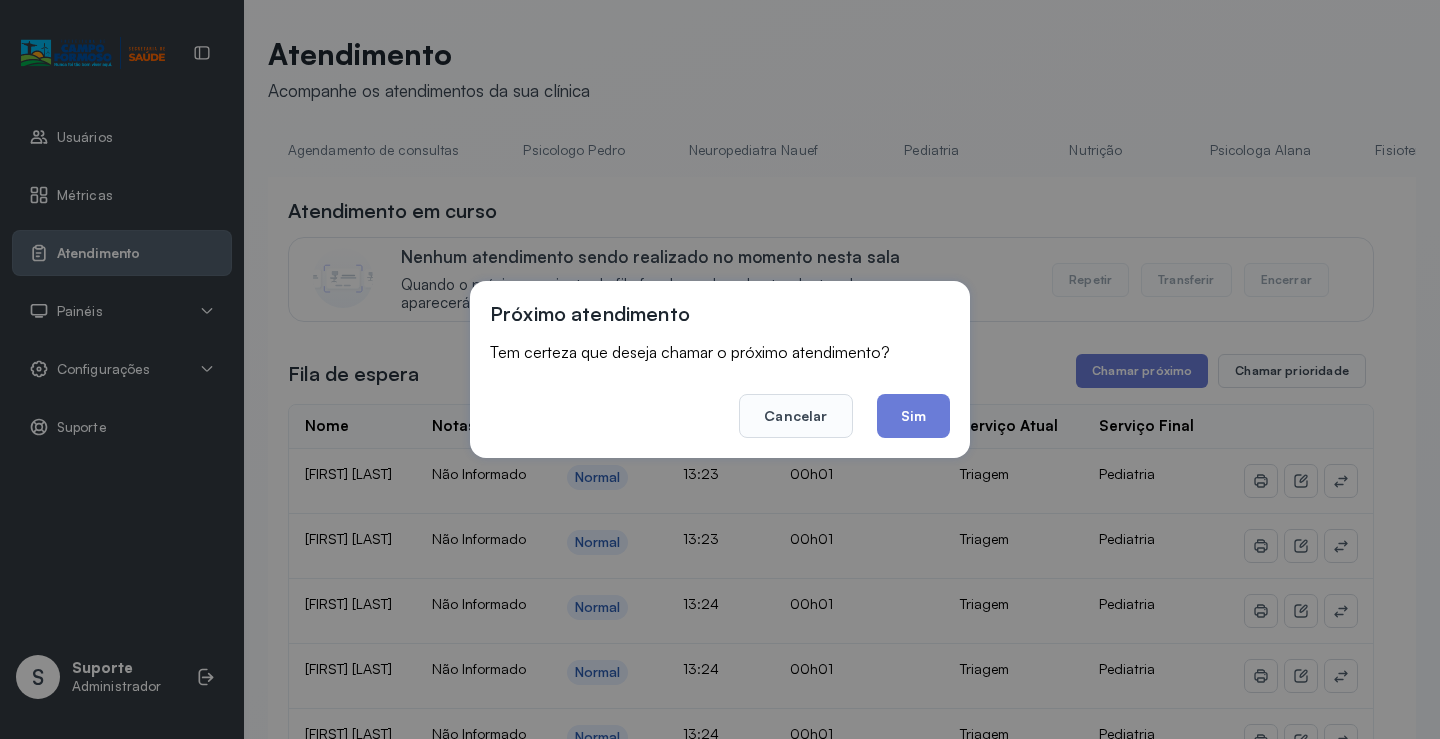 drag, startPoint x: 905, startPoint y: 421, endPoint x: 899, endPoint y: 411, distance: 11.661903 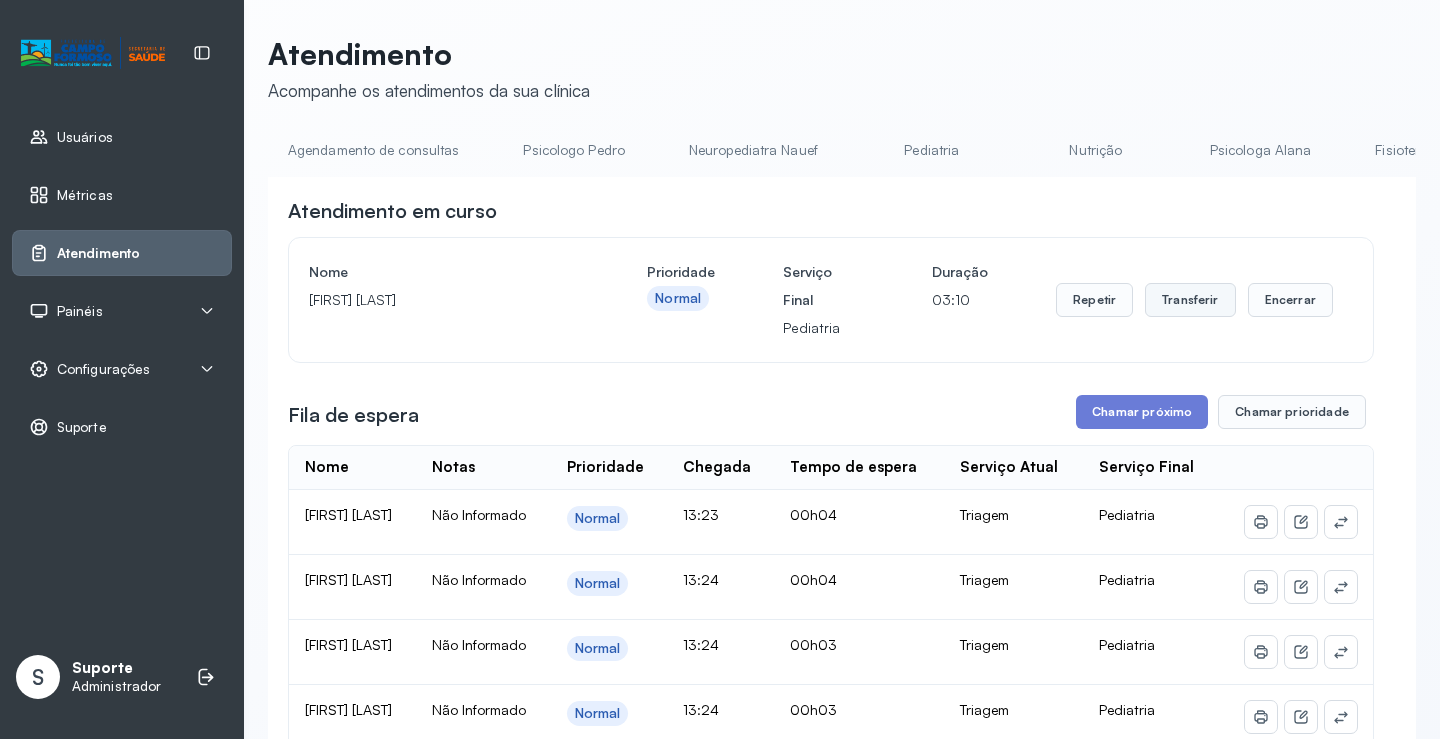 click on "Transferir" at bounding box center [1190, 300] 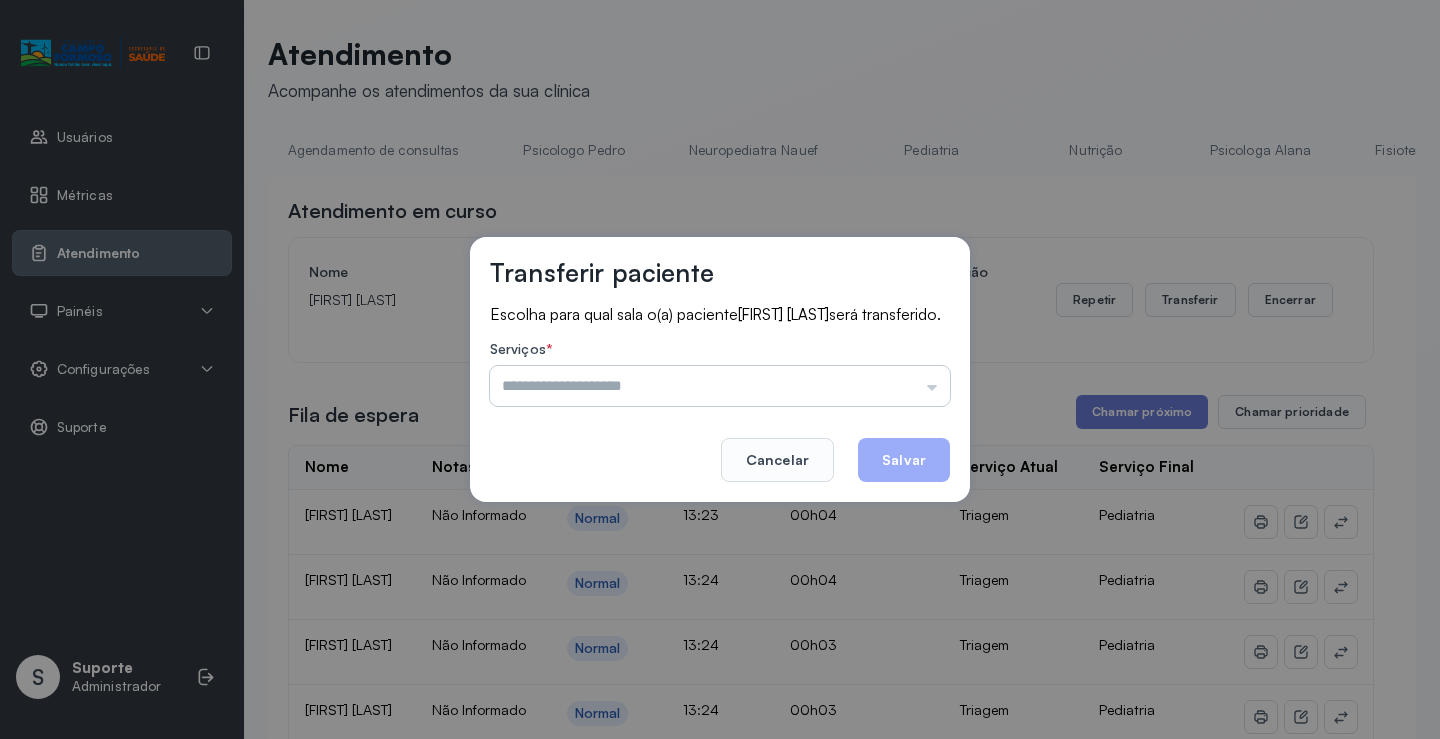 click at bounding box center [720, 386] 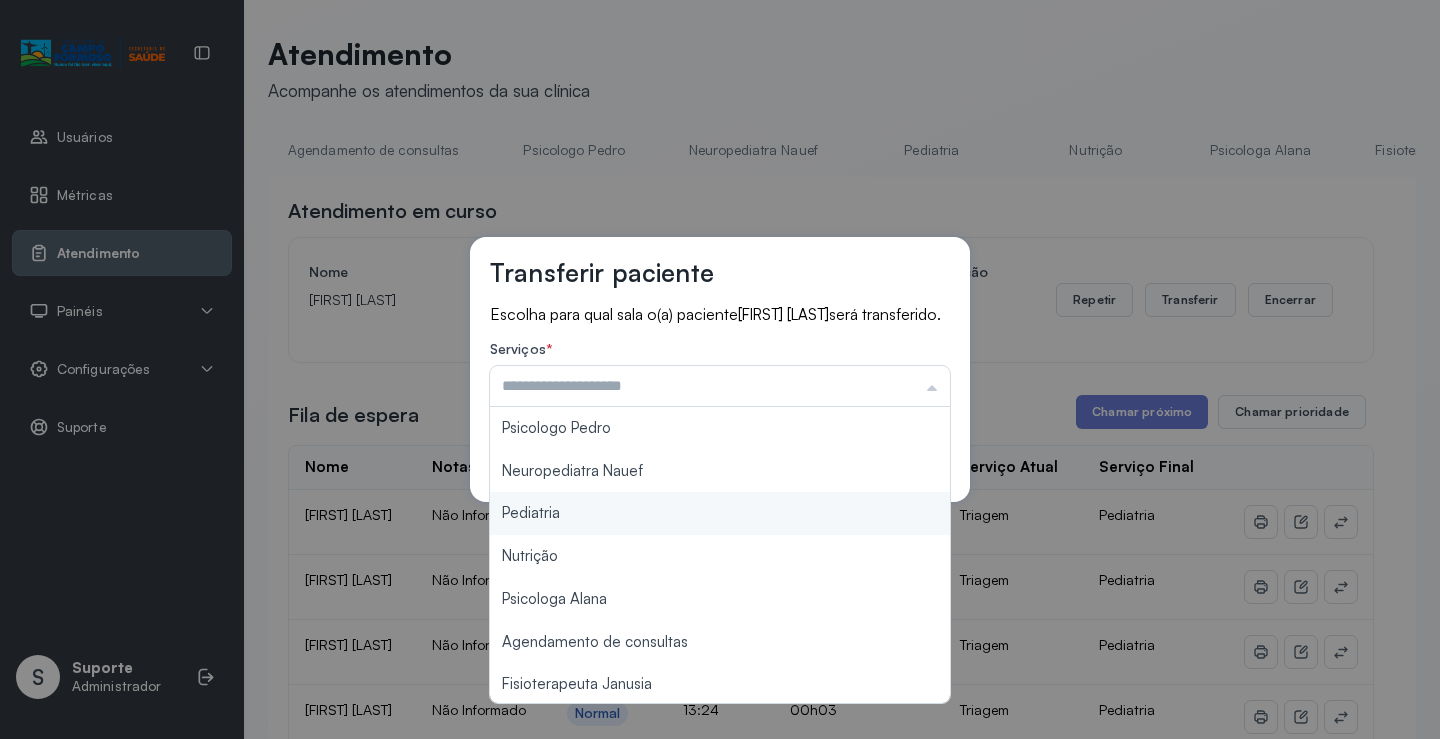 type on "*********" 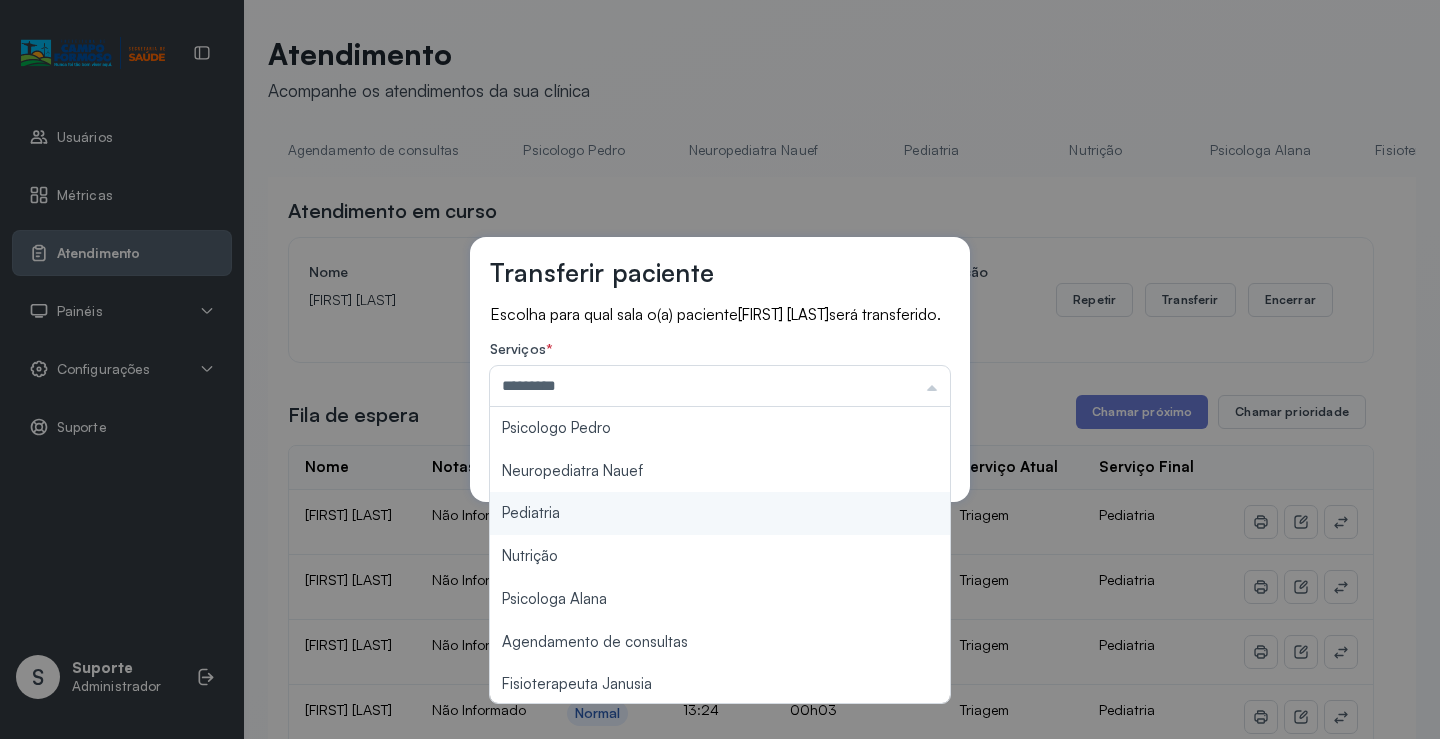 click on "Transferir paciente Escolha para qual sala o(a) paciente  [FIRST] [LAST]  será transferido.  Serviços  *  ********* Psicologo [FIRST] Neuropediatra Nauef Pediatria Nutrição Psicologa [FIRST] Agendamento de consultas Fisioterapeuta [FIRST] Coordenadora [FIRST] Consultório 2 Assistente Social Psiquiatra Fisioterapeuta [FIRST] Fisioterapeuta [FIRST] Neuropediatra [FIRST] Cancelar Salvar" at bounding box center [720, 369] 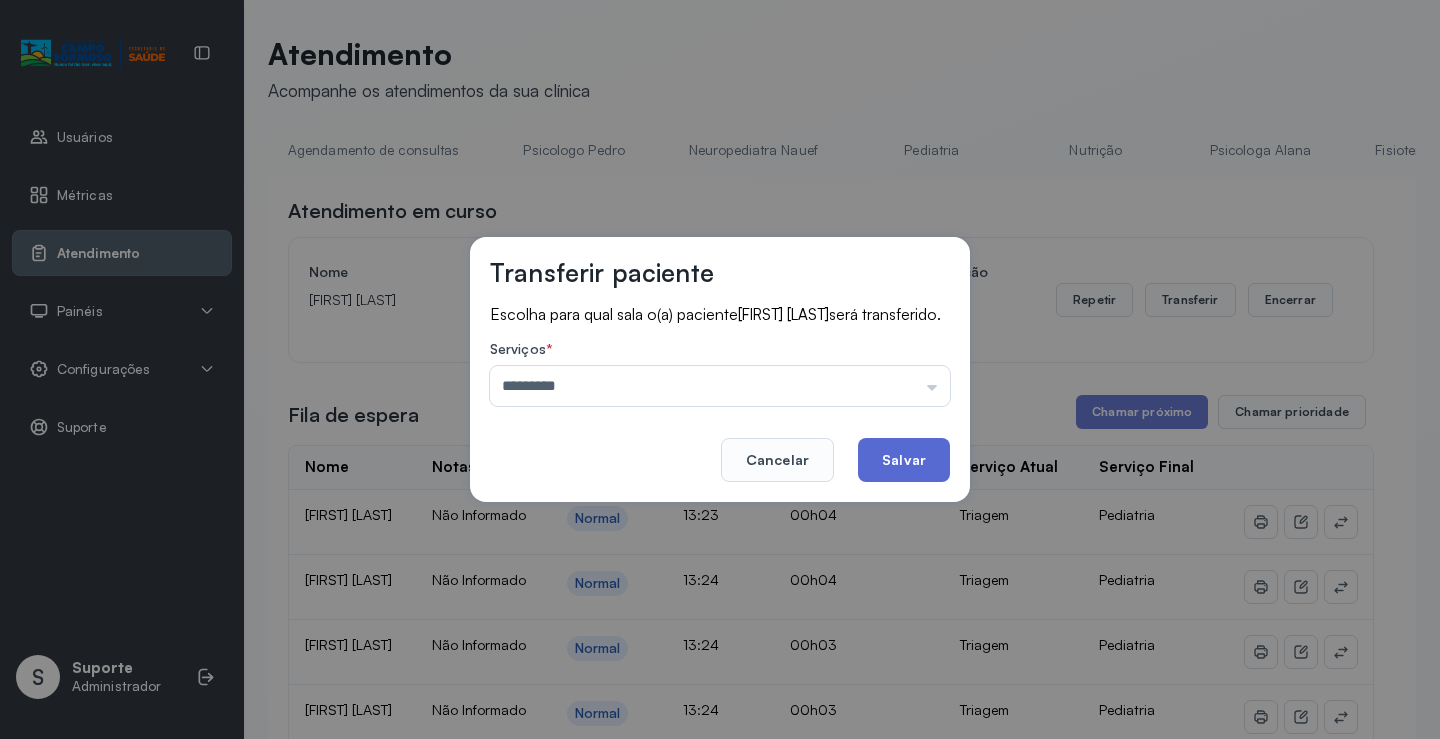 click on "Salvar" 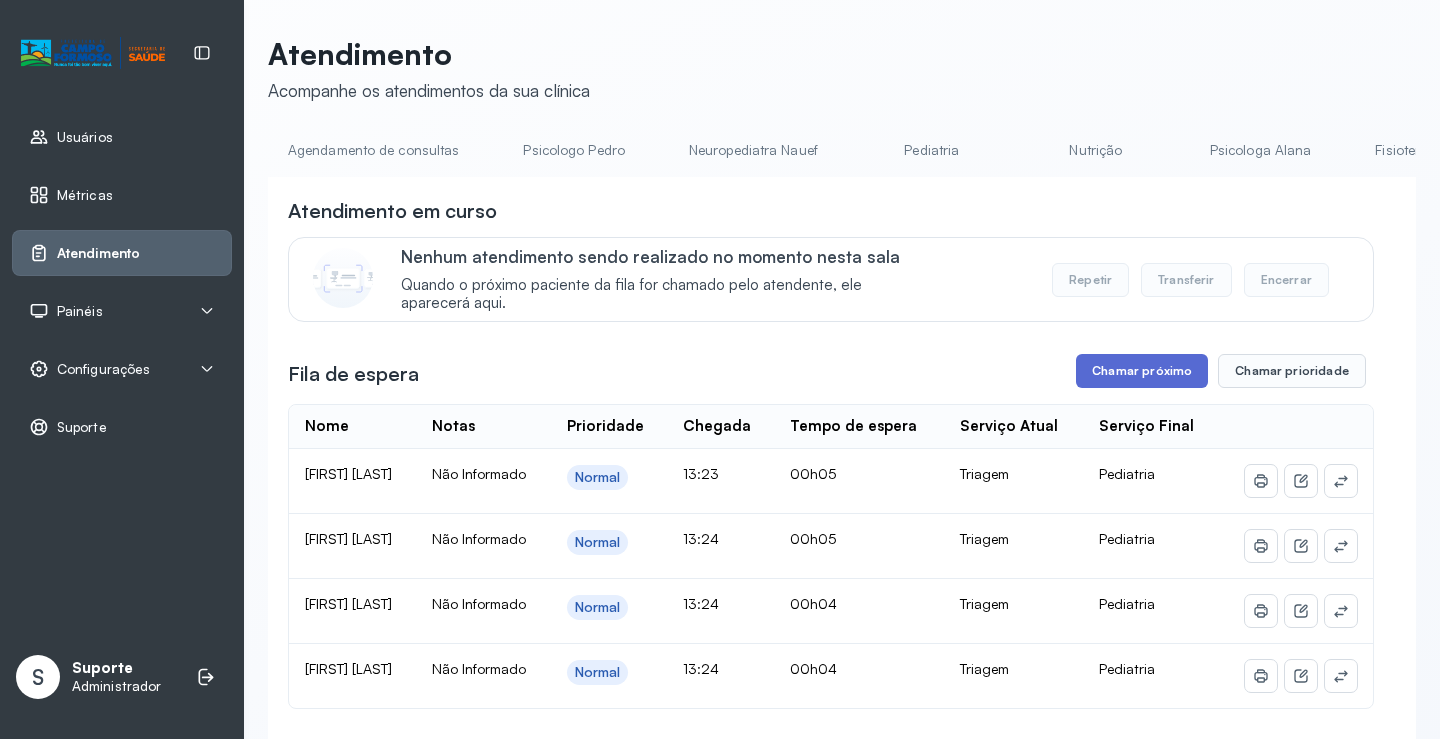 click on "Chamar próximo" at bounding box center (1142, 371) 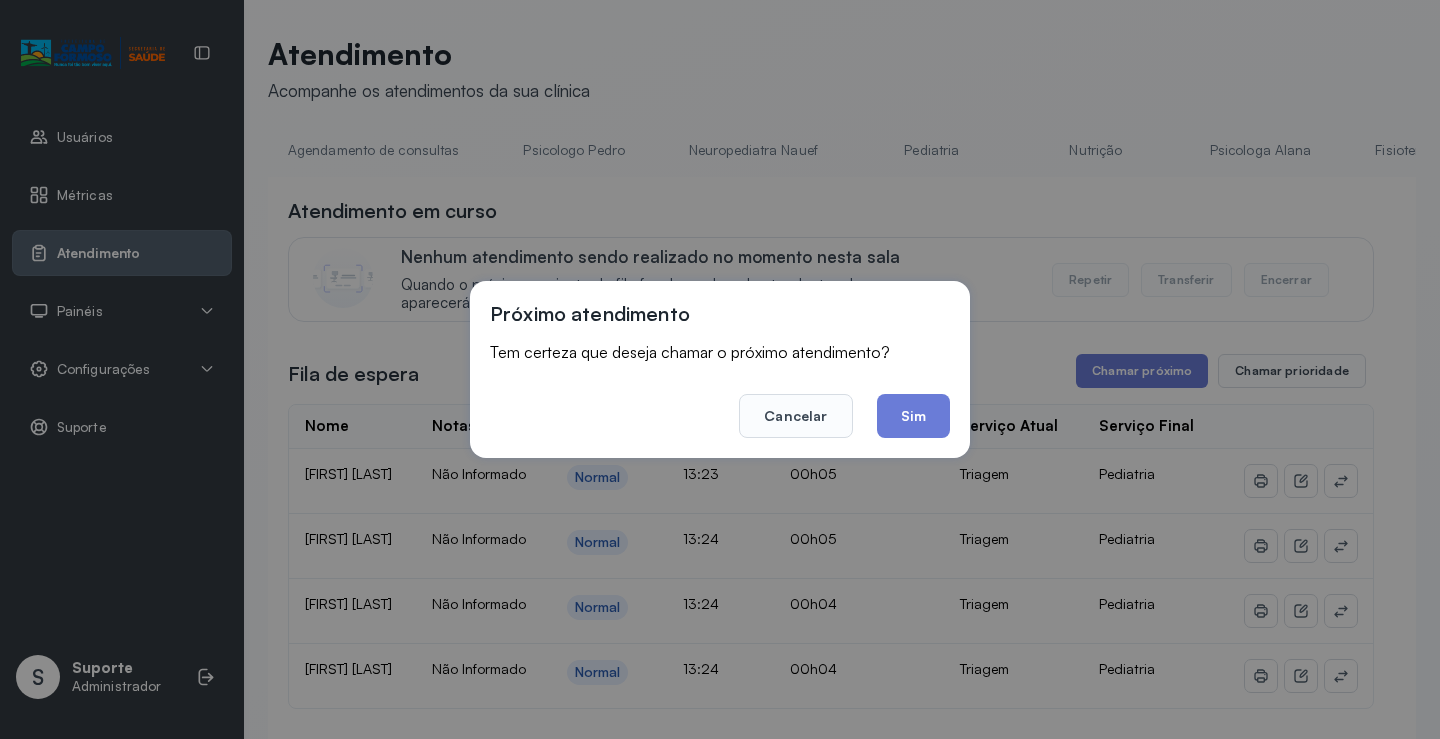 drag, startPoint x: 933, startPoint y: 417, endPoint x: 915, endPoint y: 405, distance: 21.633308 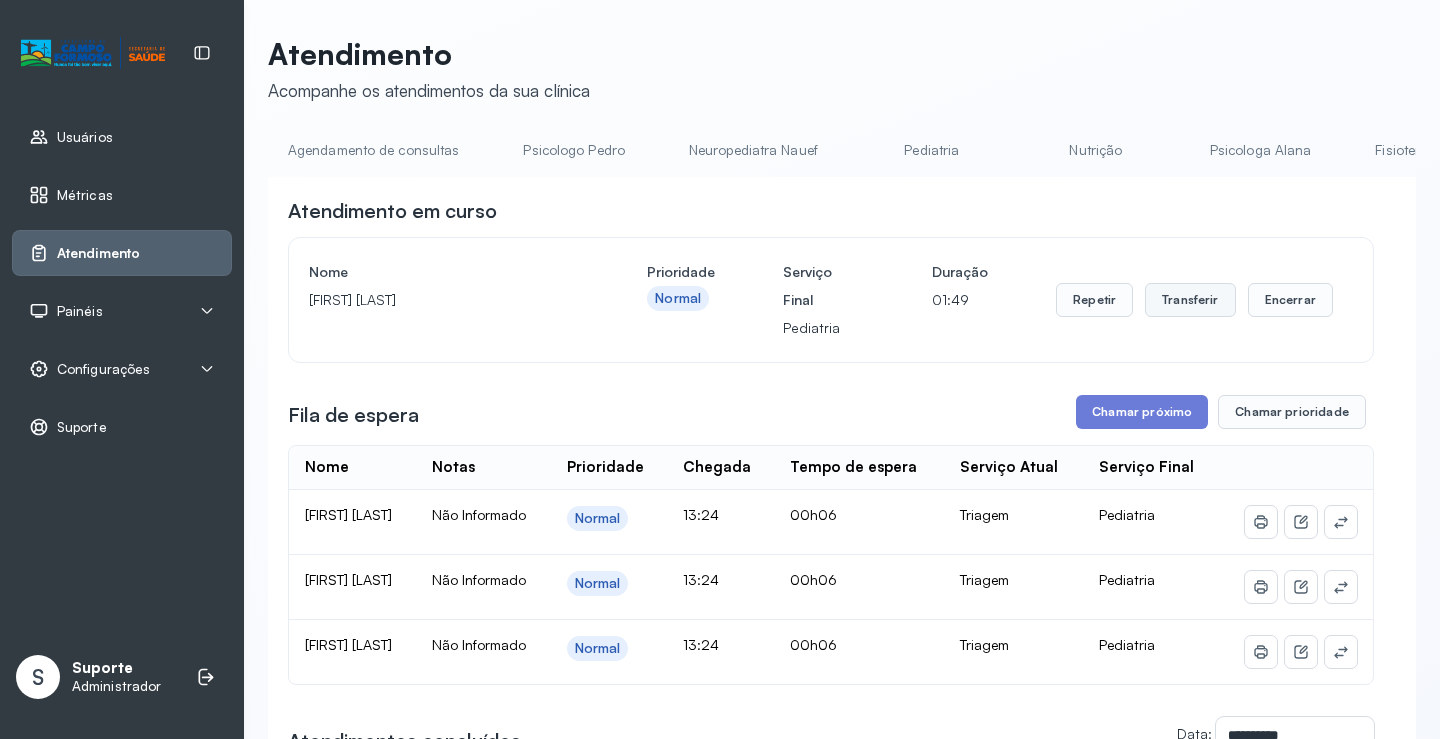 click on "Transferir" at bounding box center (1190, 300) 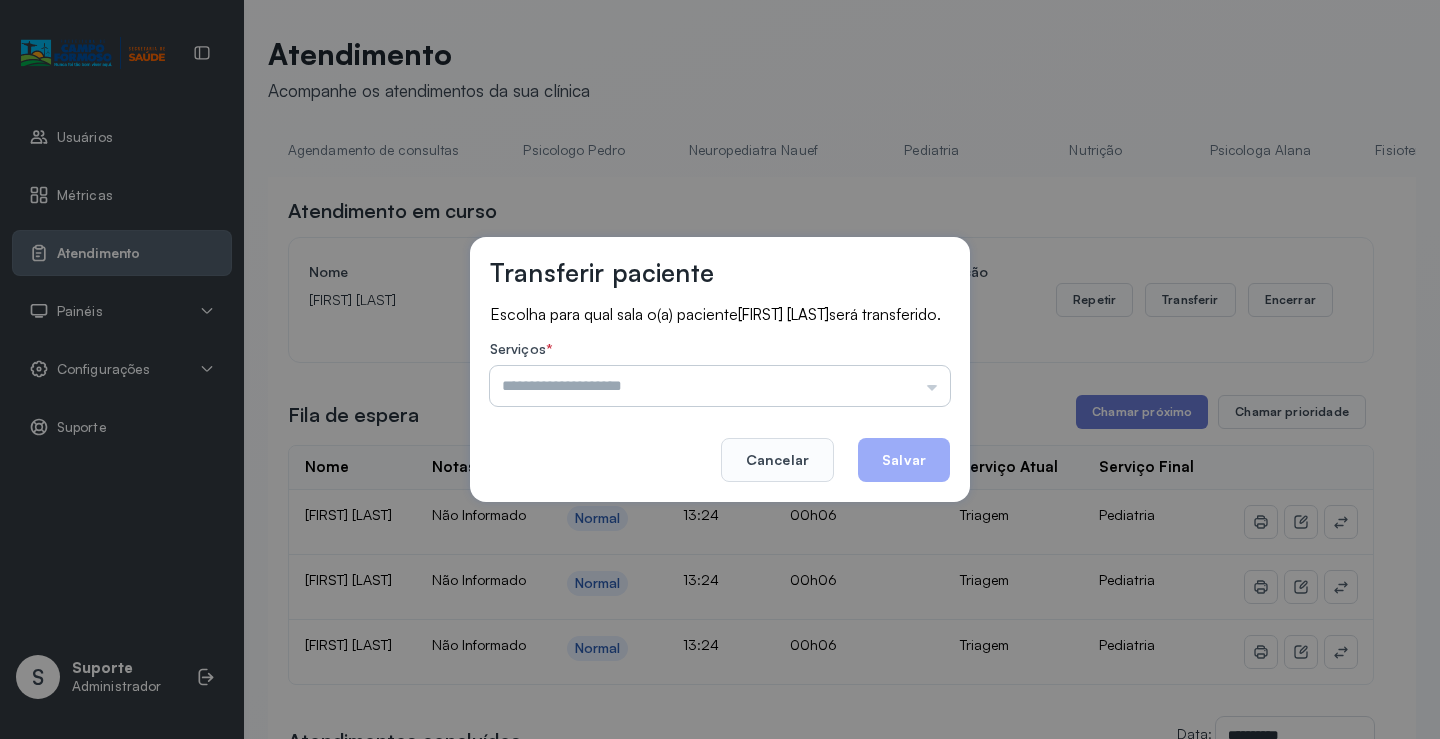 click at bounding box center [720, 386] 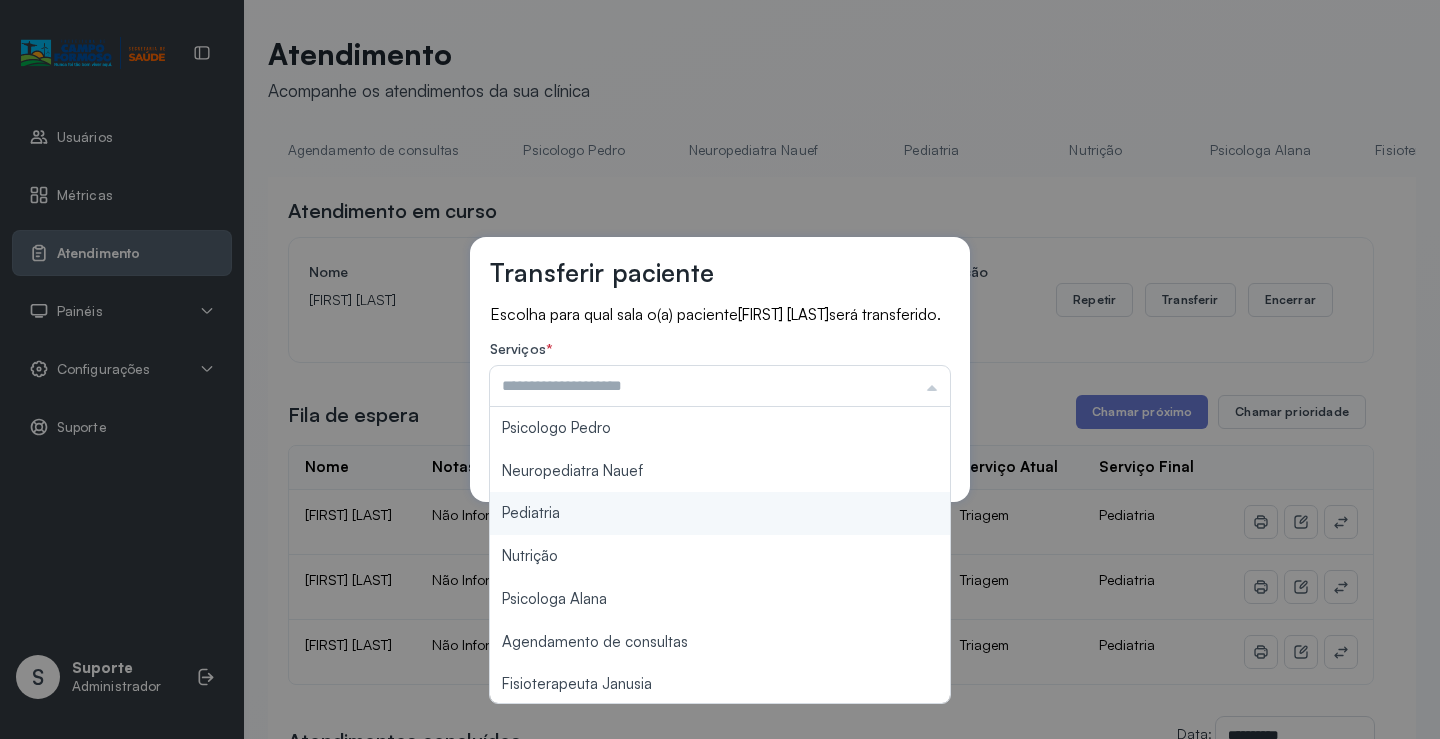 type on "*********" 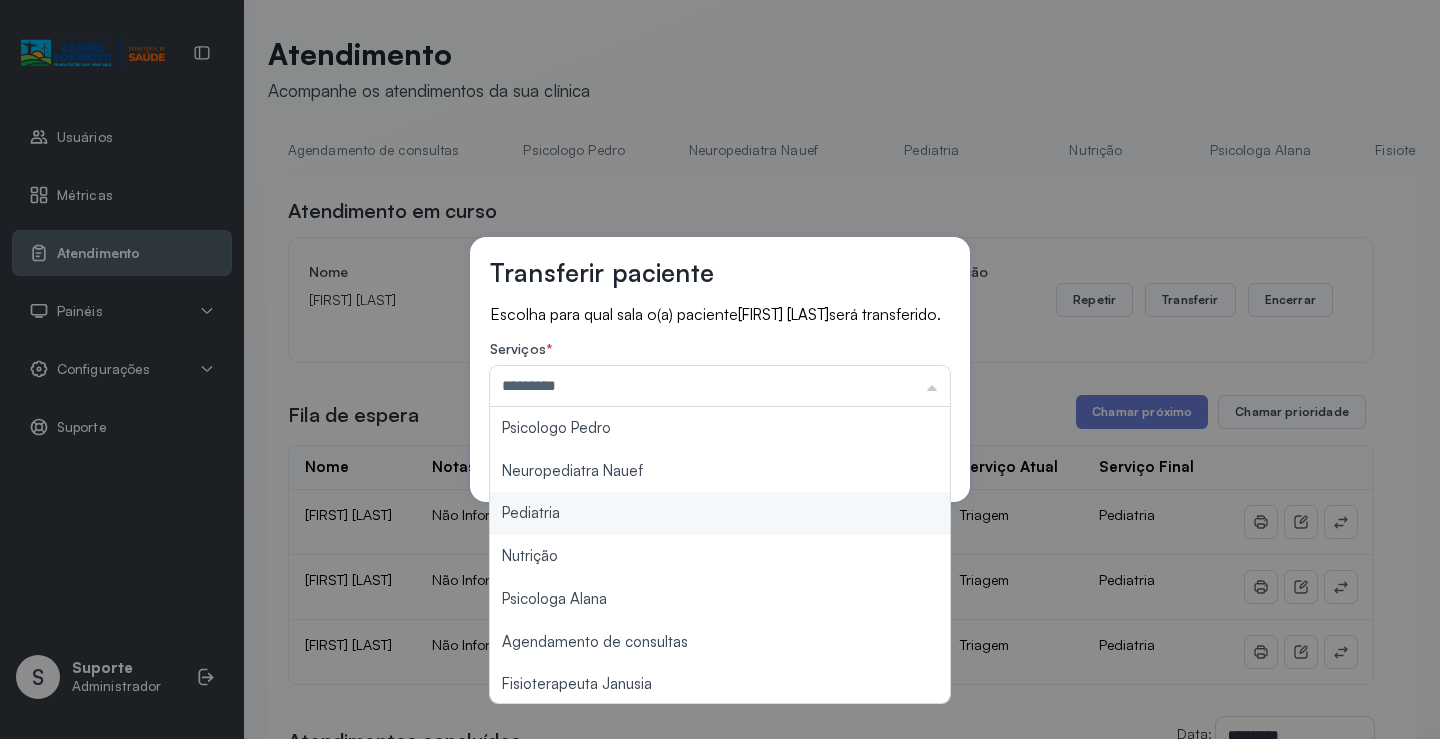 click on "Transferir paciente Escolha para qual sala o(a) paciente  [FIRST] [LAST]  será transferido.  Serviços  *  ********* Psicologo [FIRST] Neuropediatra Nauef Pediatria Nutrição Psicologa [FIRST] Agendamento de consultas Fisioterapeuta [FIRST] Coordenadora [FIRST] Consultório 2 Assistente Social Psiquiatra Fisioterapeuta [FIRST] Fisioterapeuta [FIRST] Neuropediatra [FIRST] Cancelar Salvar" at bounding box center (720, 369) 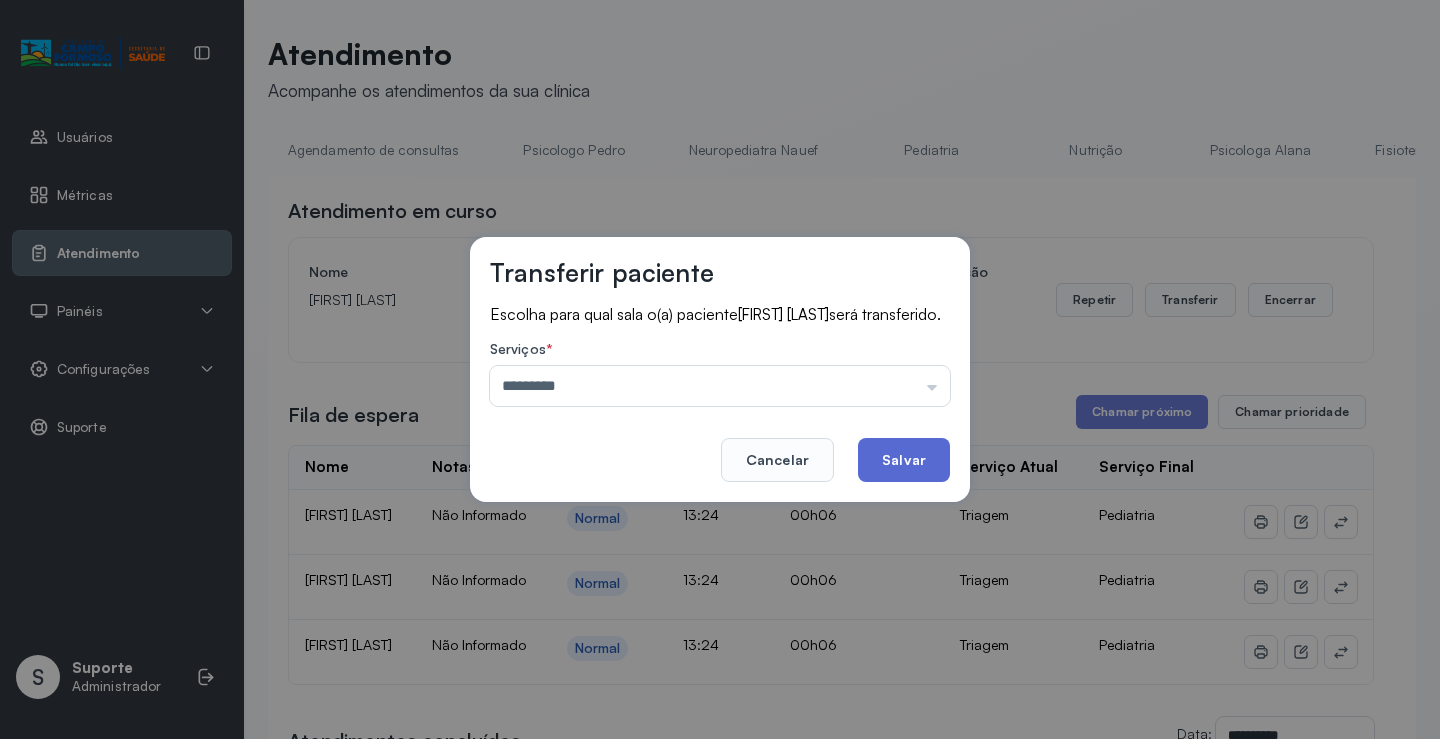 click on "Salvar" 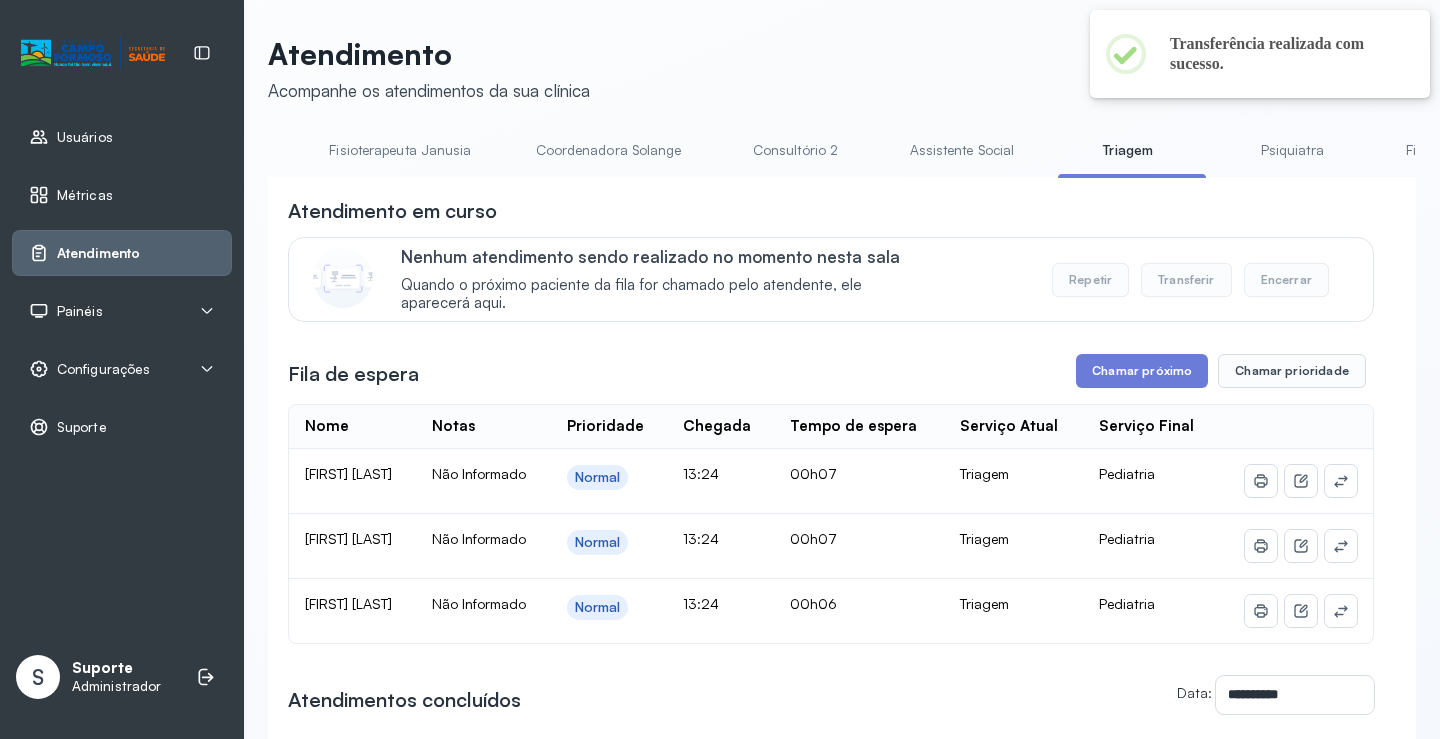 scroll, scrollTop: 0, scrollLeft: 1049, axis: horizontal 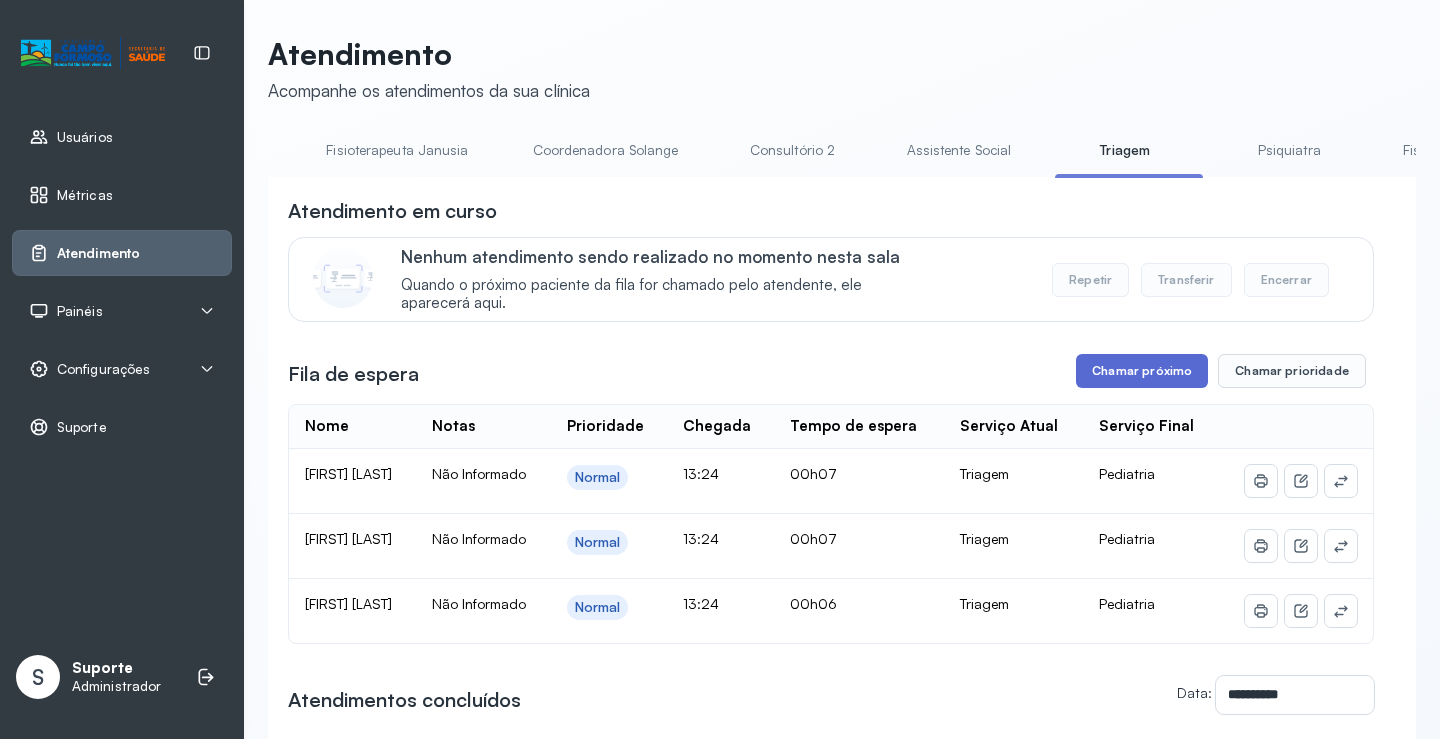 click on "Chamar próximo" at bounding box center [1142, 371] 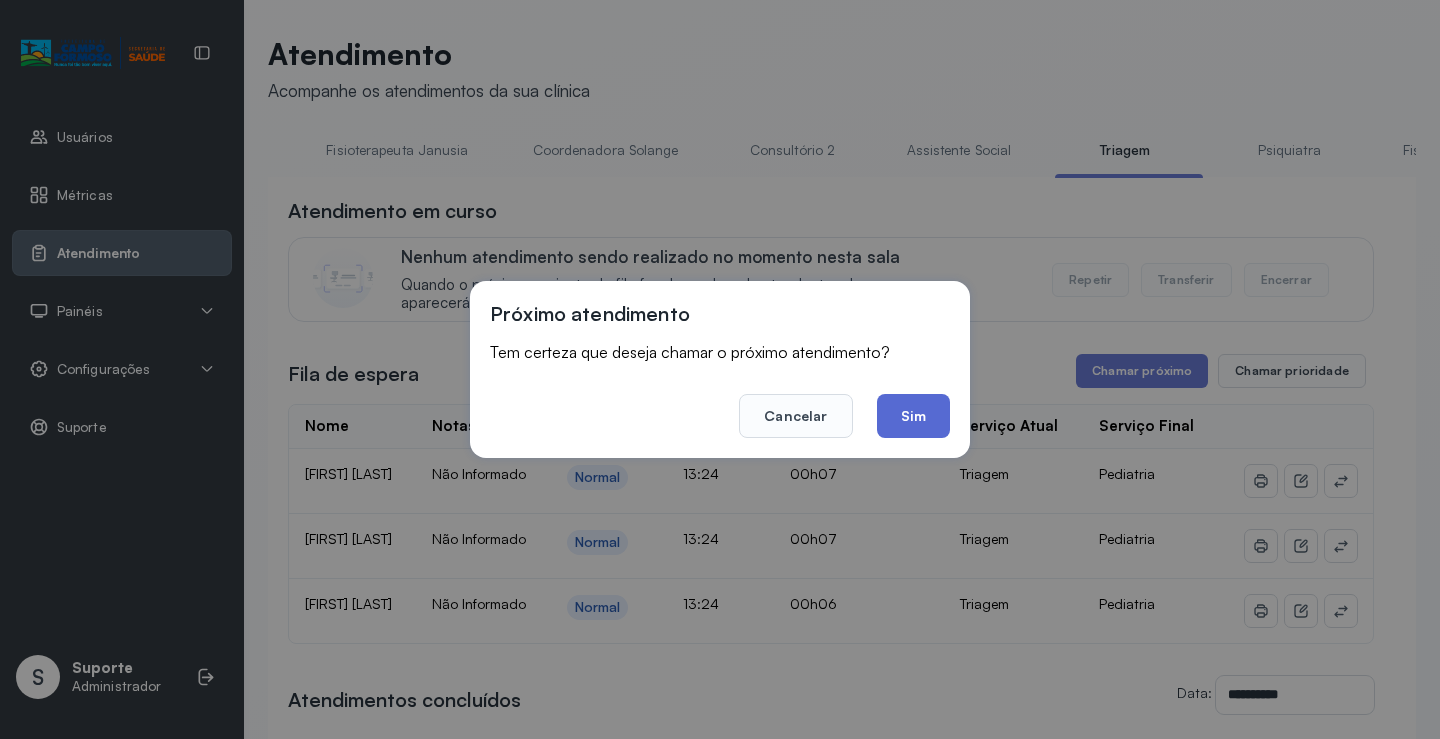 click on "Sim" 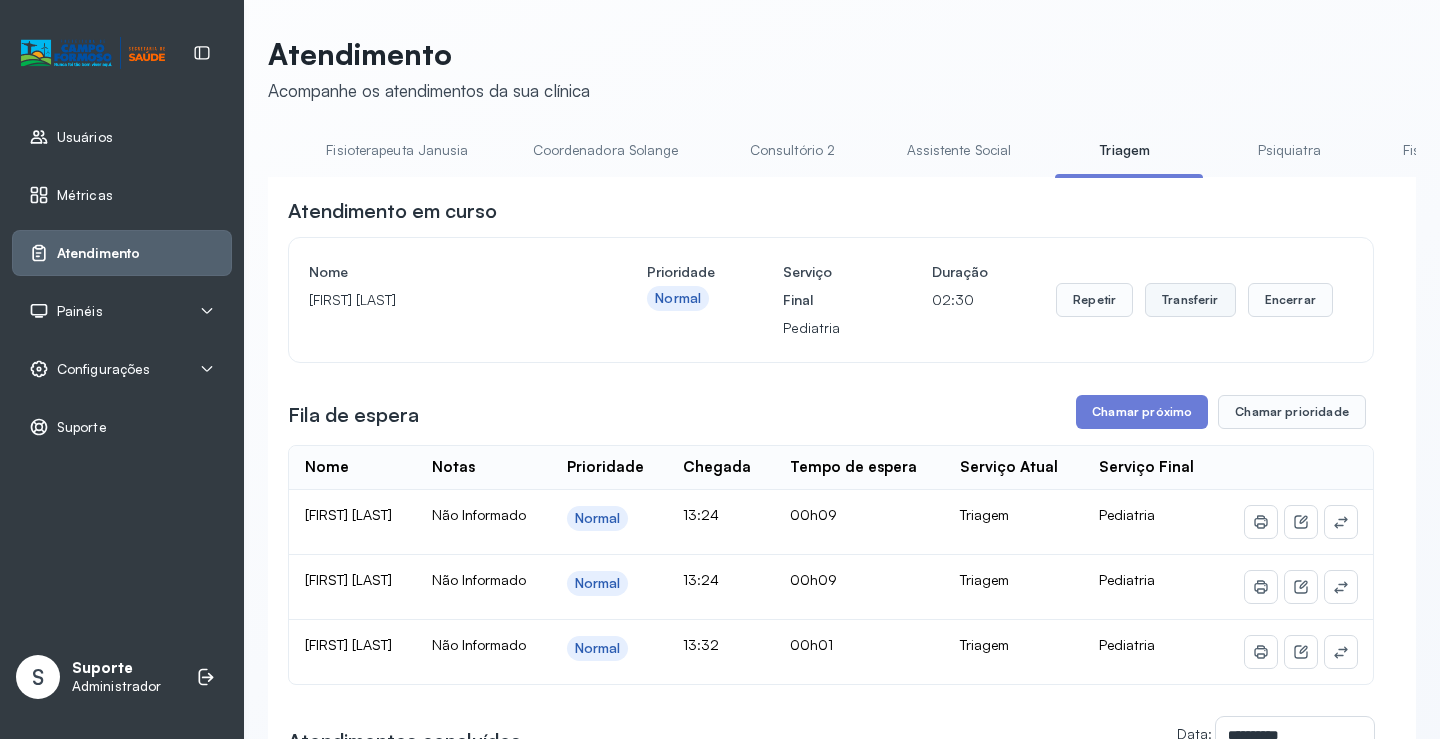 click on "Transferir" at bounding box center [1190, 300] 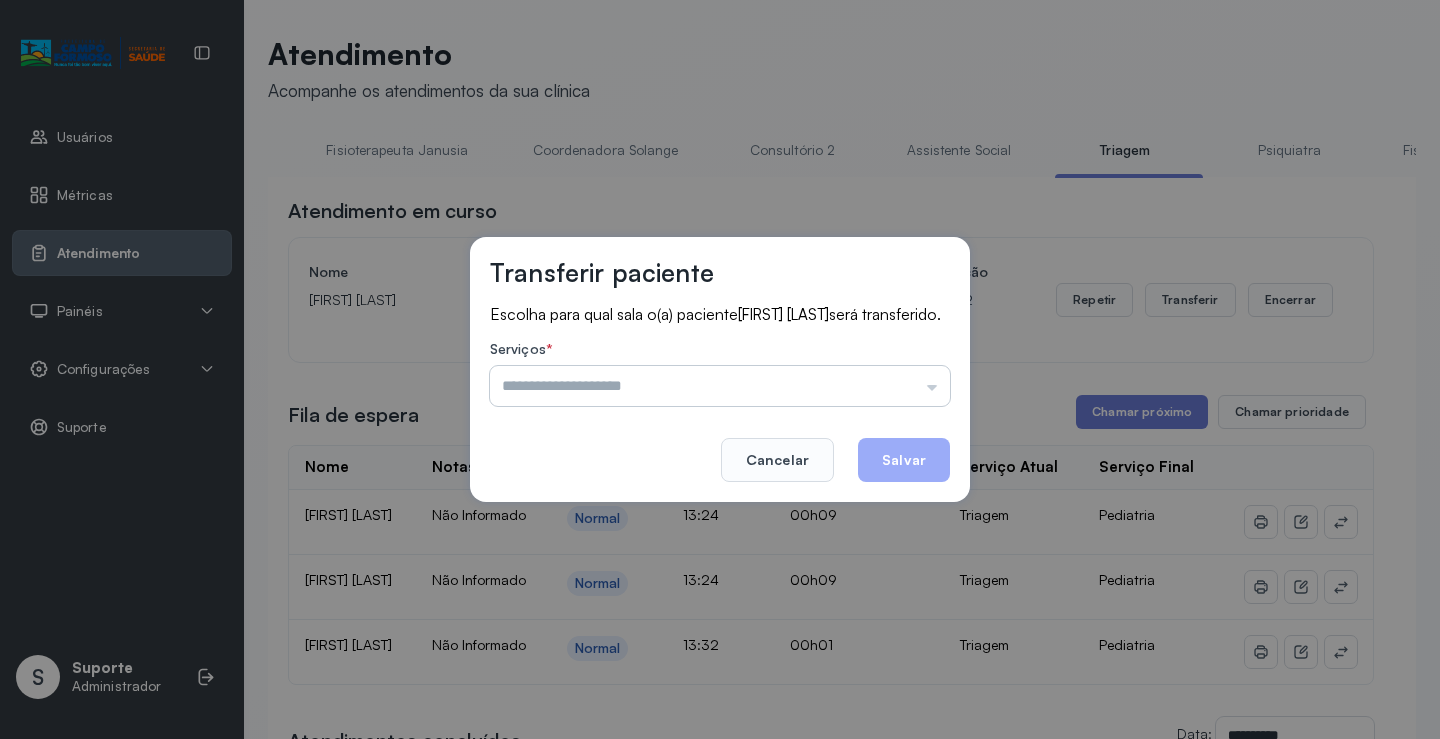 click at bounding box center (720, 386) 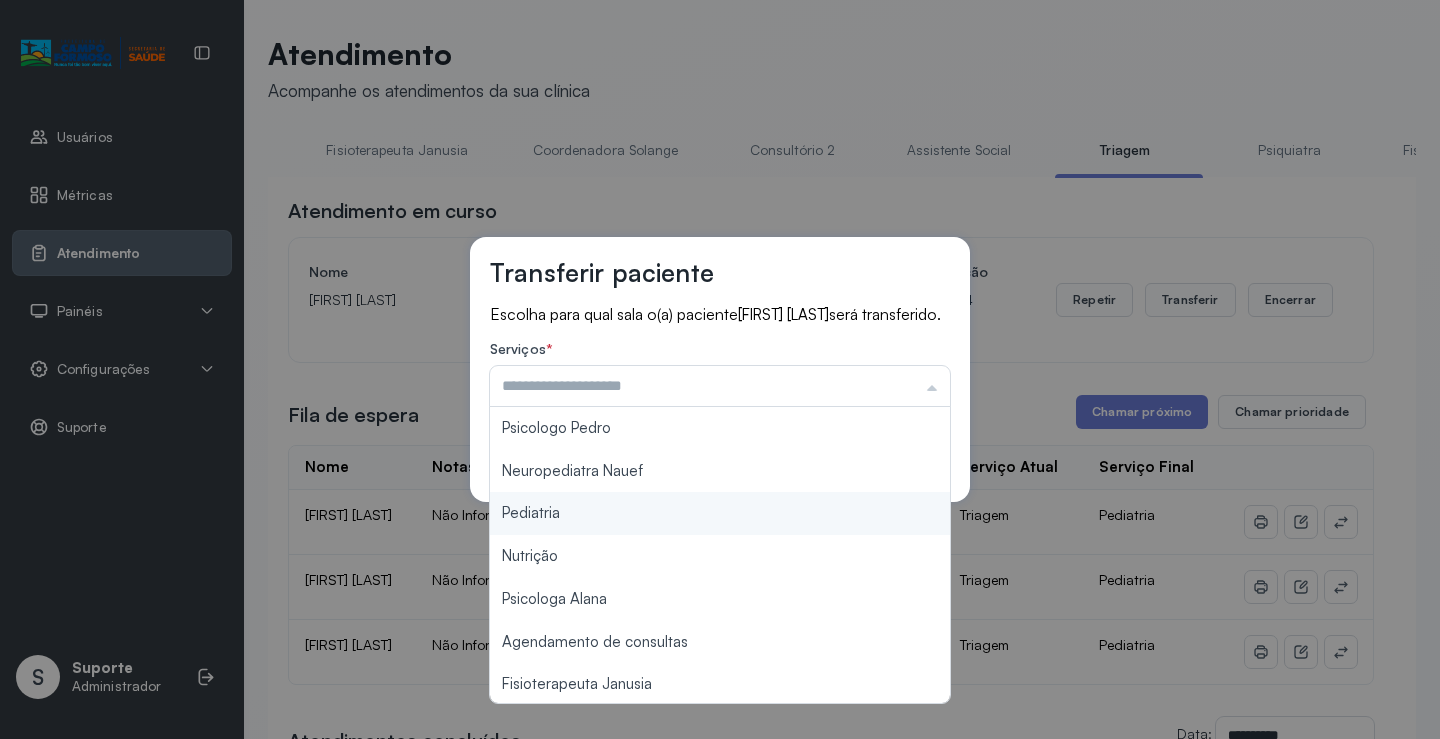 type on "*********" 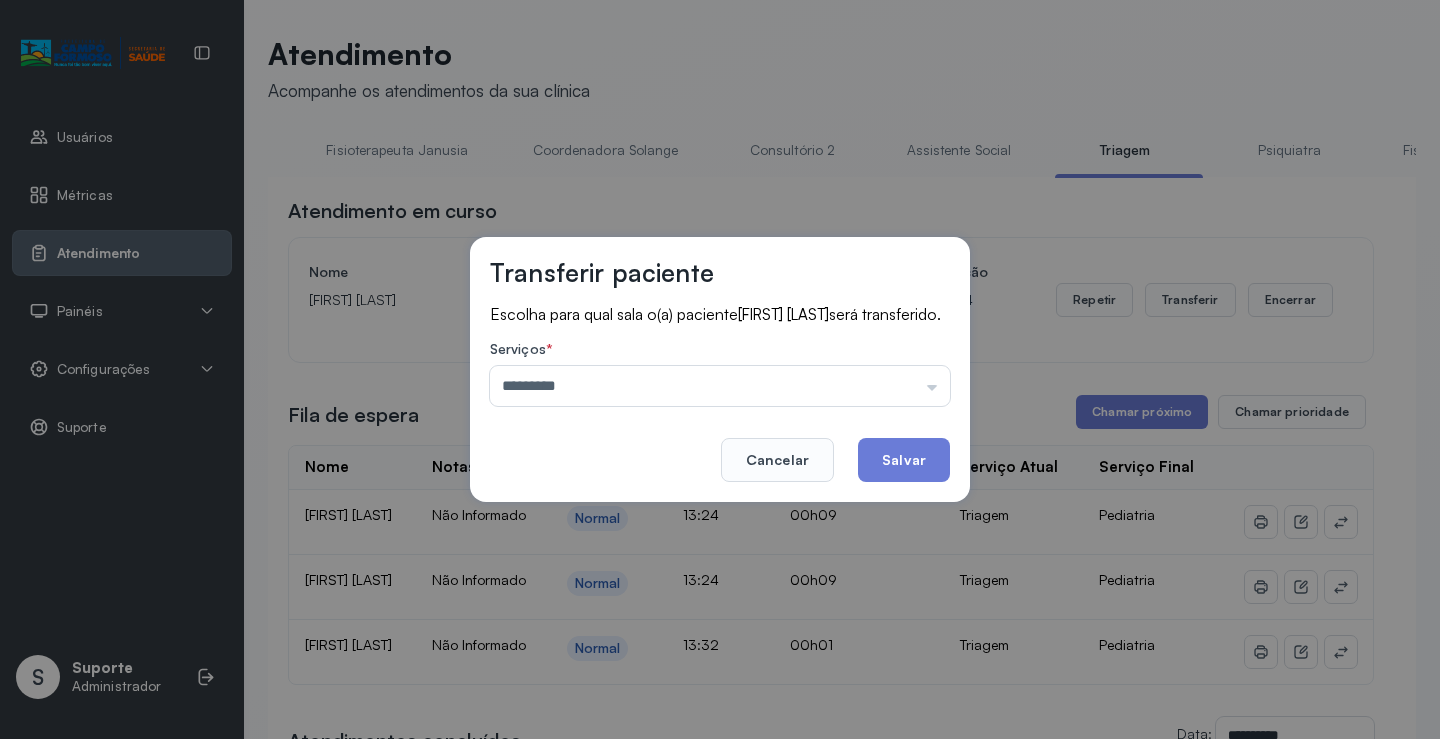click on "Transferir paciente Escolha para qual sala o(a) paciente  [FIRST] [LAST]  será transferido.  Serviços  *  ********* Psicologo [FIRST] Neuropediatra Nauef Pediatria Nutrição Psicologa [FIRST] Agendamento de consultas Fisioterapeuta [FIRST] Coordenadora [FIRST] Consultório 2 Assistente Social Psiquiatra Fisioterapeuta [FIRST] Fisioterapeuta [FIRST] Neuropediatra [FIRST] Cancelar Salvar" at bounding box center [720, 369] 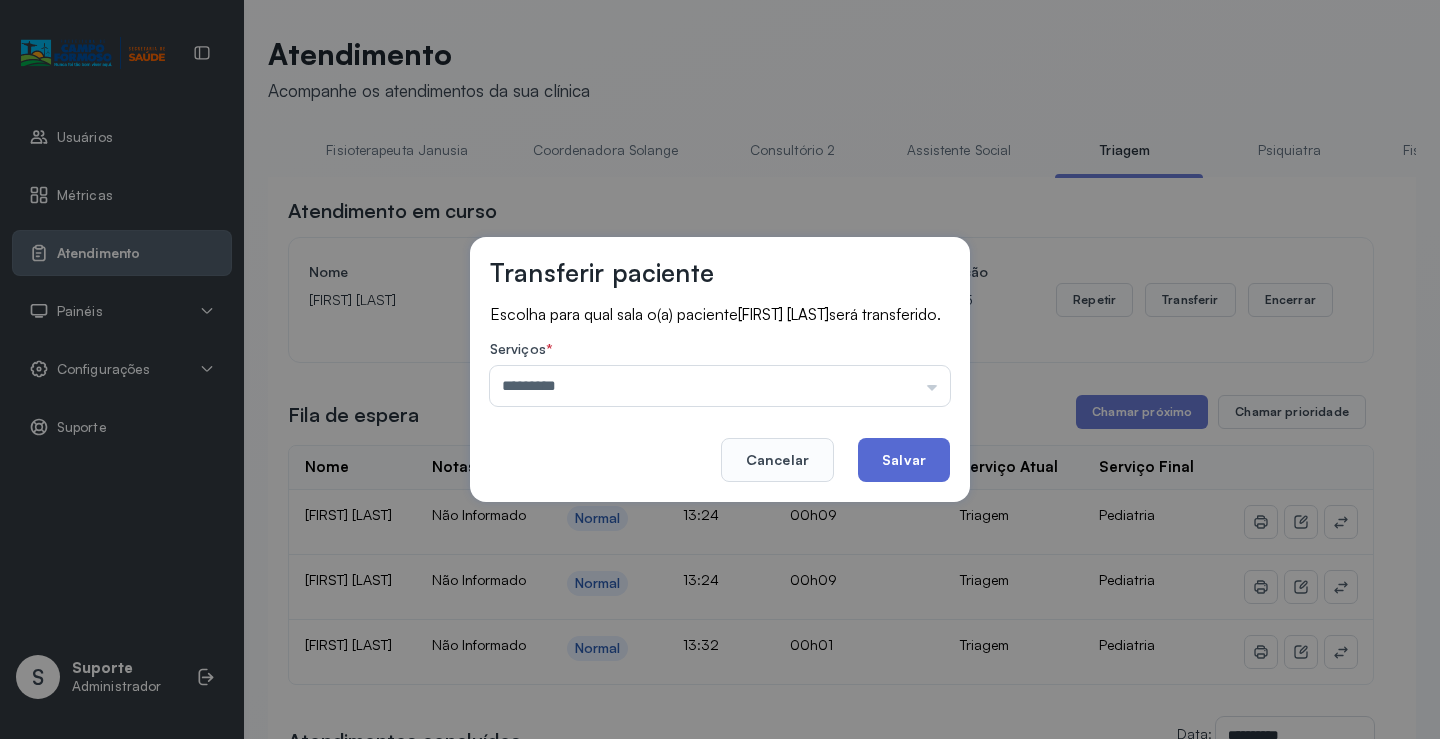 click on "Salvar" 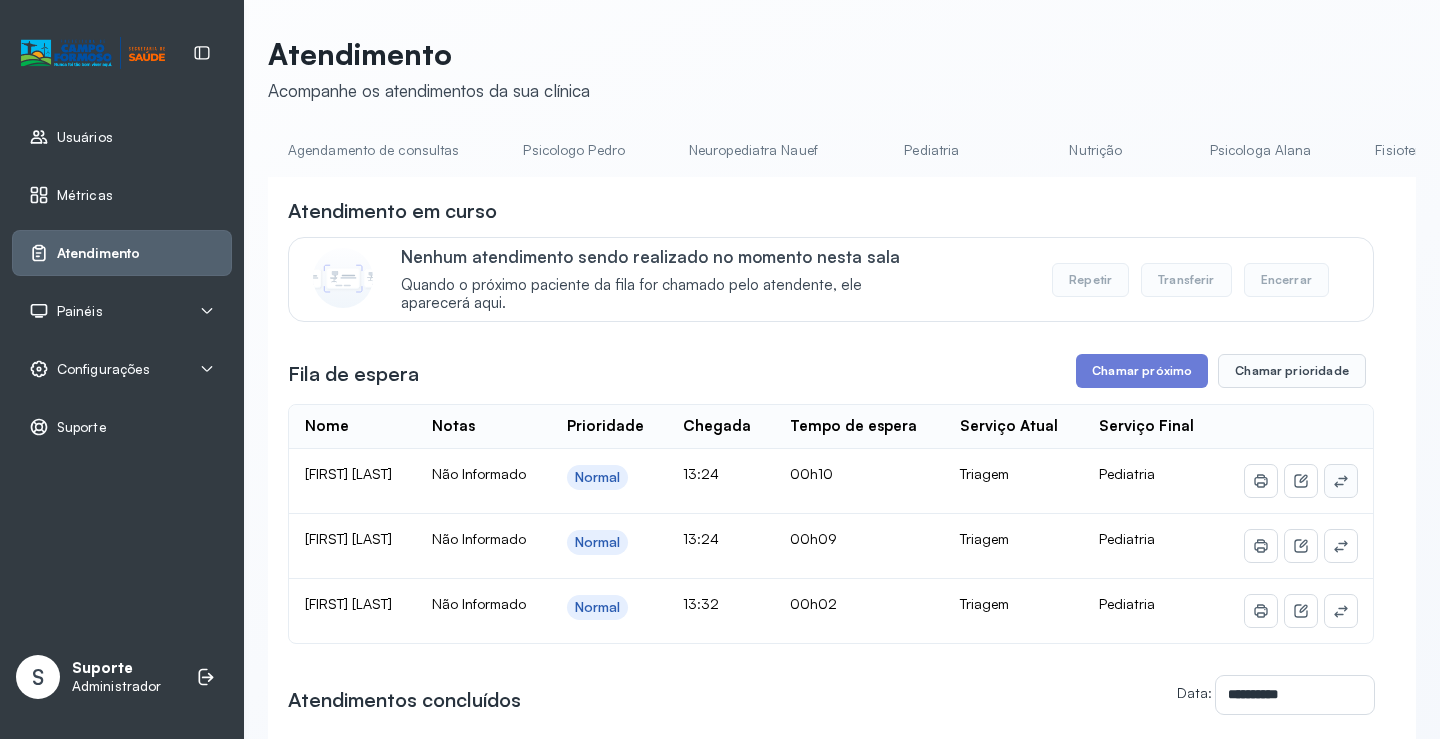click 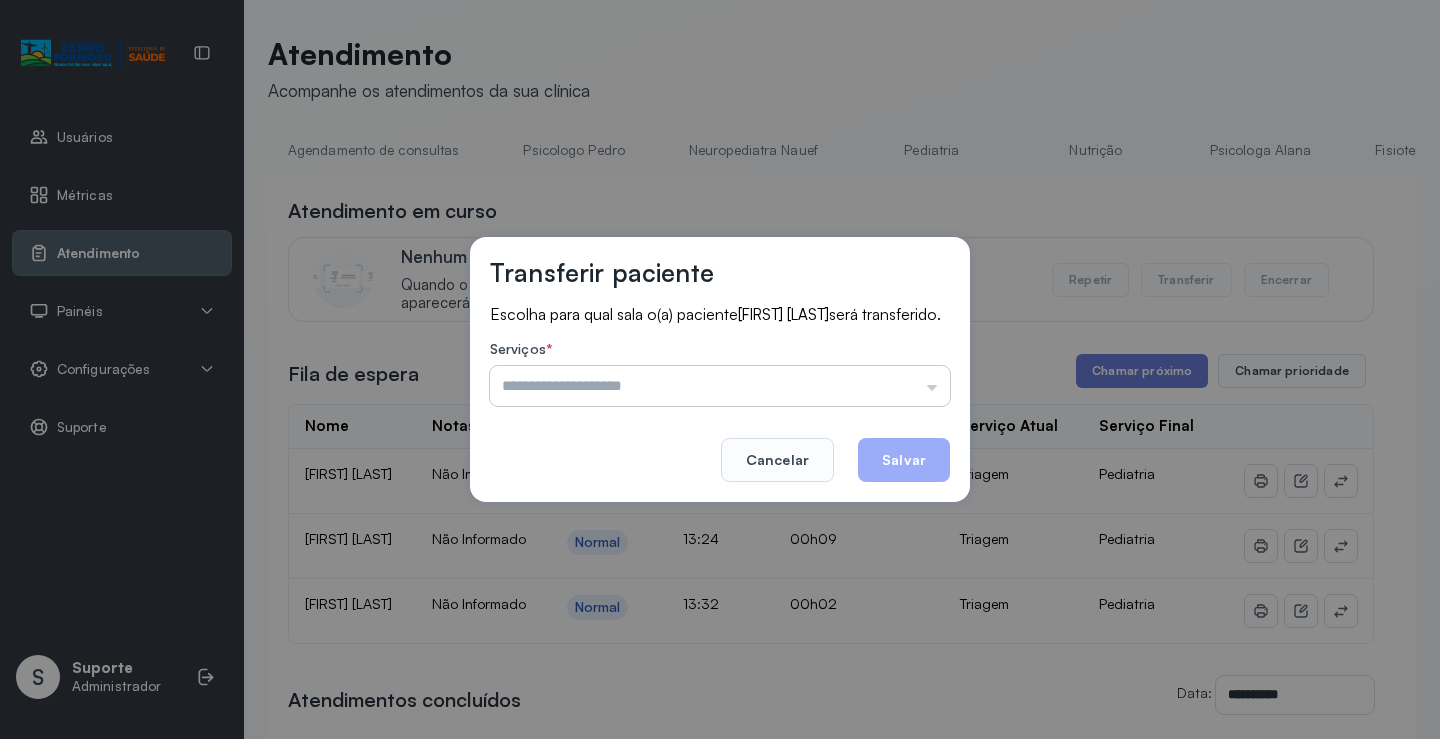 click at bounding box center [720, 386] 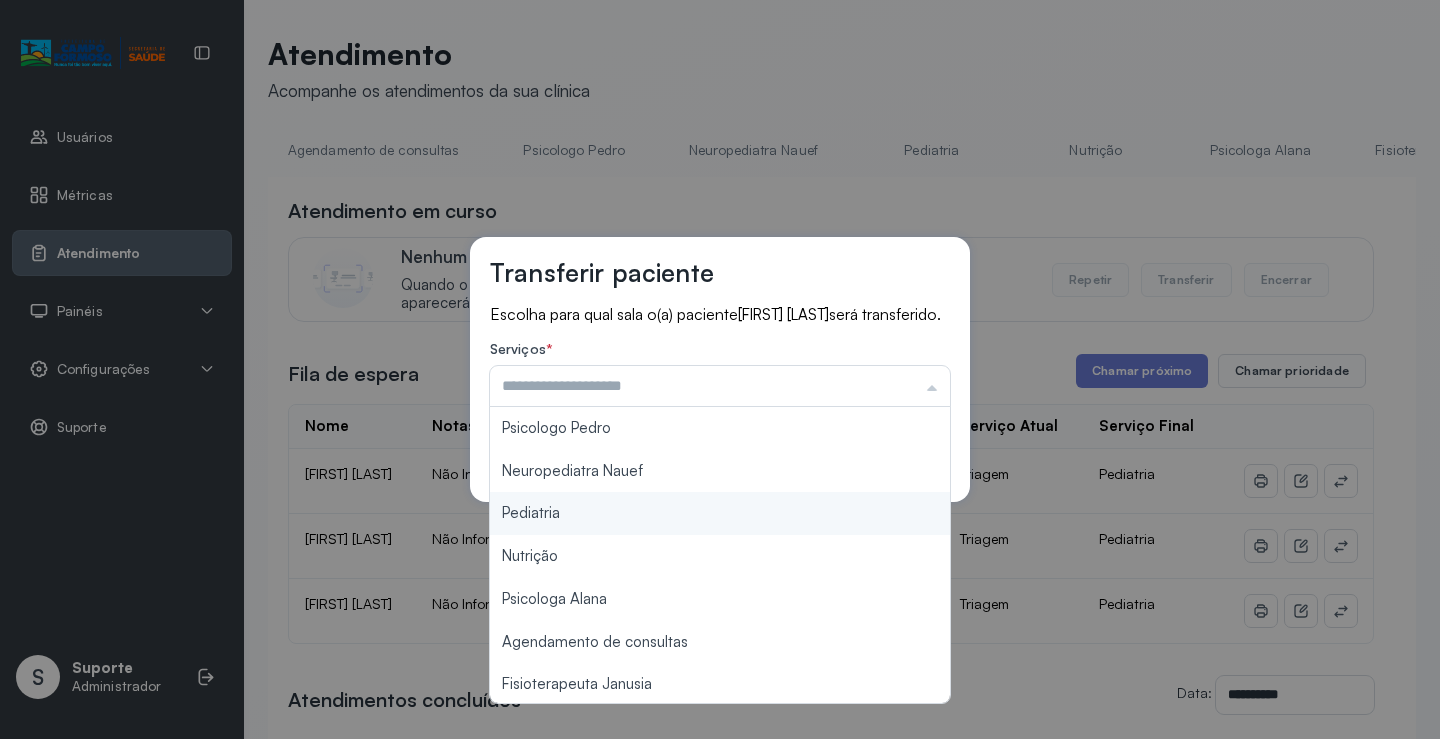 type on "*********" 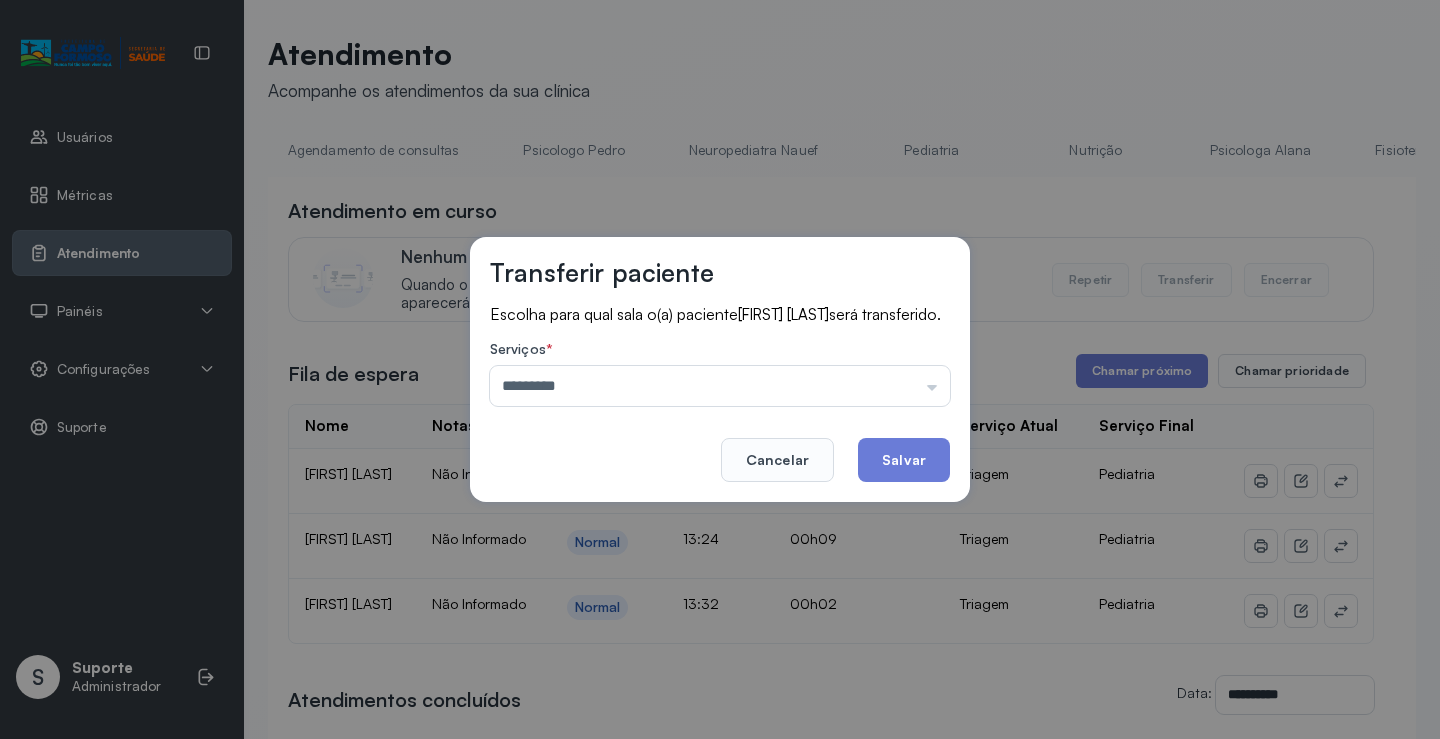 click on "Transferir paciente Escolha para qual sala o(a) paciente  [FIRST] [LAST]  será transferido.  Serviços  *  ********* Psicologo [FIRST] Neuropediatra Nauef Pediatria Nutrição Psicologa [FIRST] Agendamento de consultas Fisioterapeuta [FIRST] Coordenadora [FIRST] Consultório 2 Assistente Social Psiquiatra Fisioterapeuta [FIRST] Fisioterapeuta [FIRST] Neuropediatra [FIRST] Cancelar Salvar" at bounding box center (720, 369) 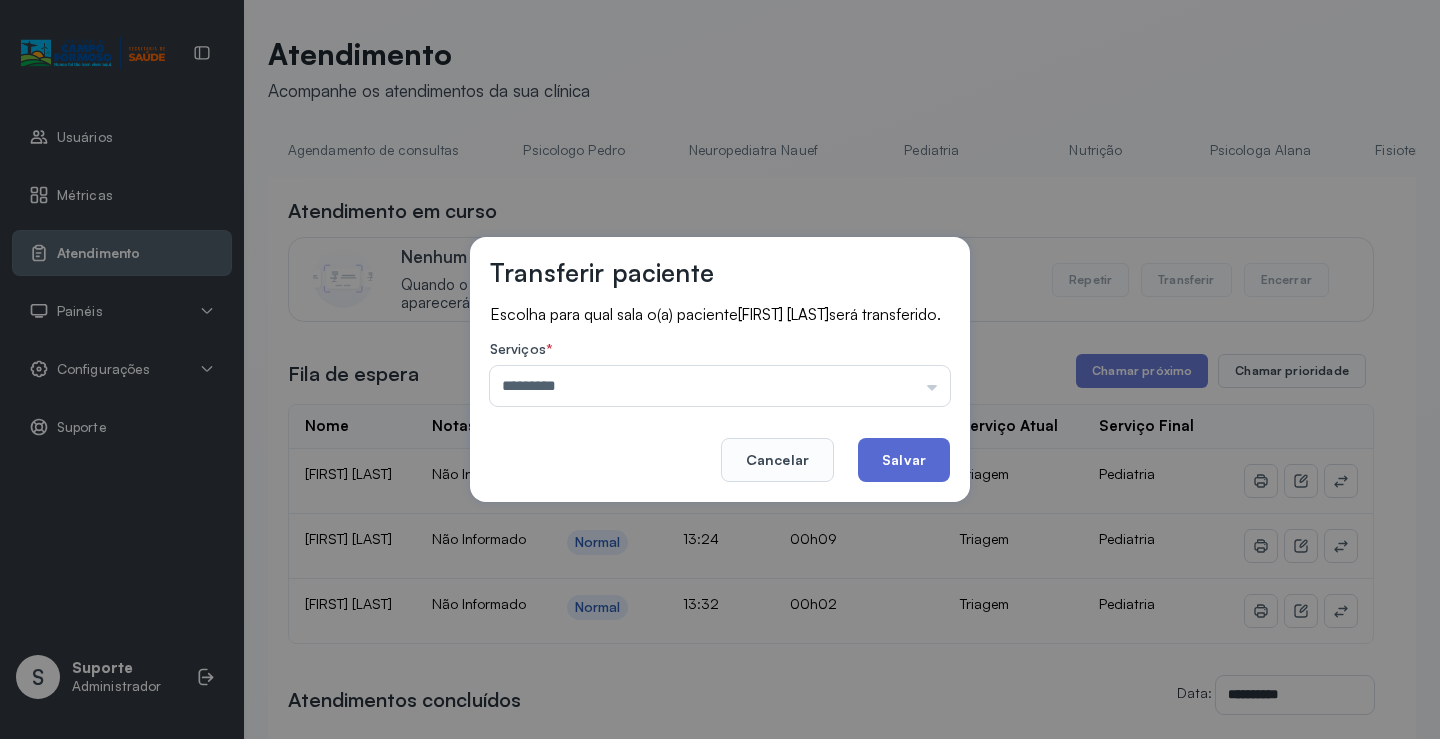 click on "Salvar" 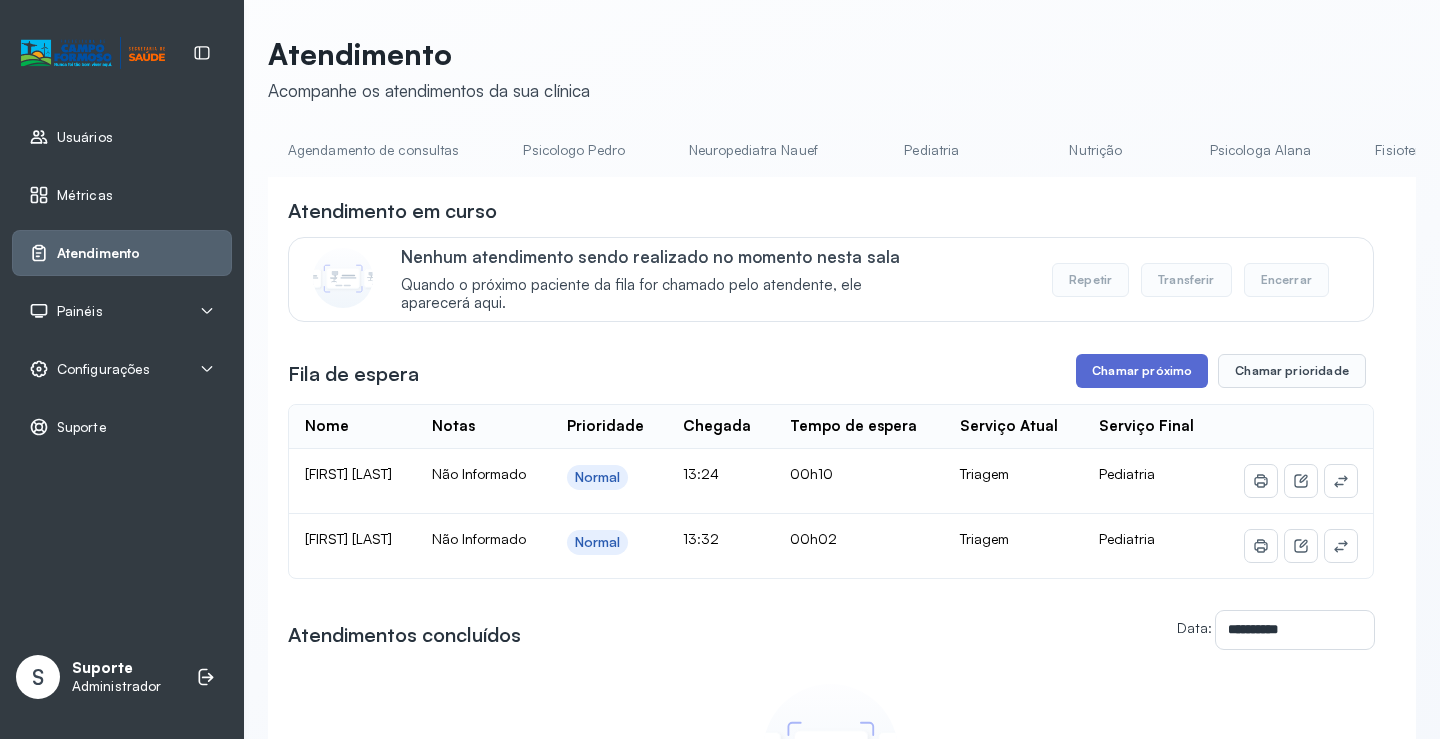 click on "Chamar próximo" at bounding box center [1142, 371] 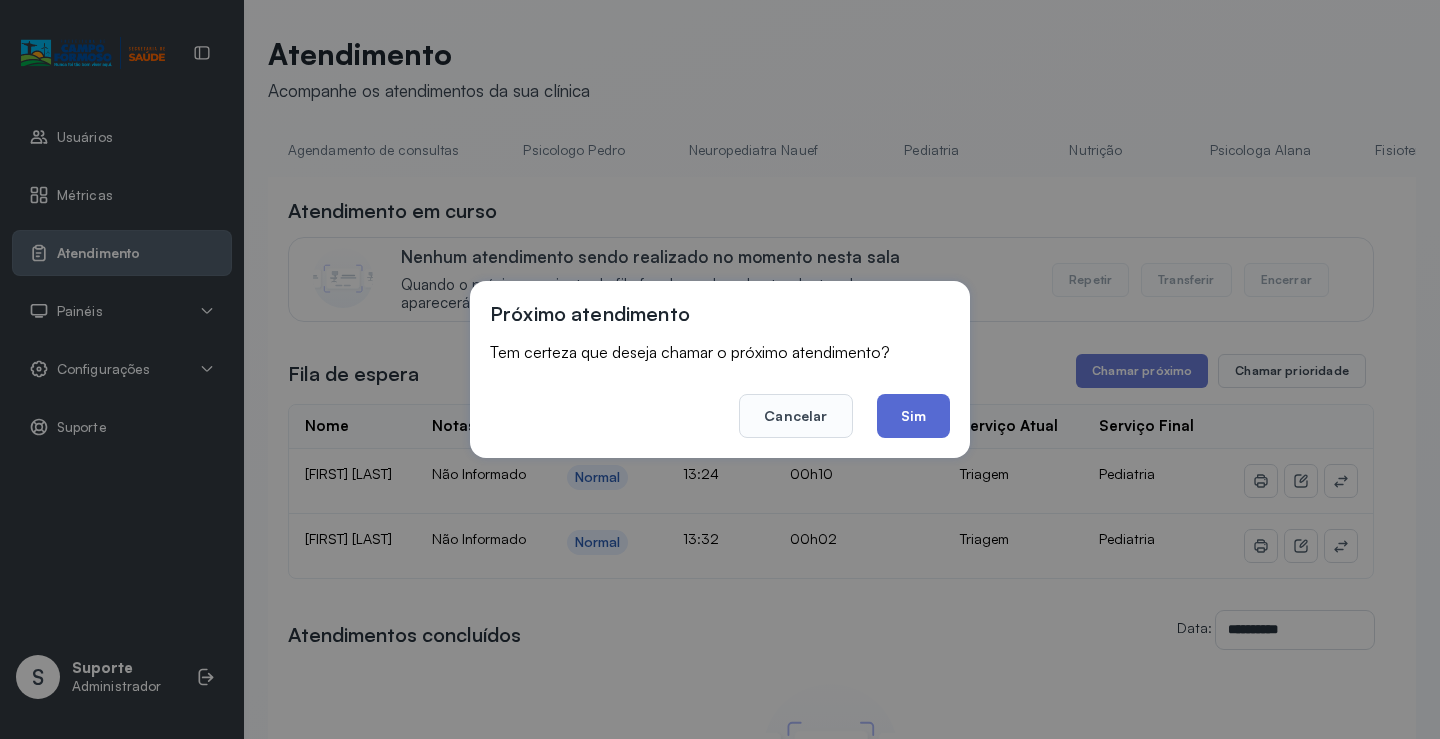 click on "Sim" 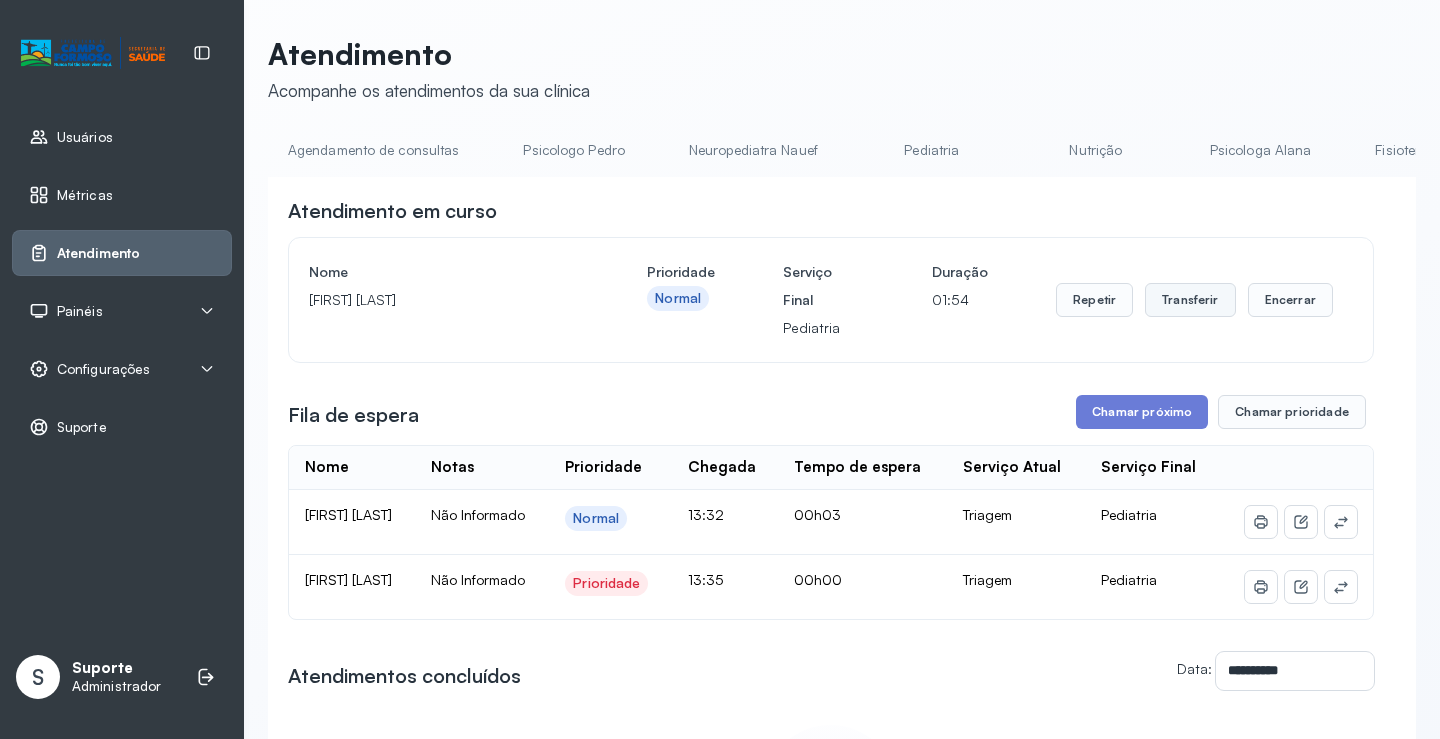 click on "Transferir" at bounding box center [1190, 300] 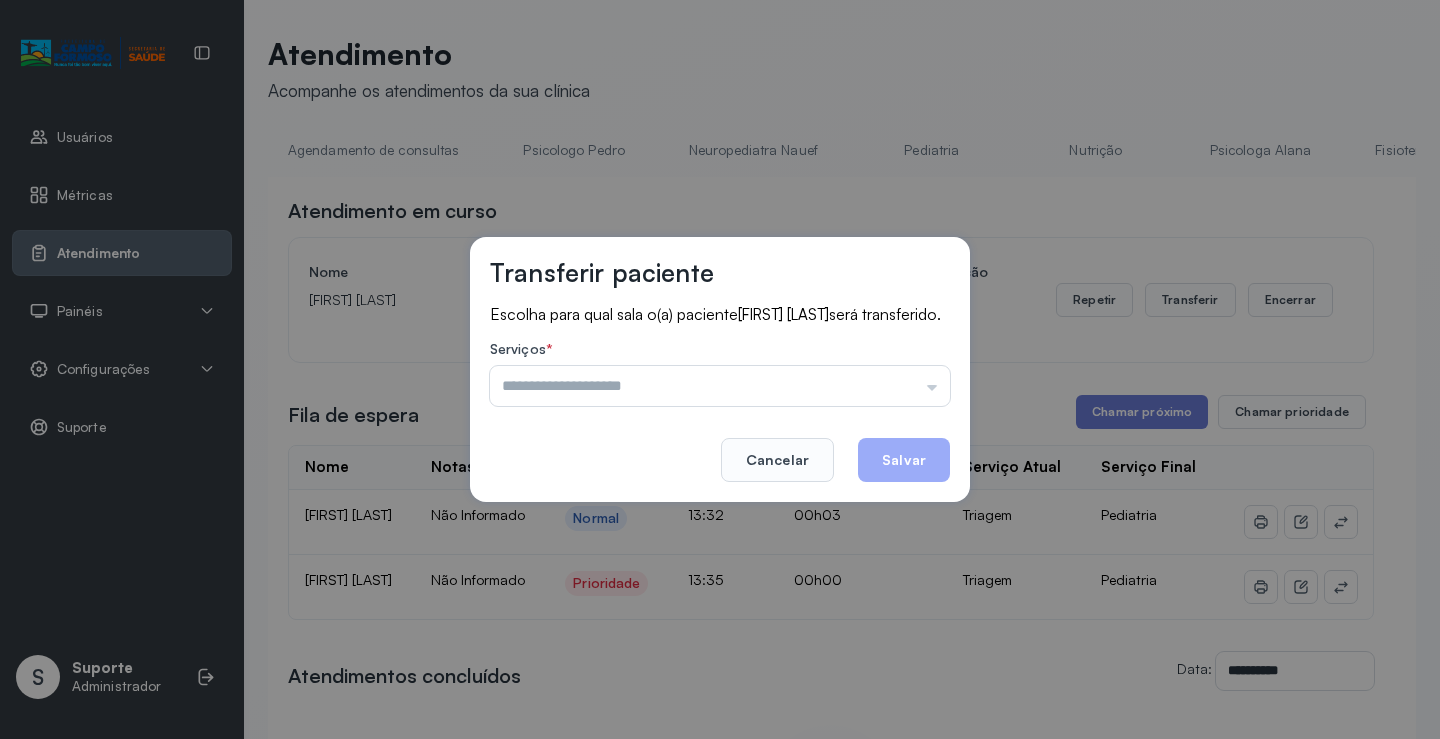 click at bounding box center (720, 386) 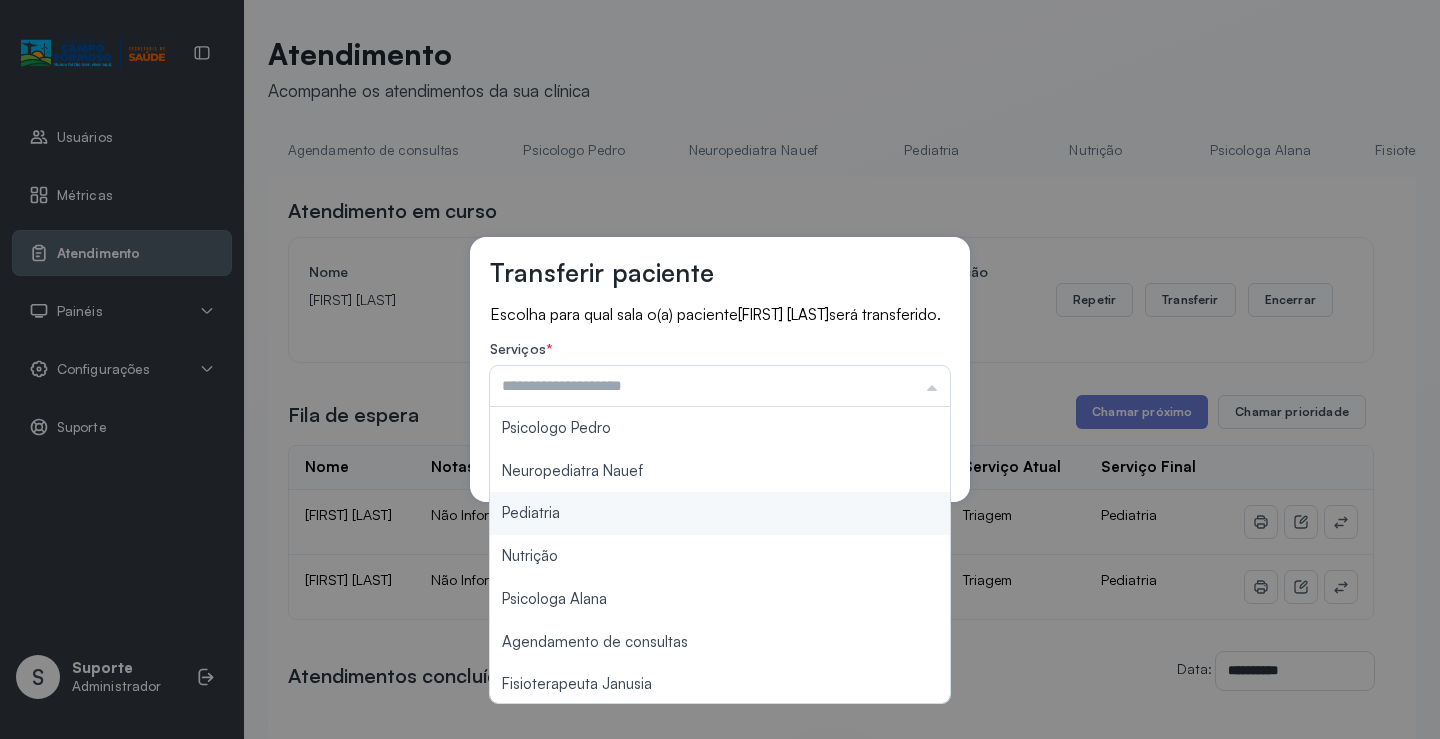 type on "*********" 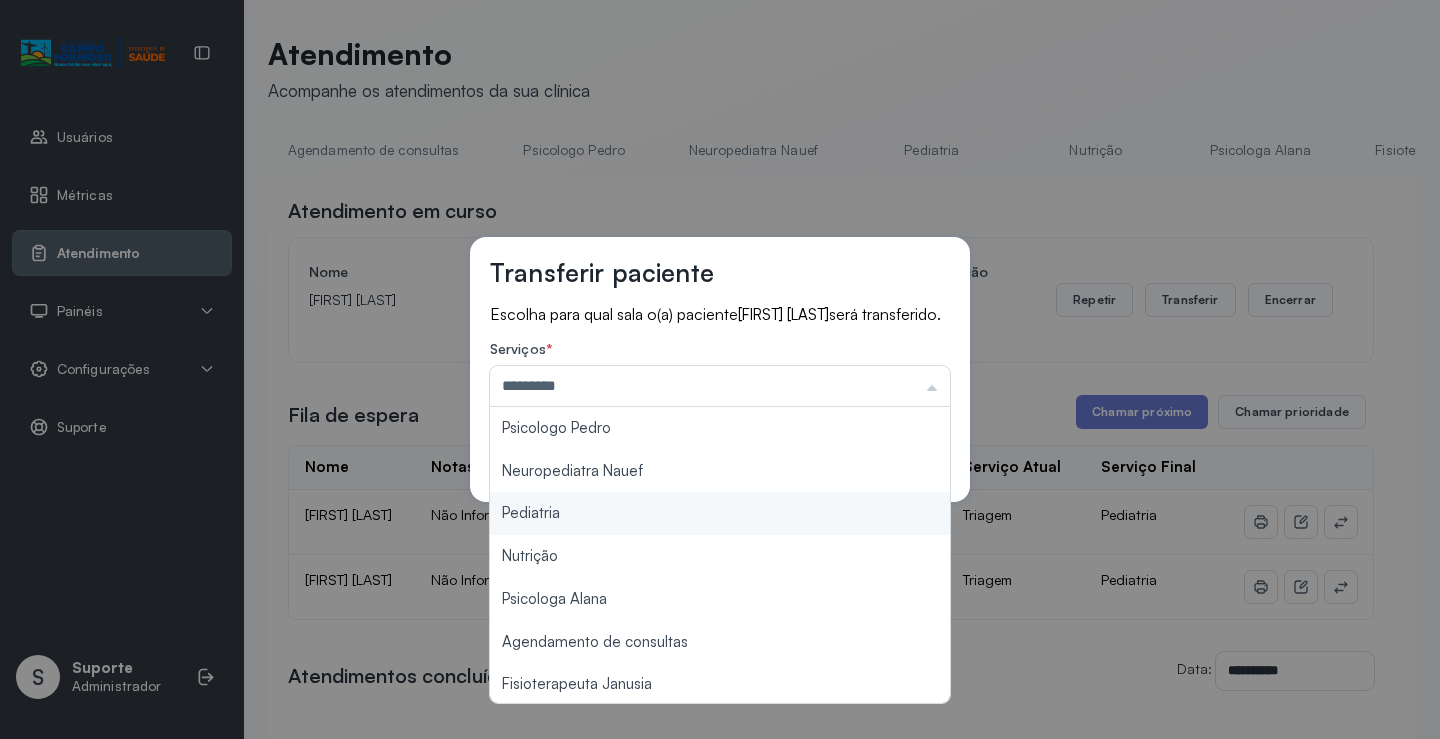 click on "Transferir paciente Escolha para qual sala o(a) paciente  [FIRST] [LAST]  será transferido.  Serviços  *  ********* Psicologo [FIRST] Neuropediatra Nauef Pediatria Nutrição Psicologa [FIRST] Agendamento de consultas Fisioterapeuta [FIRST] Coordenadora [FIRST] Consultório 2 Assistente Social Psiquiatra Fisioterapeuta [FIRST] Fisioterapeuta [FIRST] Neuropediatra [FIRST] Cancelar Salvar" at bounding box center [720, 369] 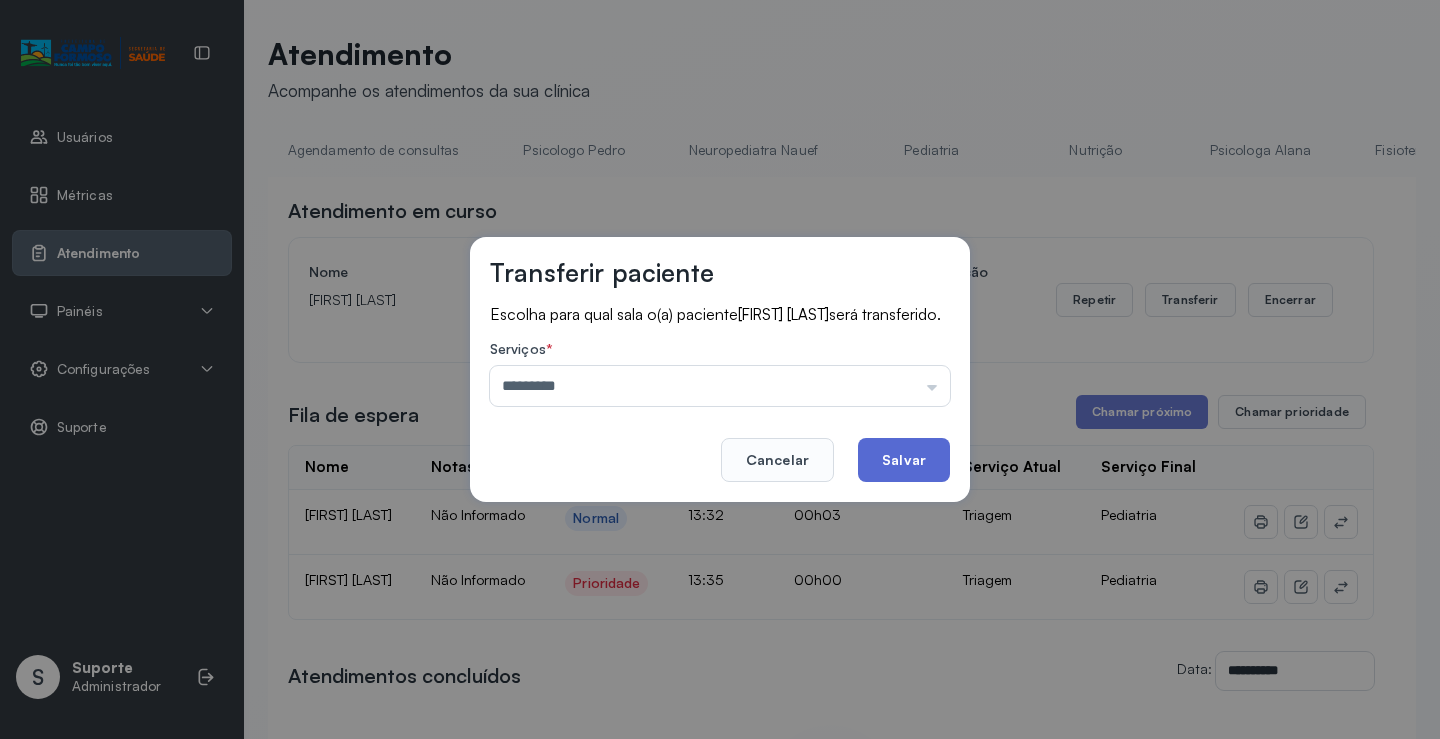 click on "Salvar" 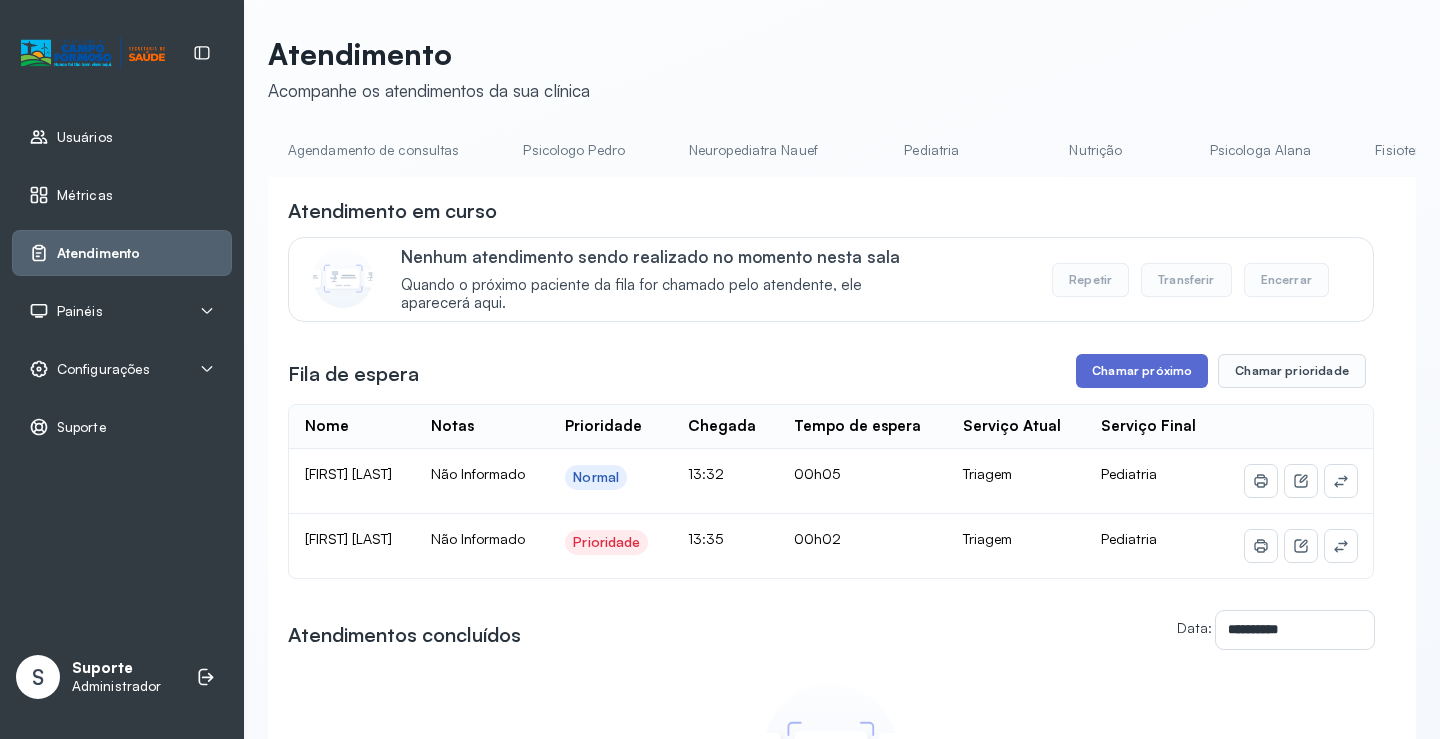 click on "Chamar próximo" at bounding box center [1142, 371] 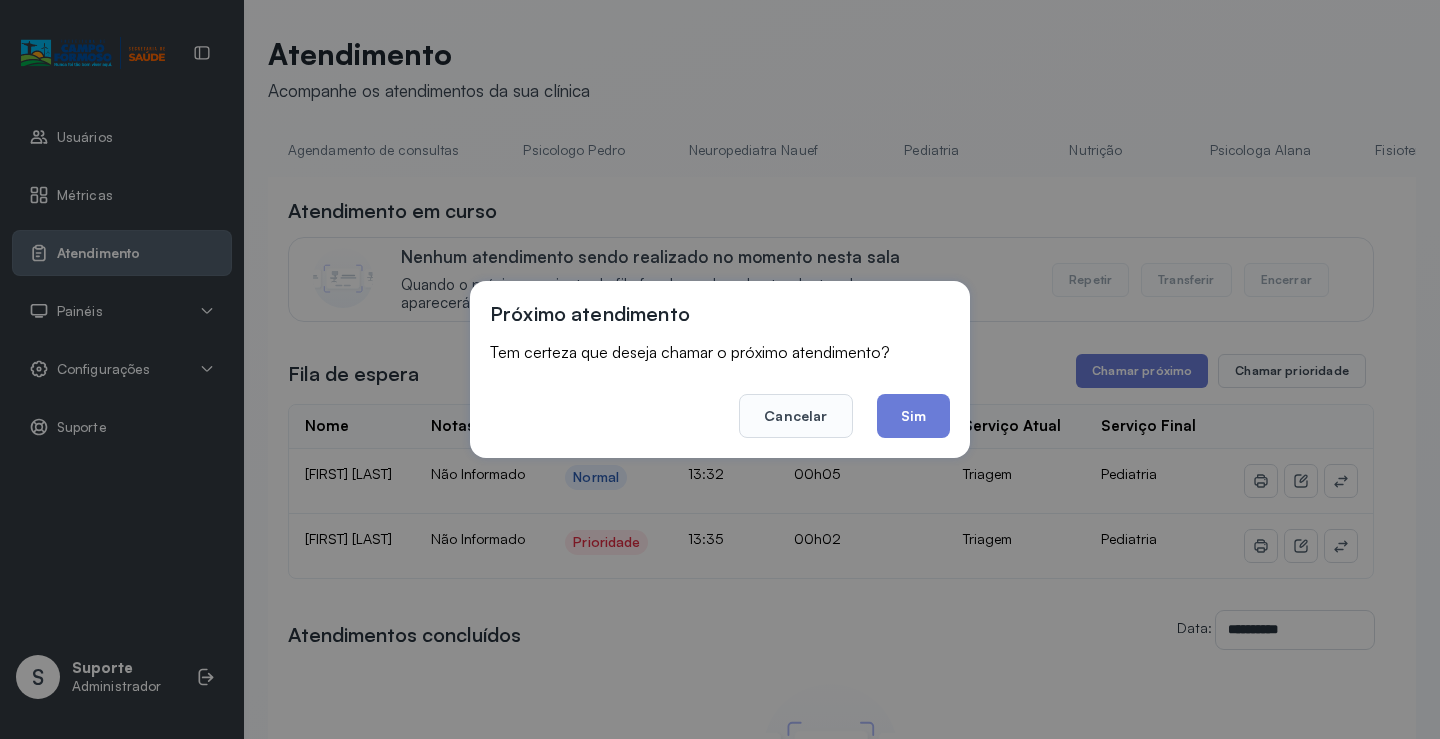 drag, startPoint x: 925, startPoint y: 420, endPoint x: 895, endPoint y: 397, distance: 37.802116 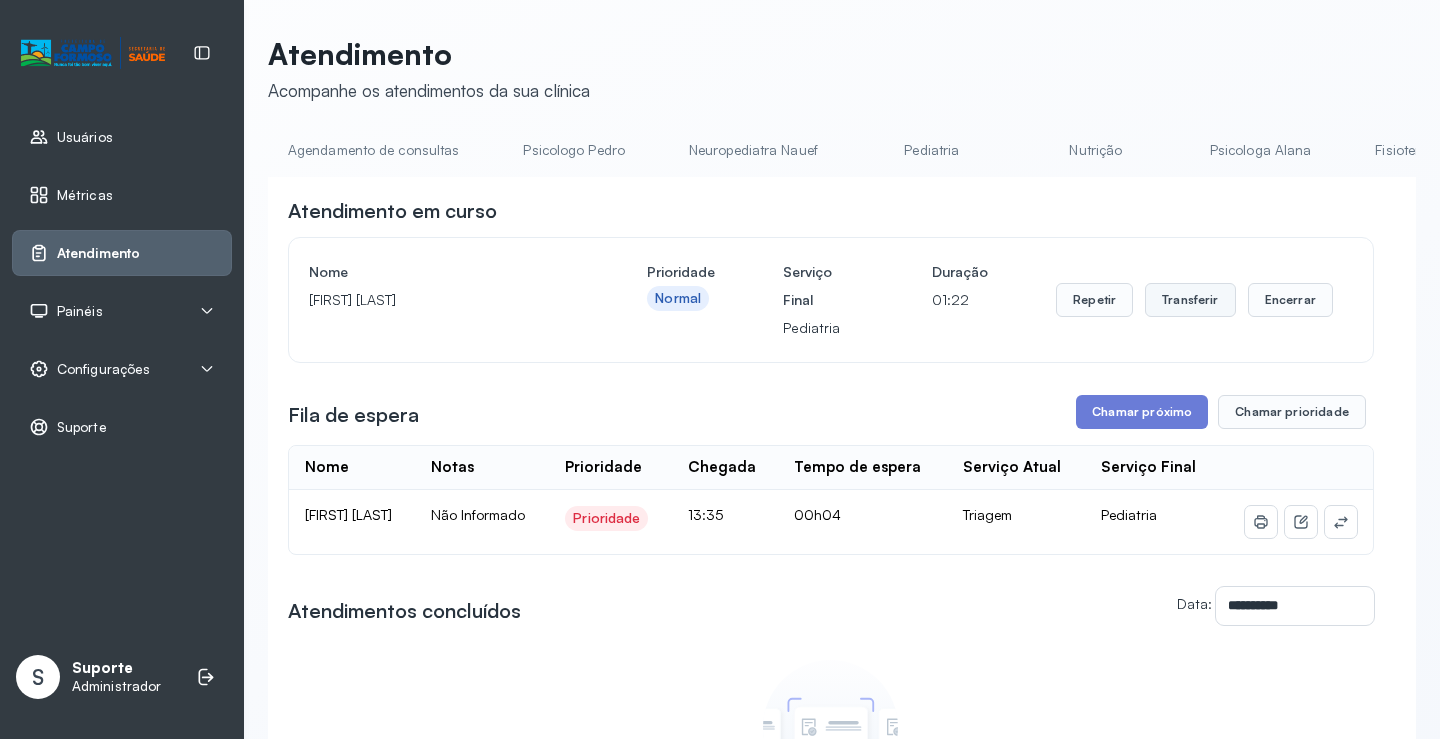 click on "Transferir" at bounding box center (1190, 300) 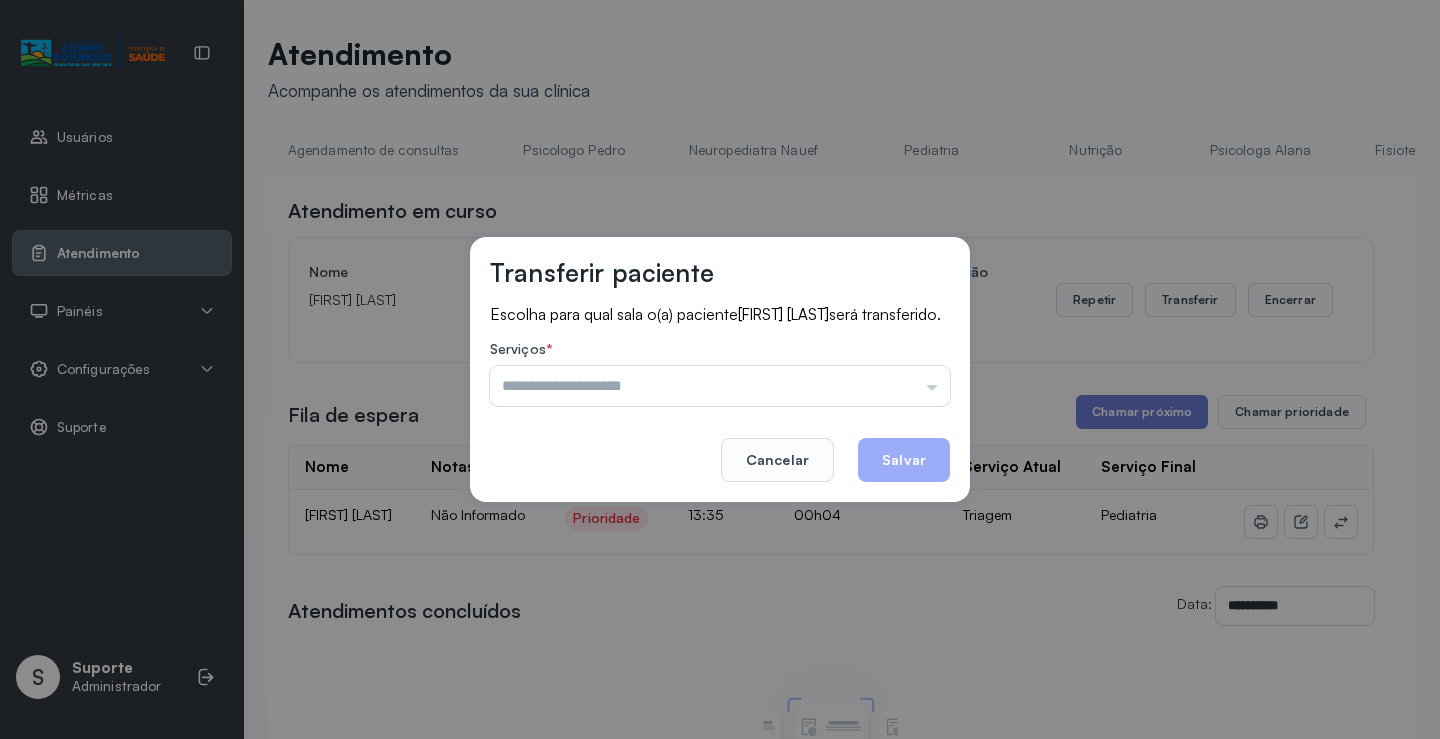 click at bounding box center [720, 386] 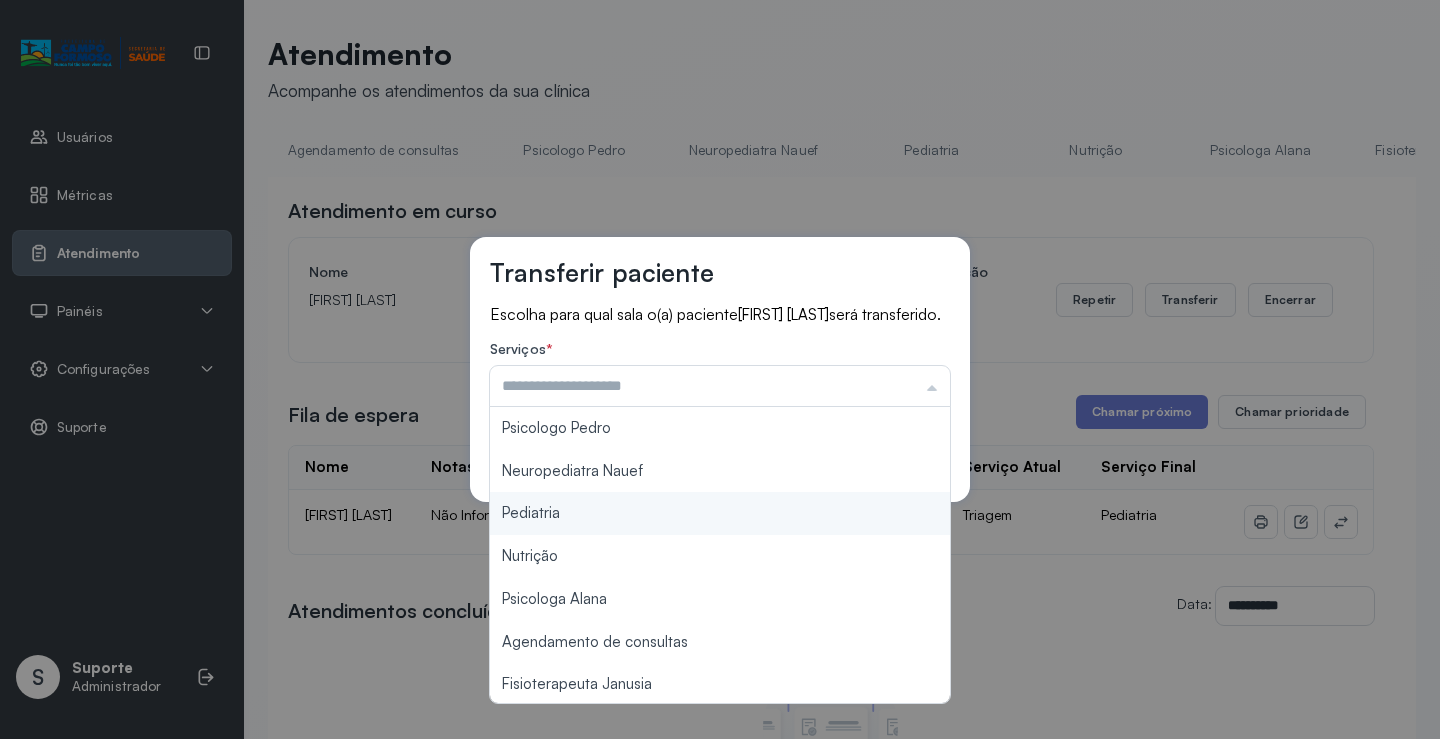 type on "*********" 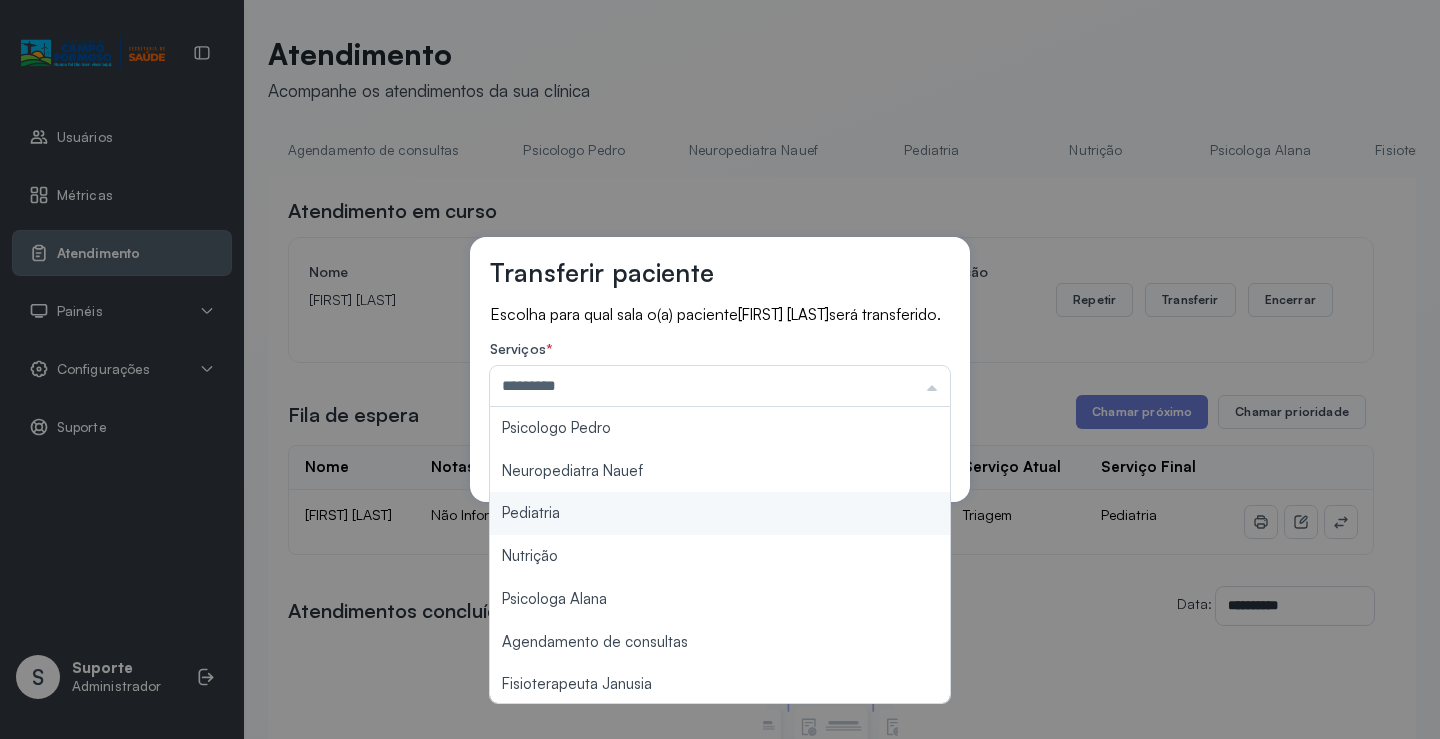 click on "Transferir paciente Escolha para qual sala o(a) paciente  [FIRST] [LAST]  será transferido.  Serviços  *  ********* Psicologo [FIRST] Neuropediatra Nauef Pediatria Nutrição Psicologa [FIRST] Agendamento de consultas Fisioterapeuta [FIRST] Coordenadora [FIRST] Consultório 2 Assistente Social Psiquiatra Fisioterapeuta [FIRST] Fisioterapeuta [FIRST] Neuropediatra [FIRST] Cancelar Salvar" at bounding box center (720, 369) 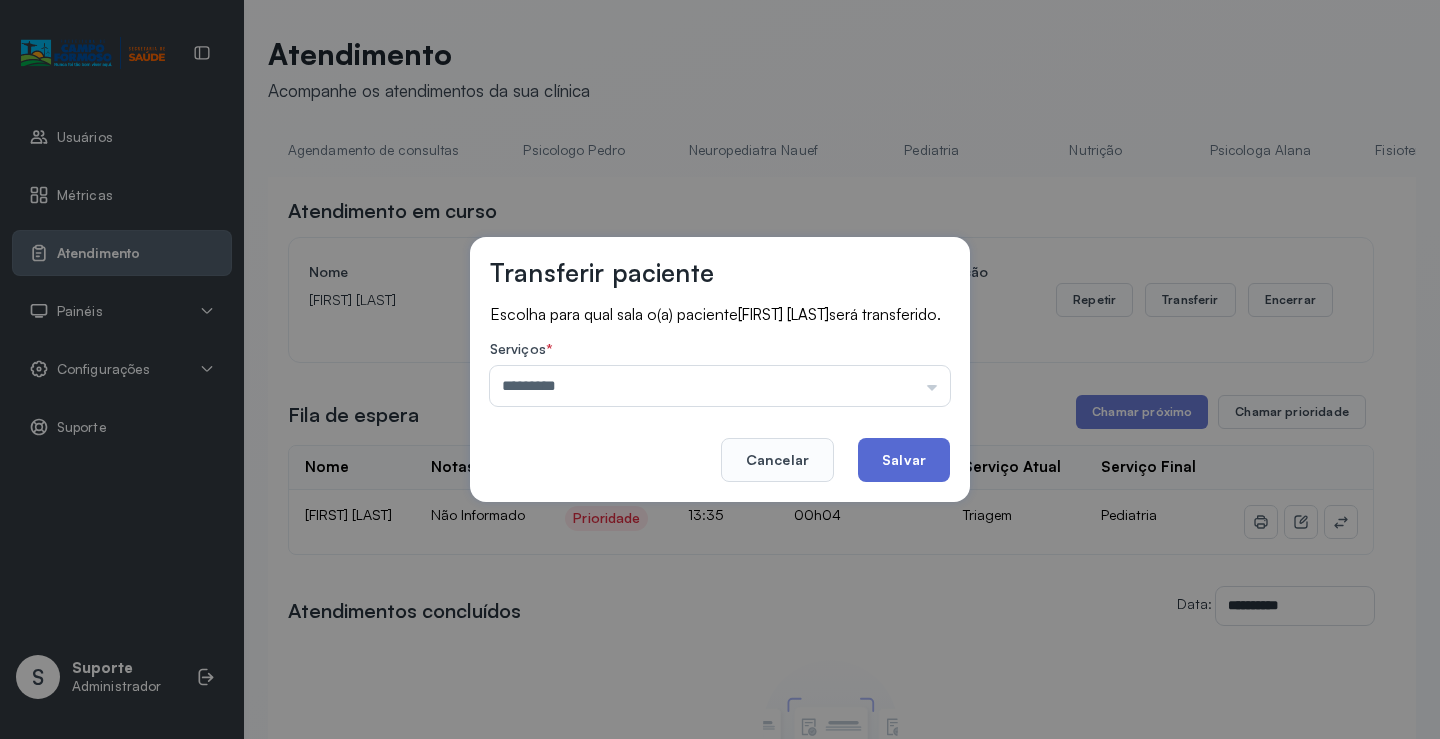 click on "Salvar" 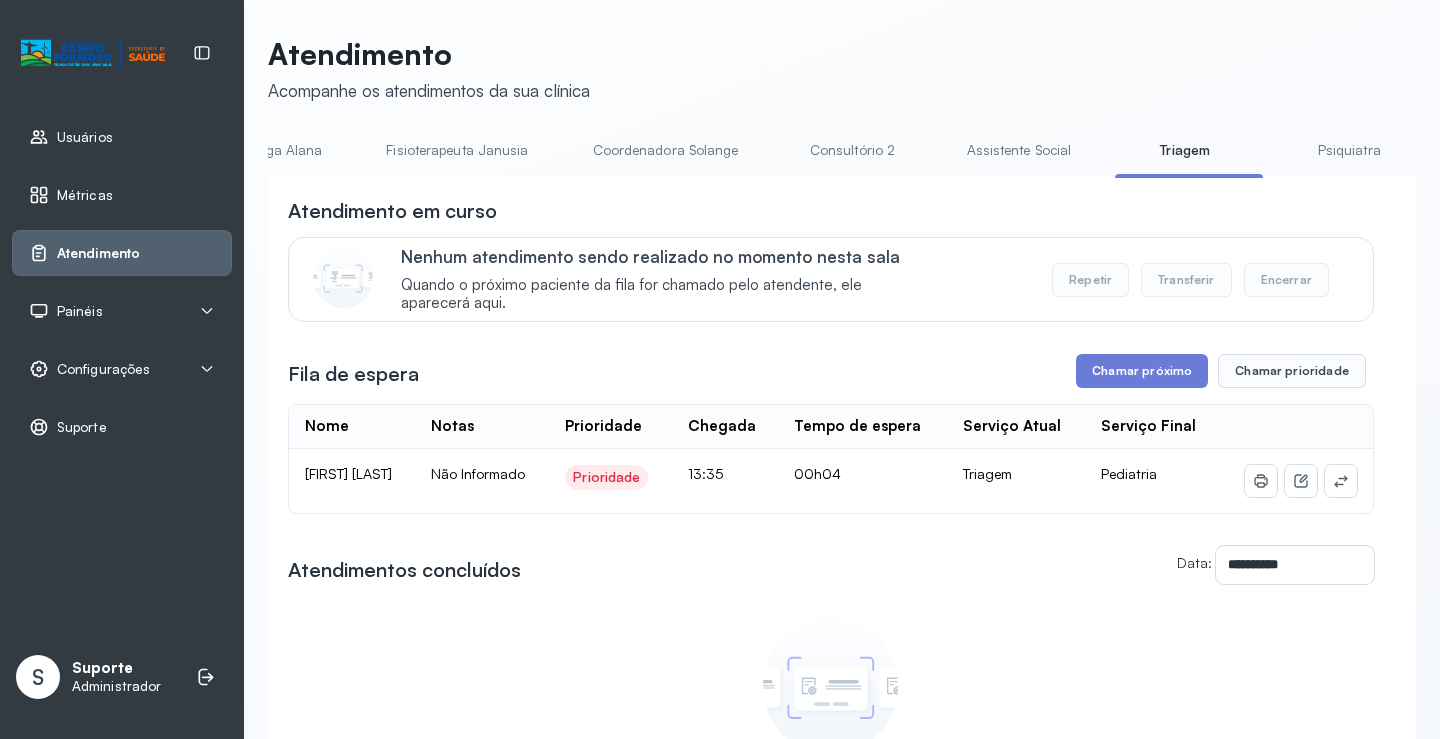 scroll, scrollTop: 0, scrollLeft: 1003, axis: horizontal 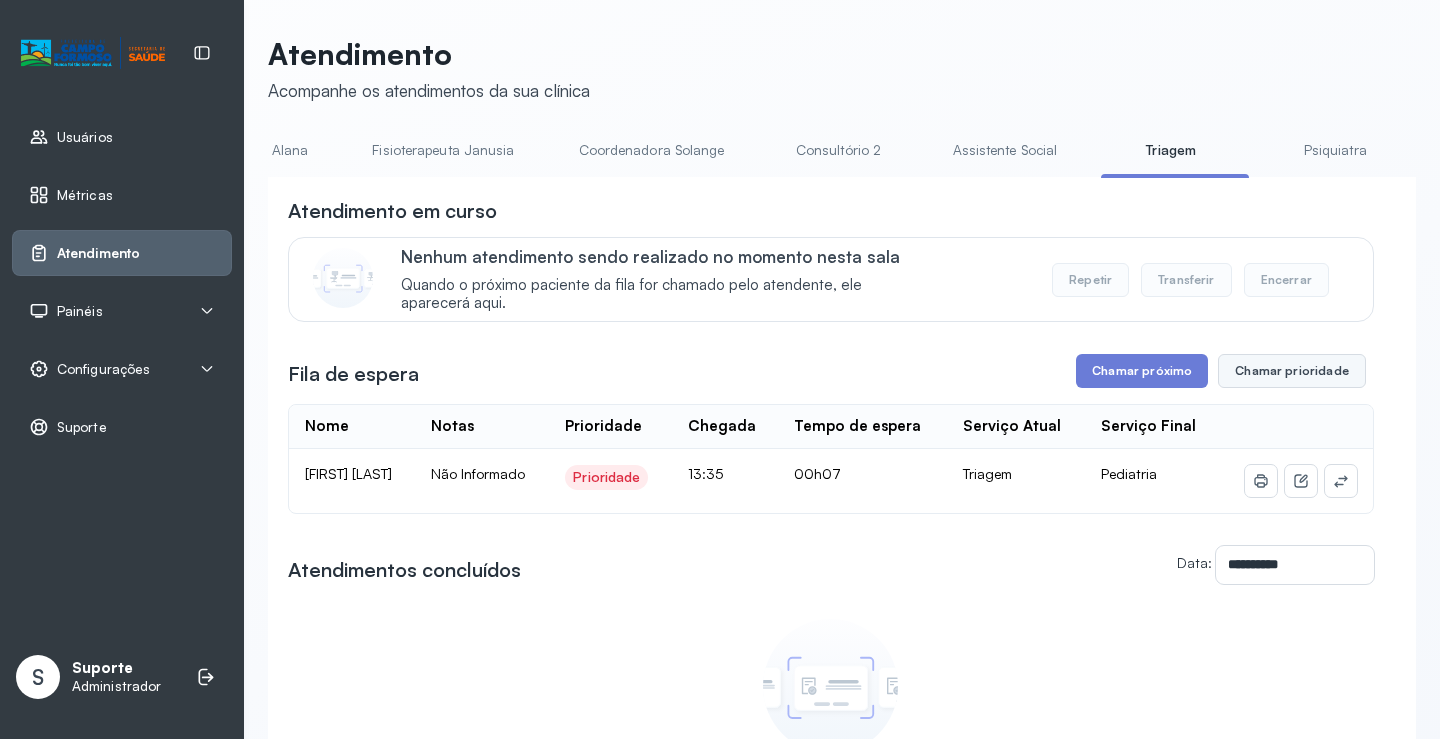 click on "Chamar prioridade" at bounding box center [1292, 371] 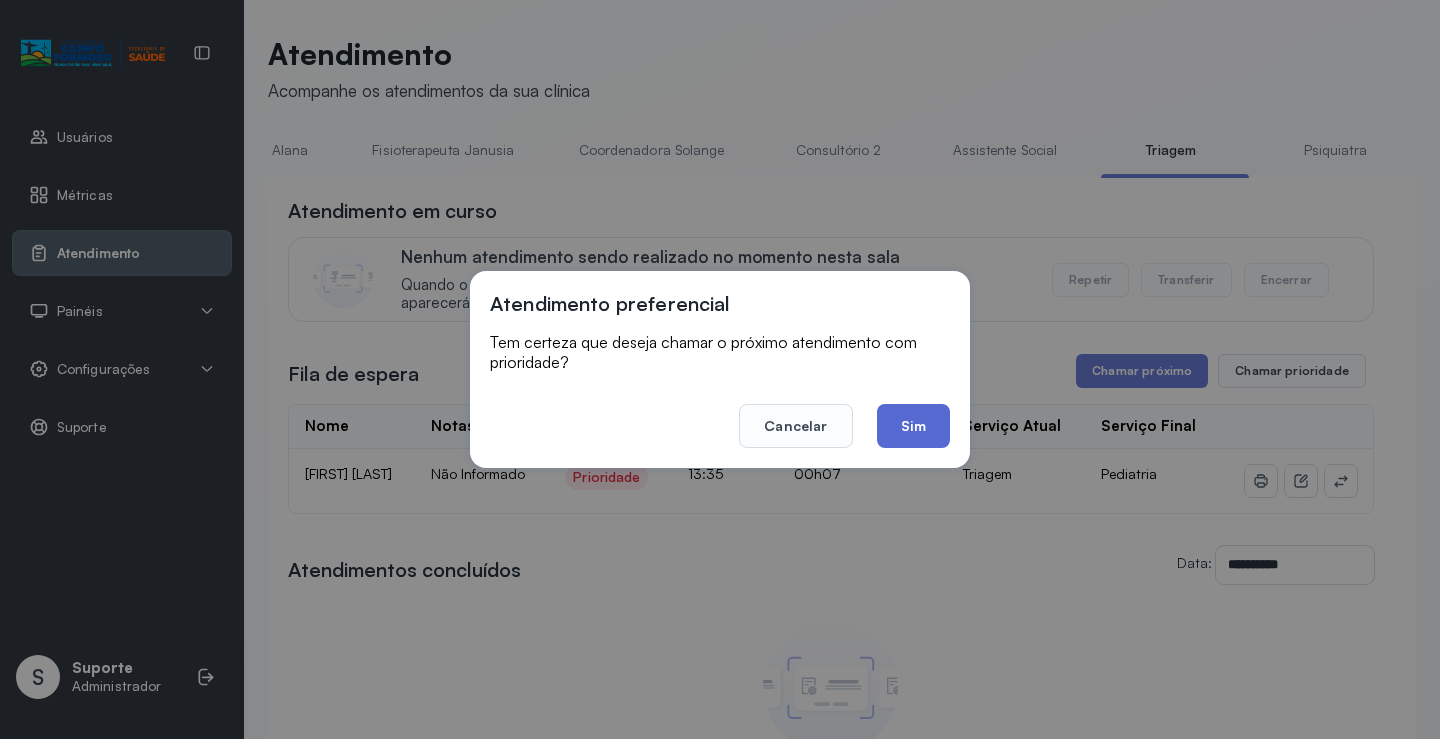 click on "Sim" 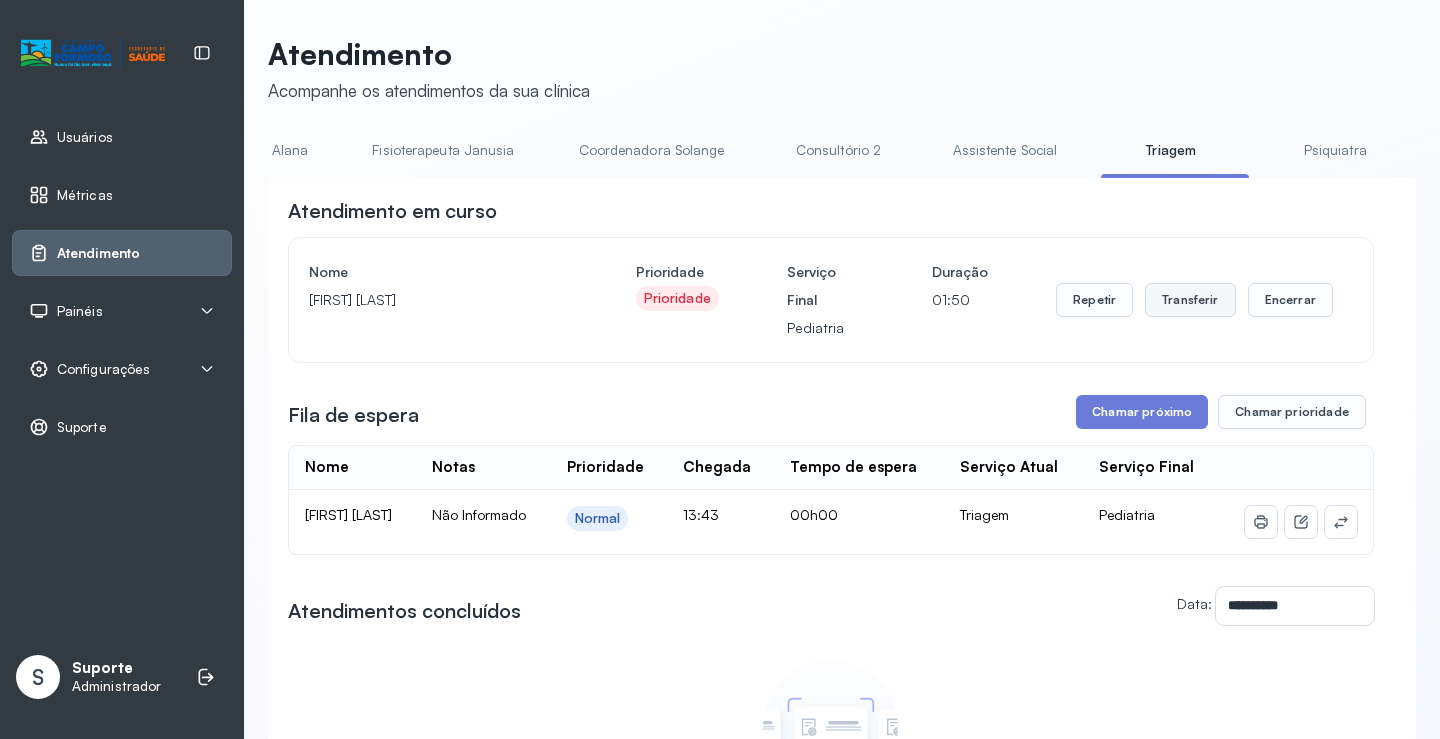 click on "Transferir" at bounding box center (1190, 300) 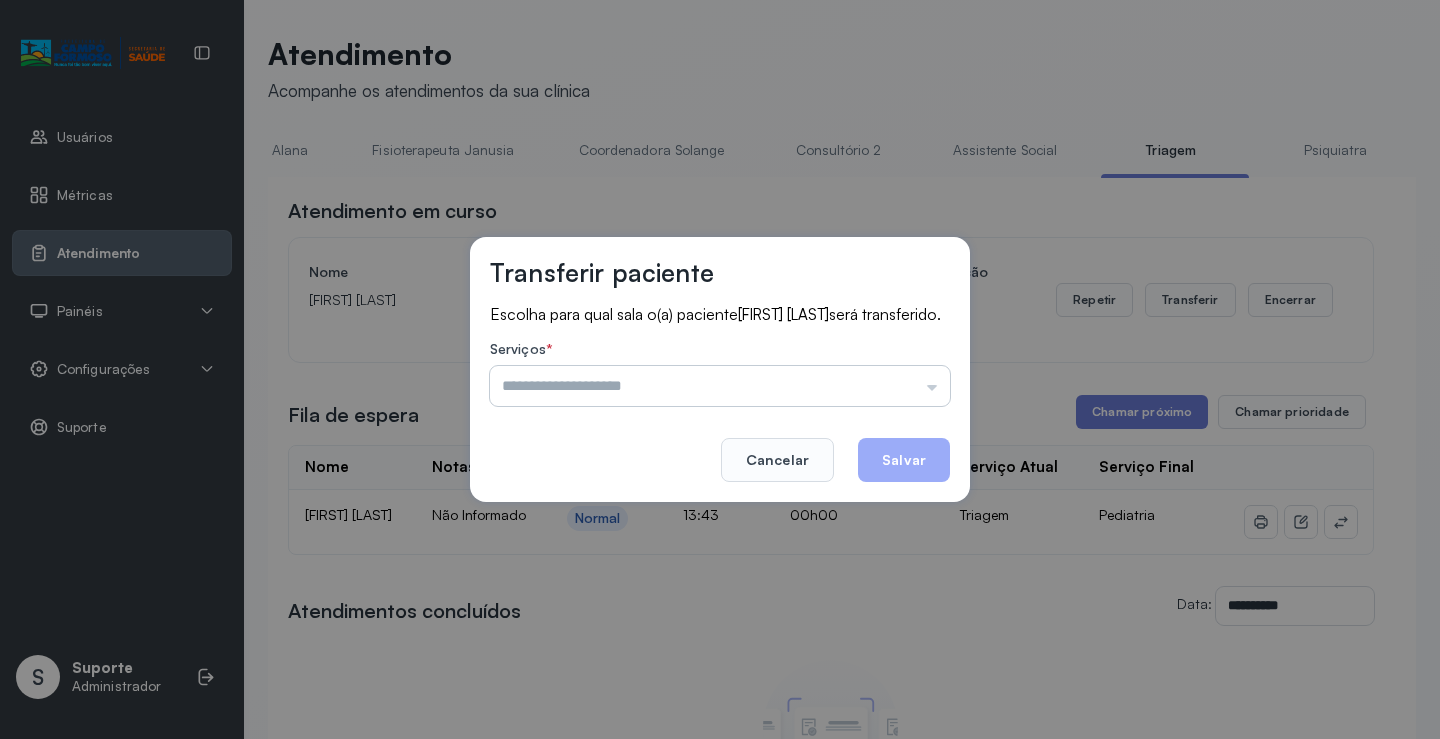 click at bounding box center (720, 386) 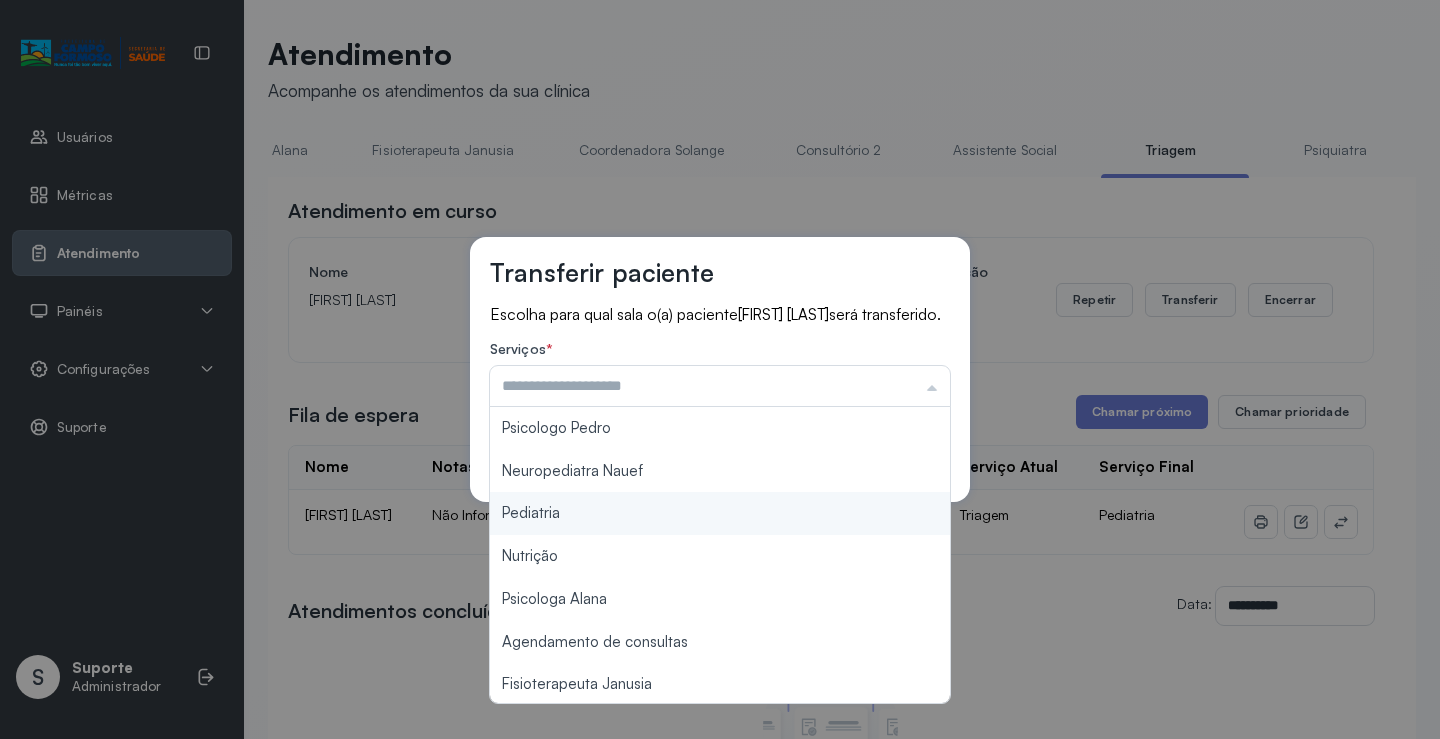 type on "*********" 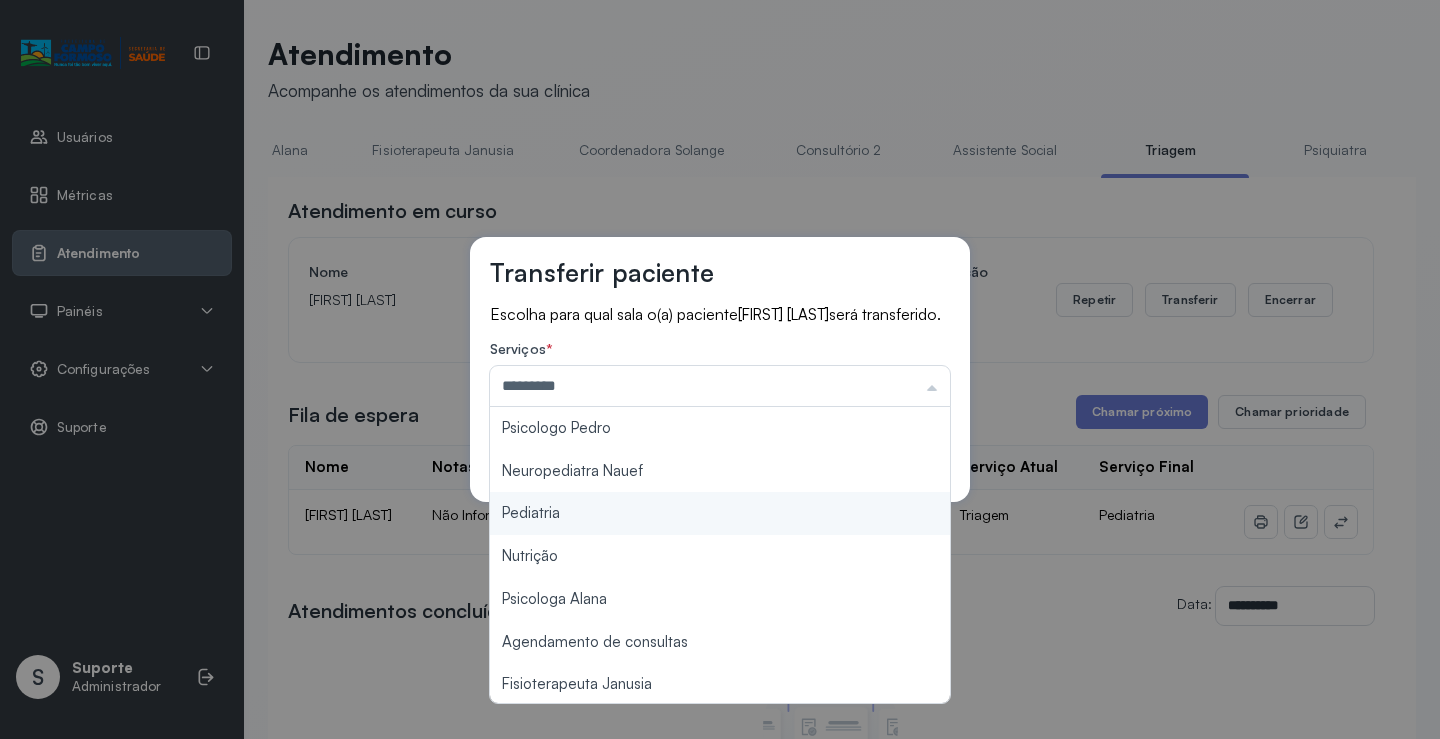 click on "Transferir paciente Escolha para qual sala o(a) paciente  [FIRST] [LAST]  será transferido.  Serviços  *  ********* Psicologo [FIRST] Neuropediatra Nauef Pediatria Nutrição Psicologa [FIRST] Agendamento de consultas Fisioterapeuta [FIRST] Coordenadora [FIRST] Consultório 2 Assistente Social Psiquiatra Fisioterapeuta [FIRST] Fisioterapeuta [FIRST] Neuropediatra [FIRST] Cancelar Salvar" at bounding box center (720, 369) 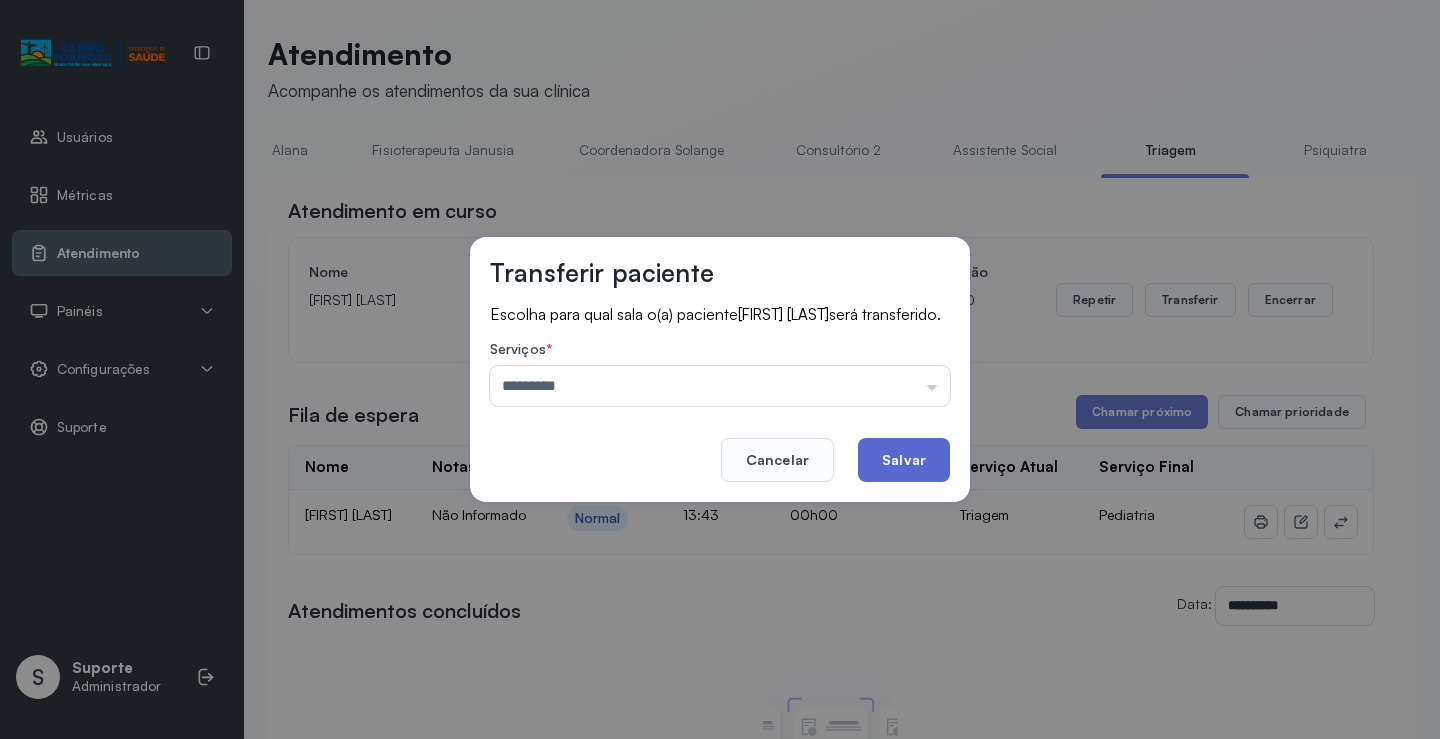 click on "Salvar" 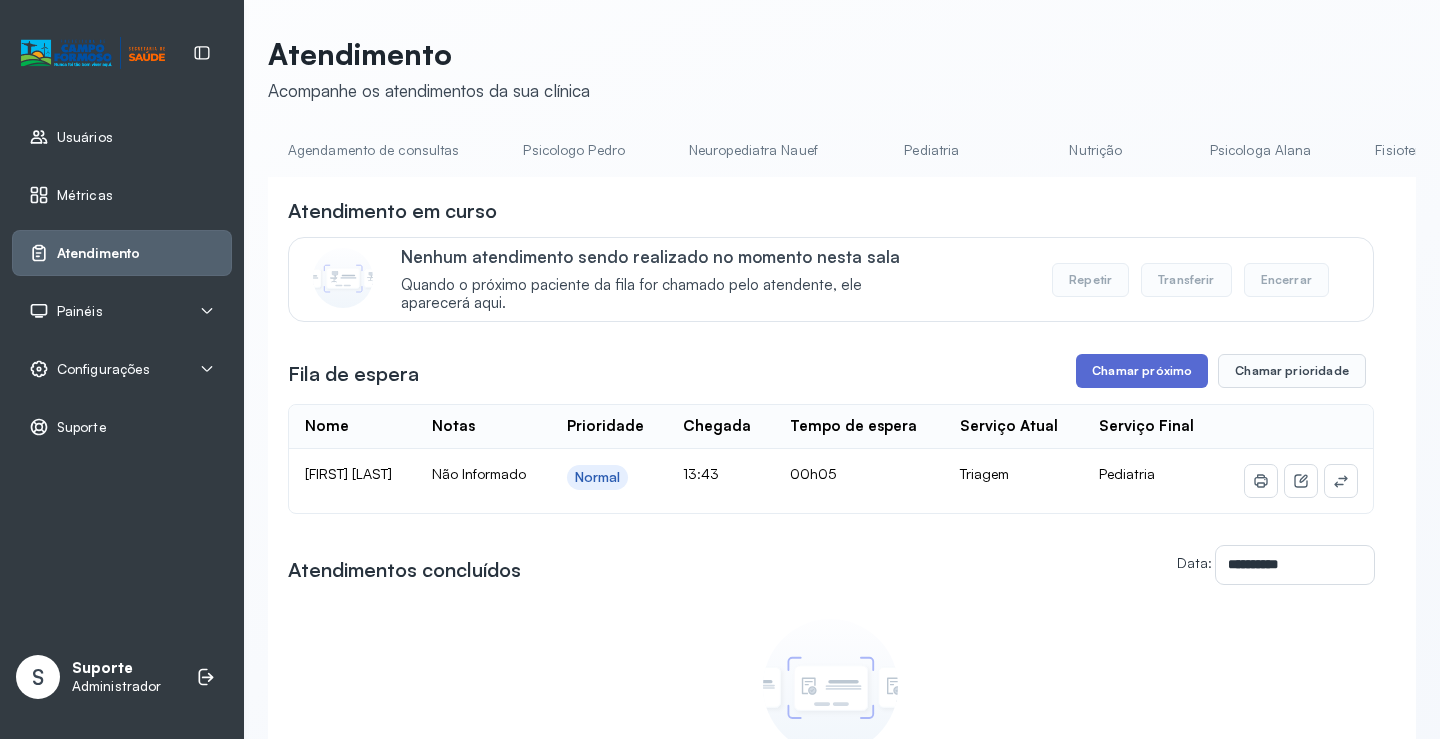 click on "Chamar próximo" at bounding box center [1142, 371] 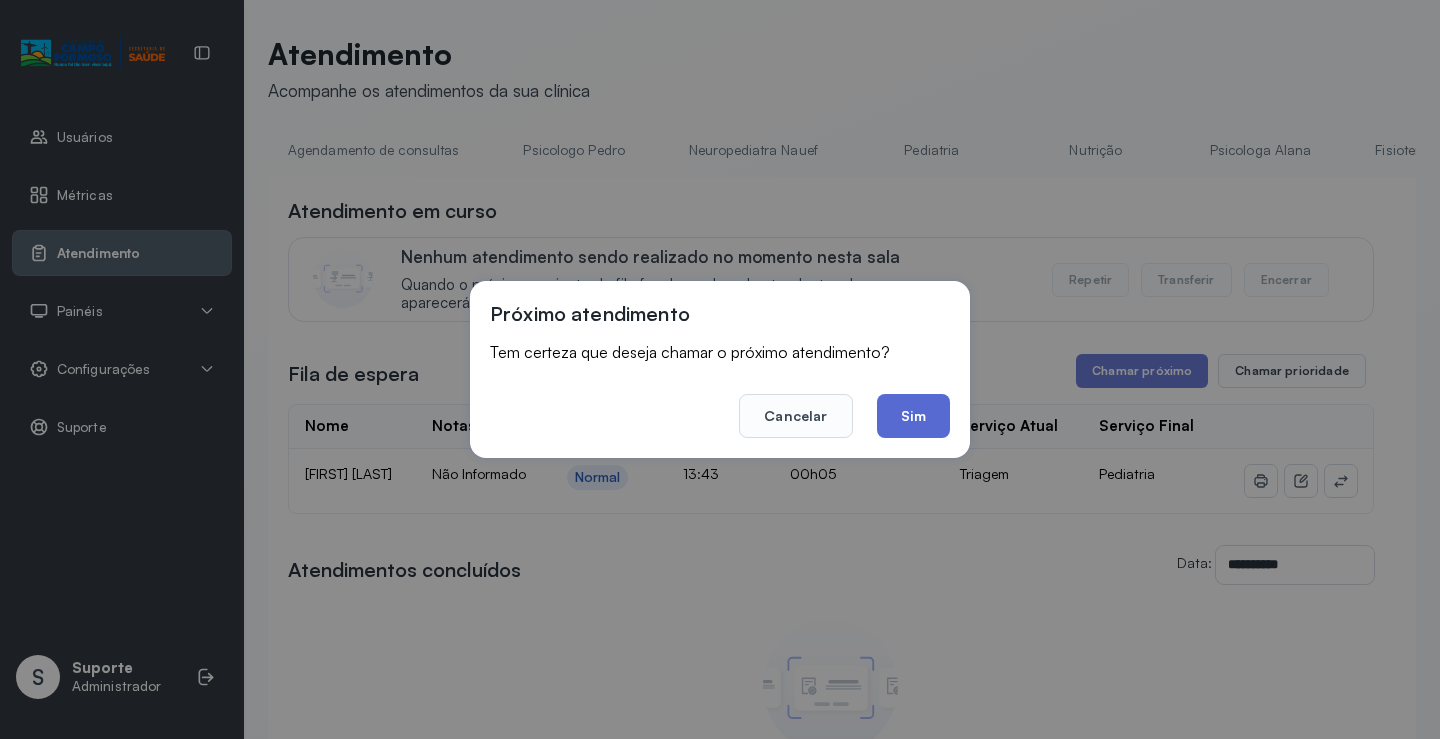 click on "Sim" 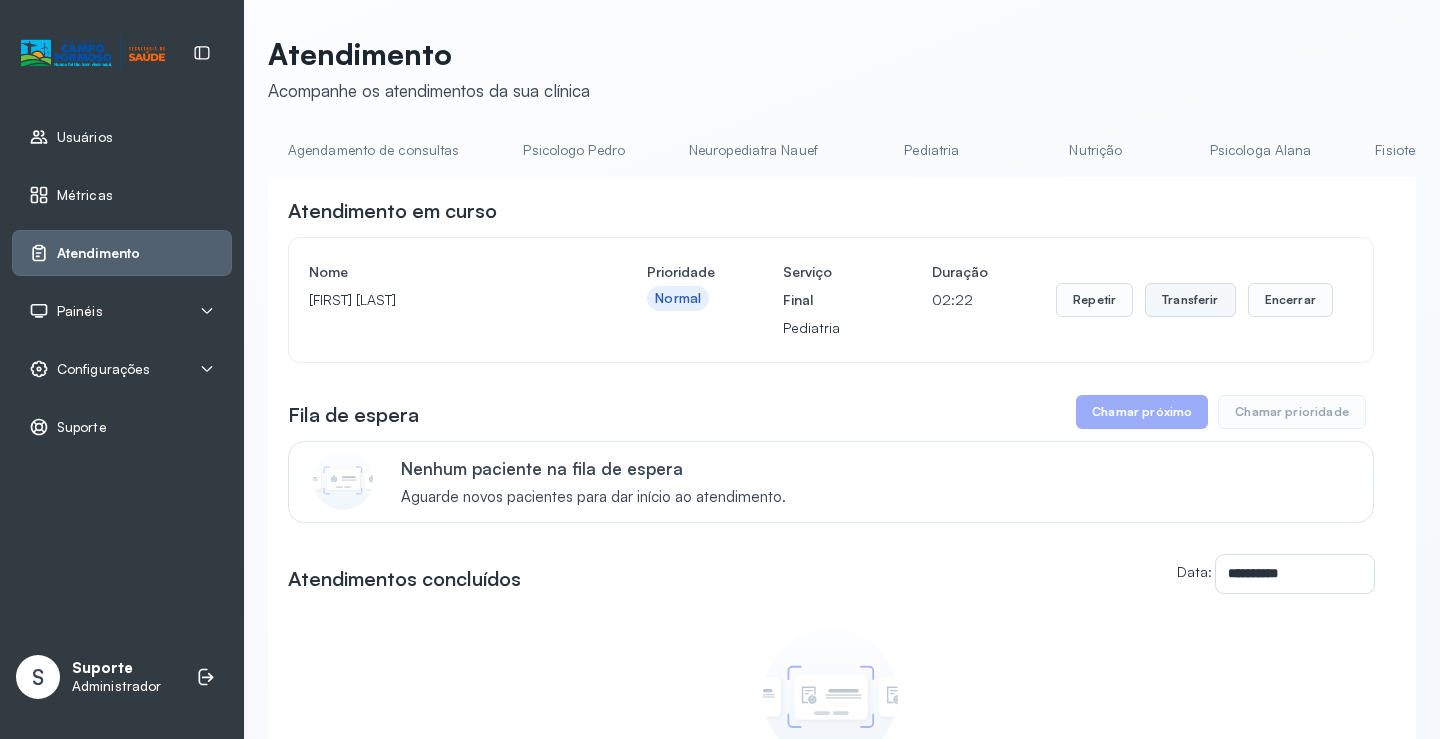 click on "Transferir" at bounding box center [1190, 300] 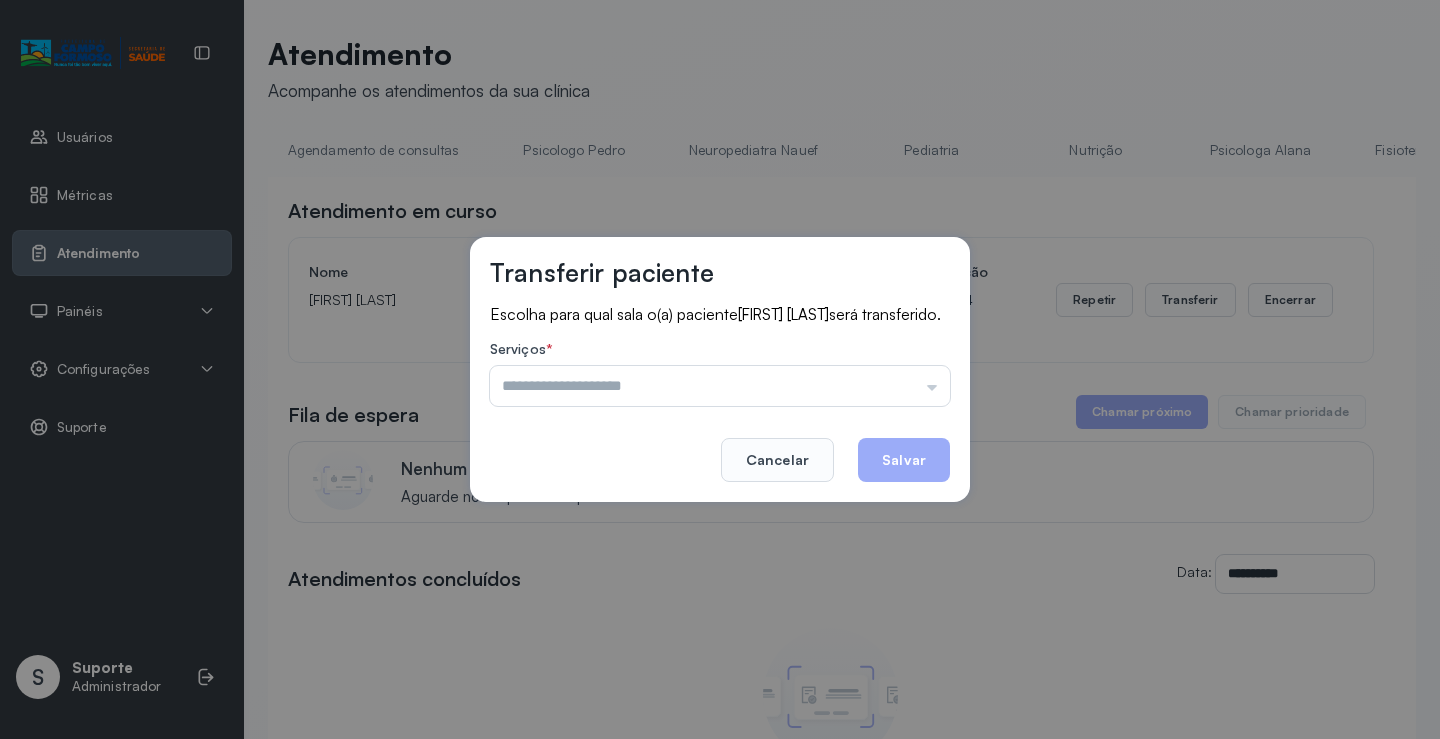 click at bounding box center [720, 386] 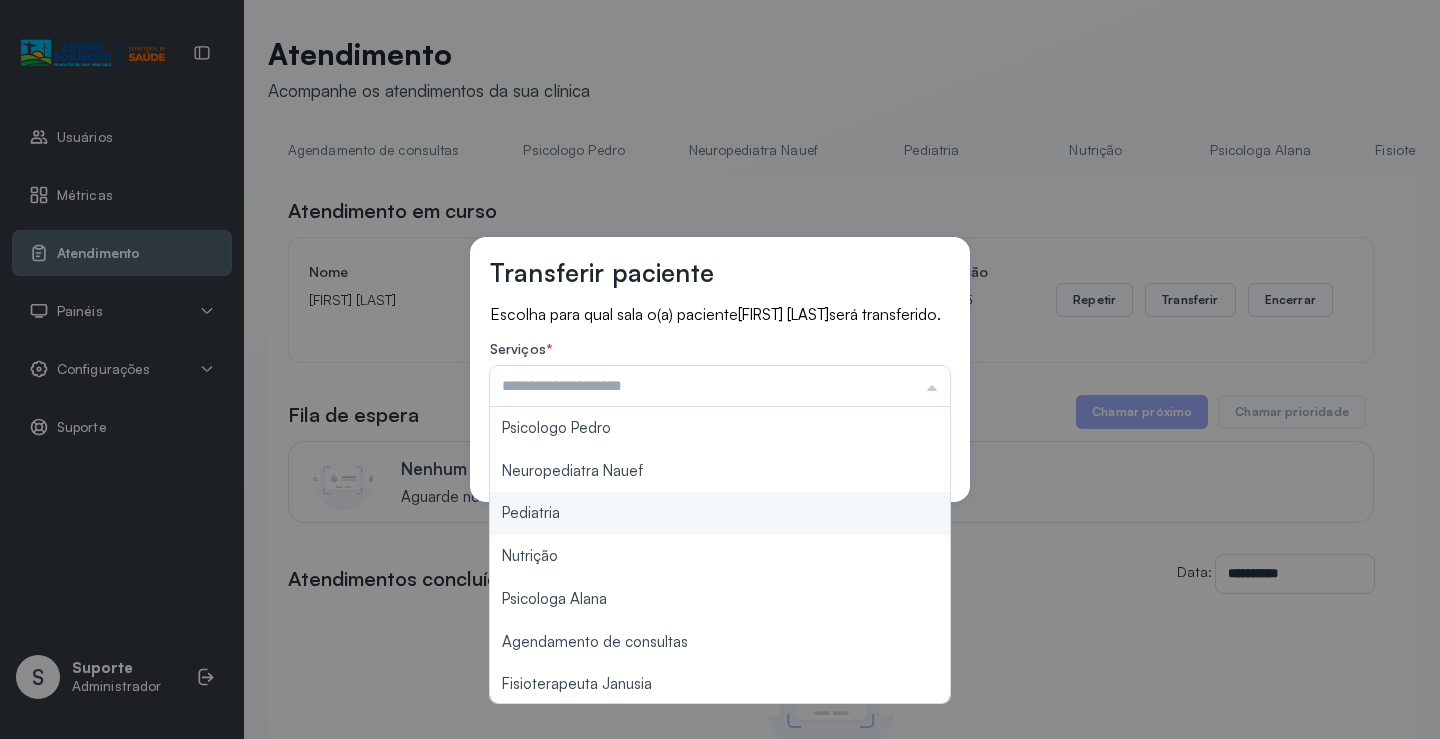 type on "*********" 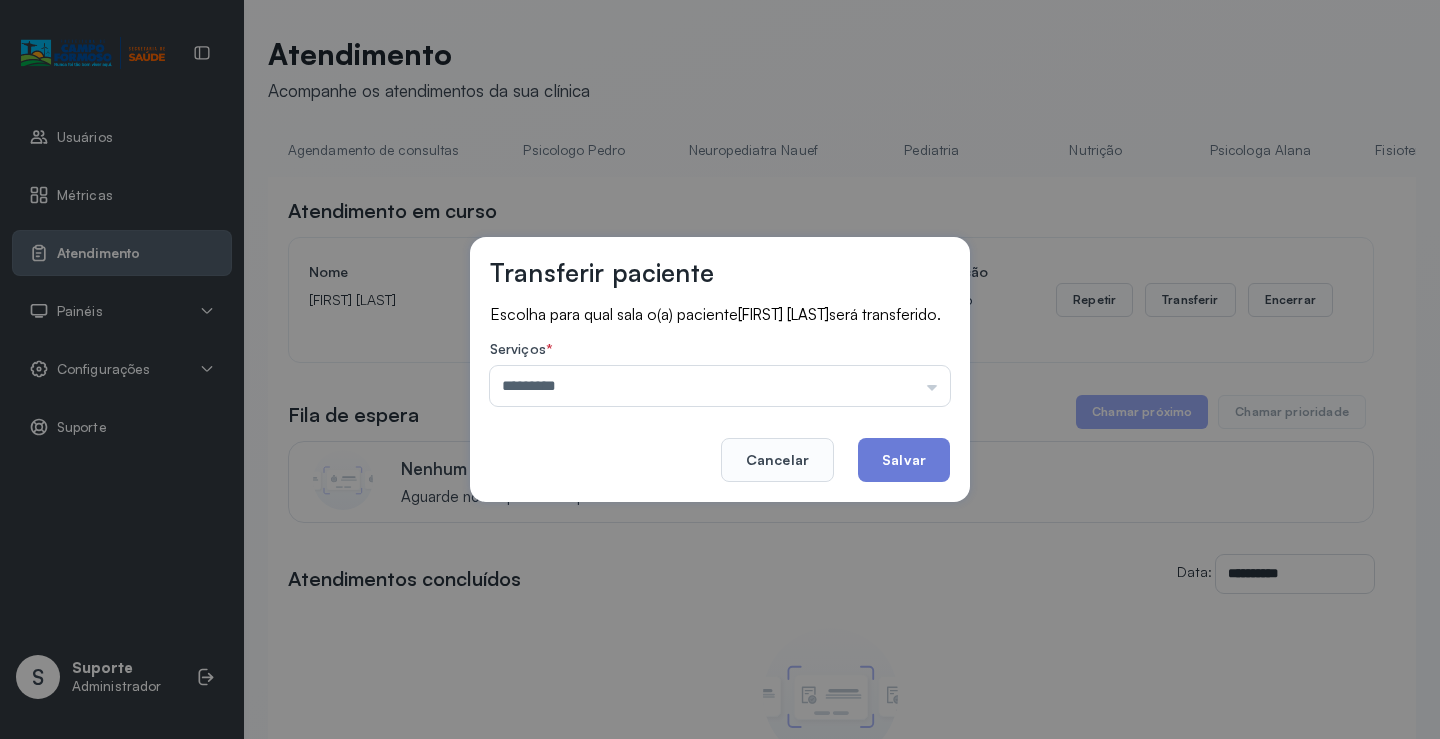 click on "Transferir paciente Escolha para qual sala o(a) paciente  [FIRST] [LAST]  será transferido.  Serviços  *  ********* Psicologo [FIRST] Neuropediatra Nauef Pediatria Nutrição Psicologa [FIRST] Agendamento de consultas Fisioterapeuta [FIRST] Coordenadora [FIRST] Consultório 2 Assistente Social Psiquiatra Fisioterapeuta [FIRST] Fisioterapeuta [FIRST] Neuropediatra [FIRST] Cancelar Salvar" at bounding box center [720, 369] 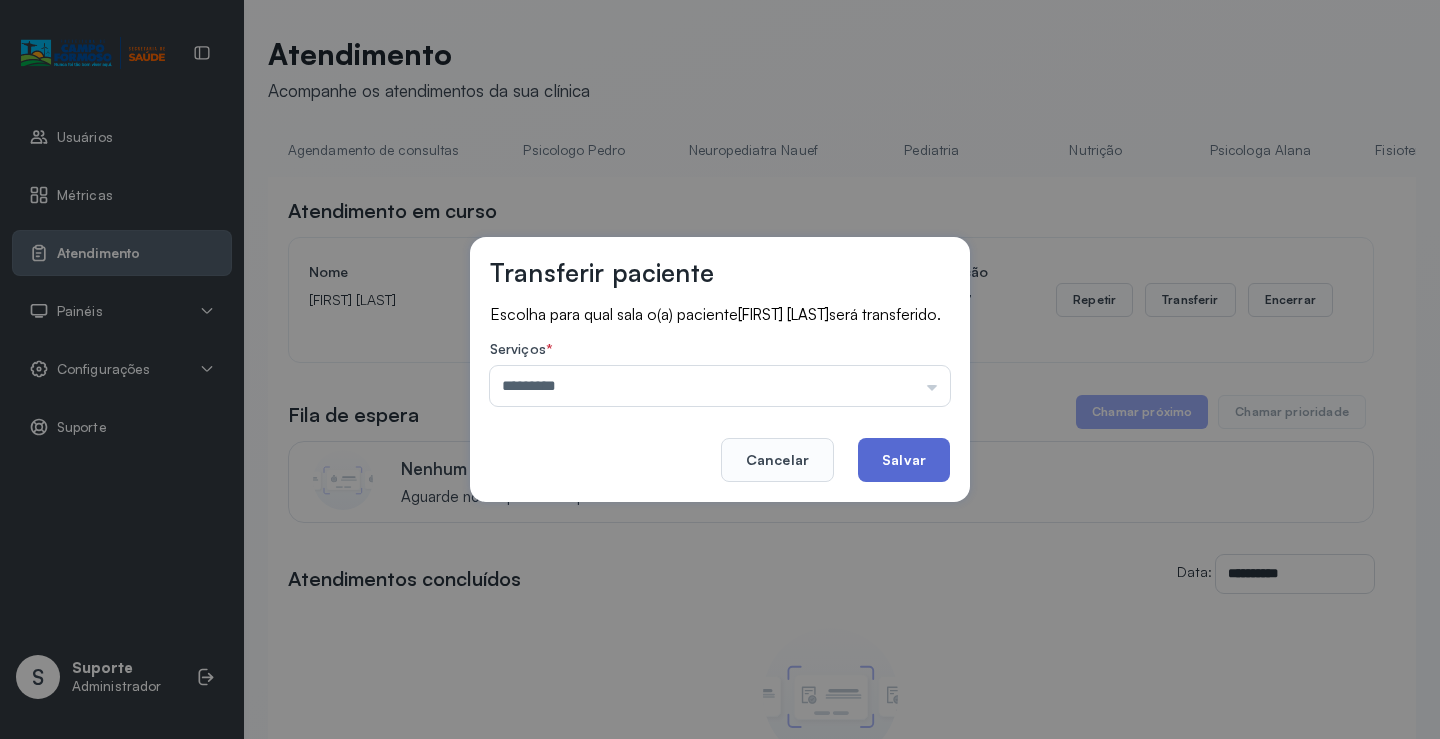 click on "Salvar" 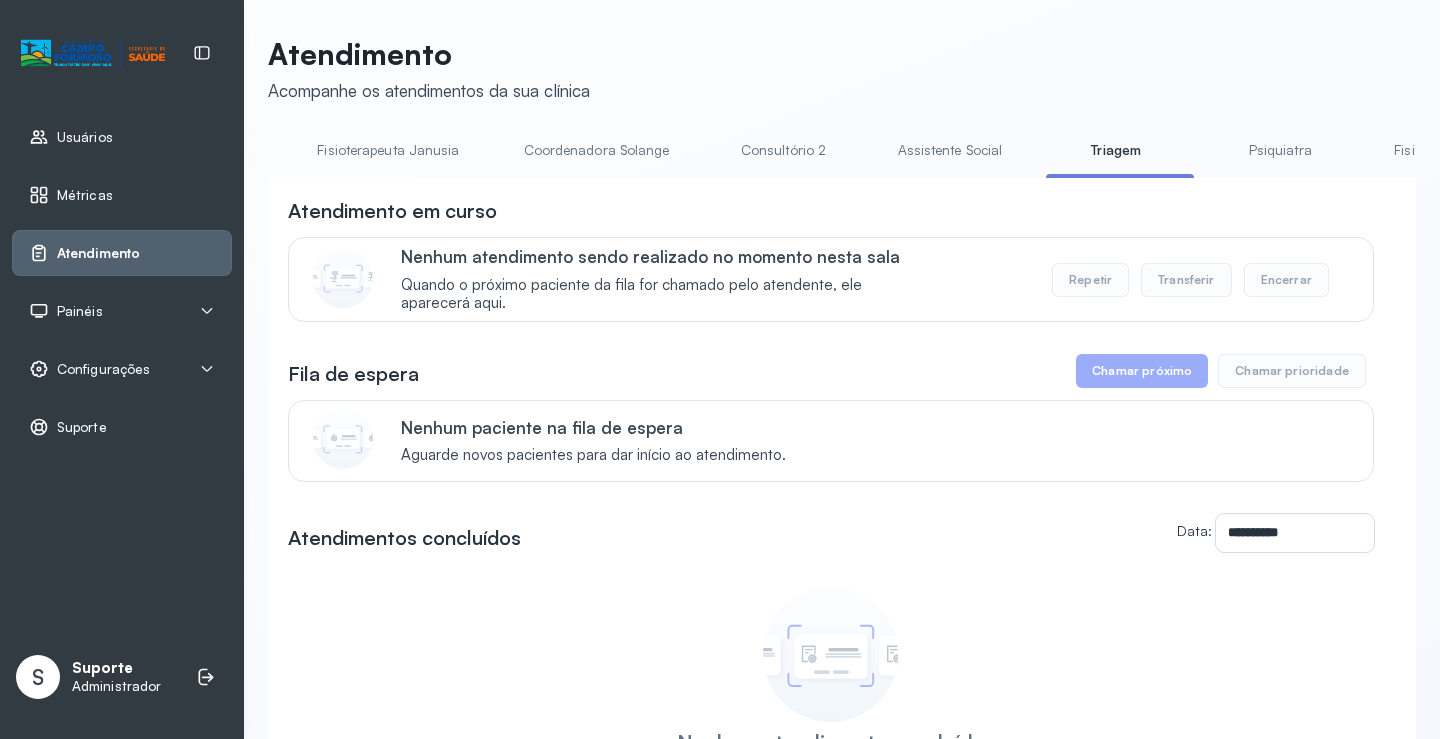 scroll, scrollTop: 0, scrollLeft: 1060, axis: horizontal 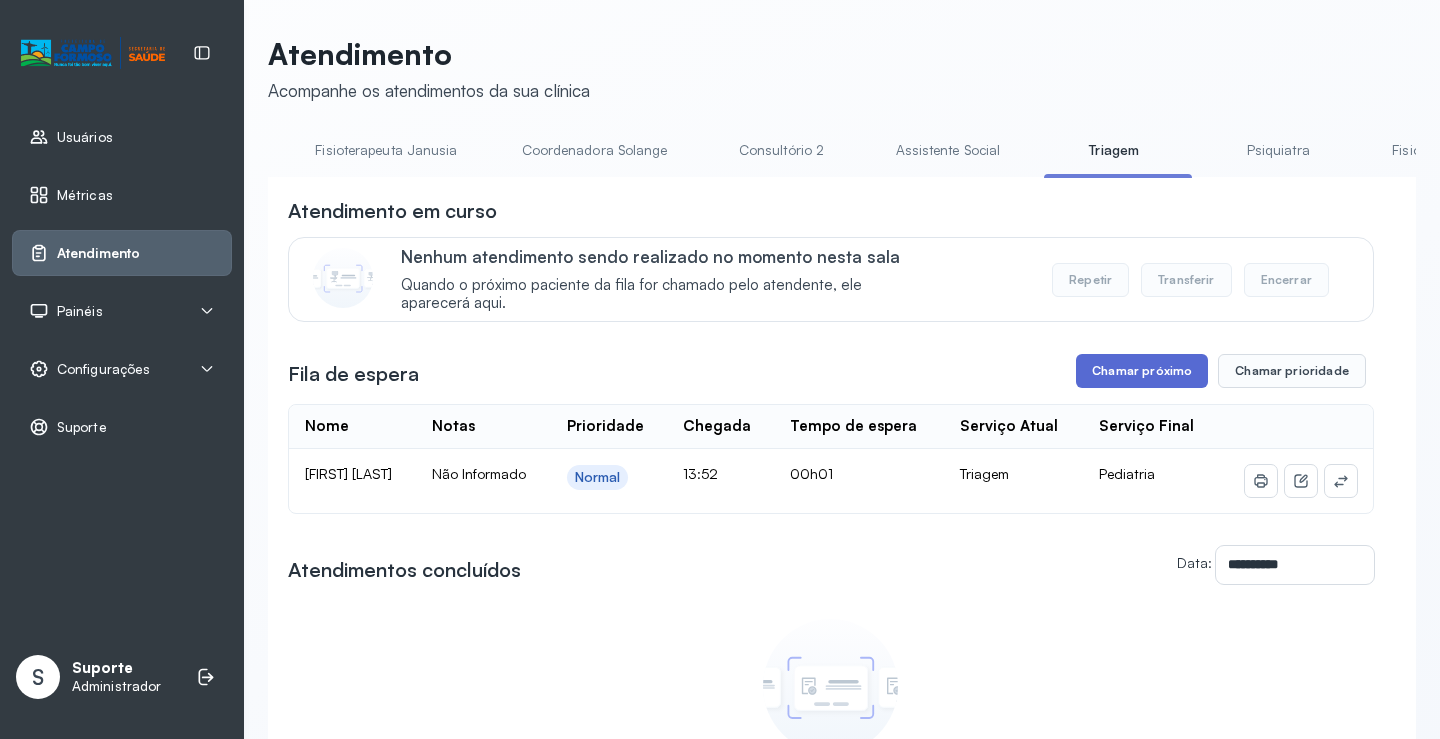 click on "Chamar próximo" at bounding box center (1142, 371) 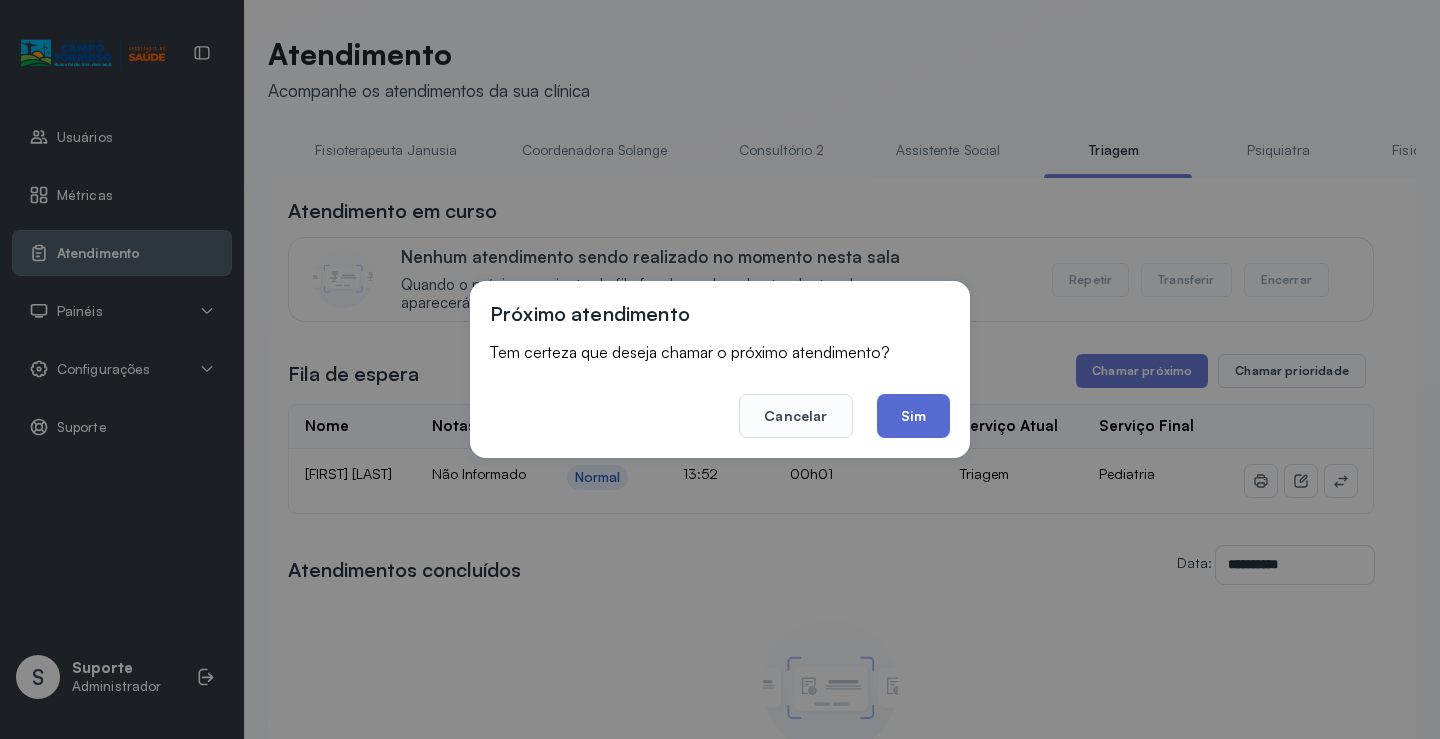 click on "Sim" 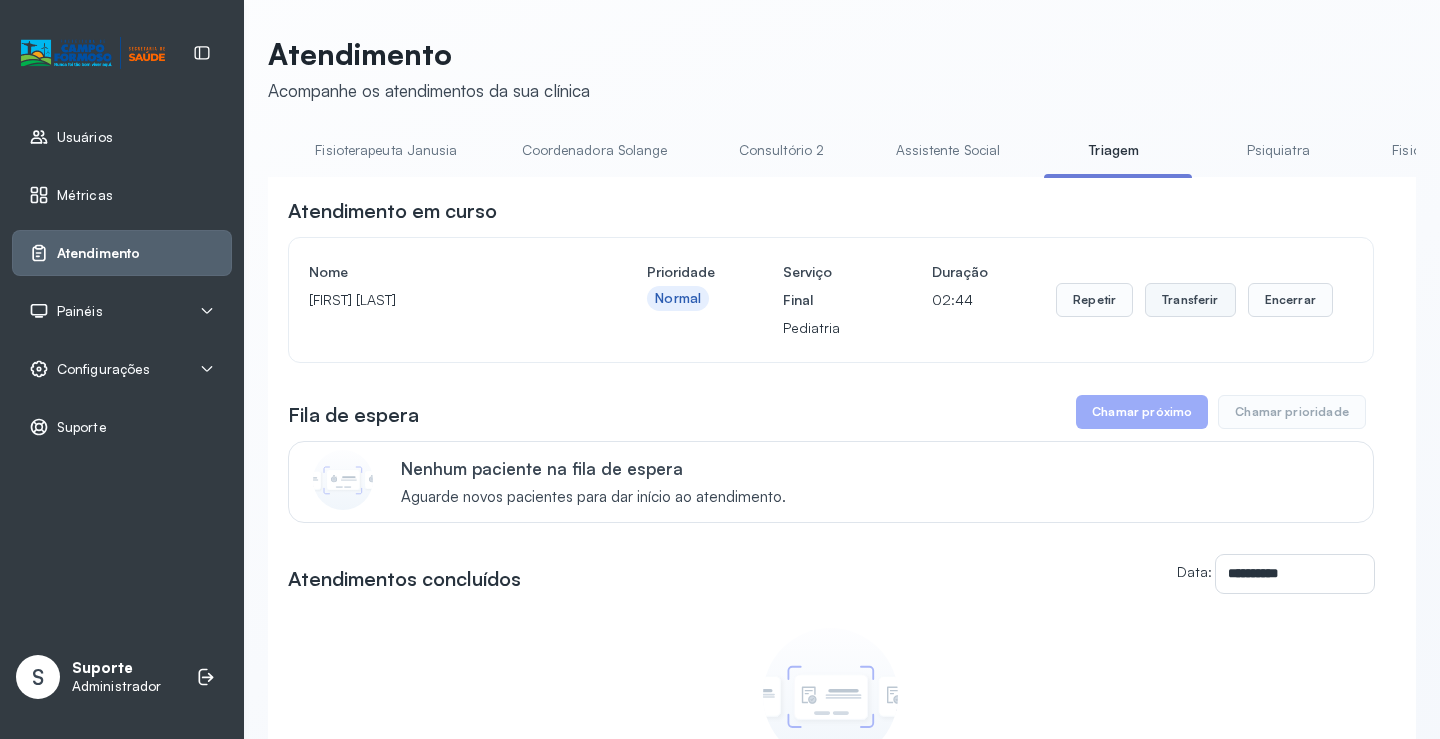 click on "Transferir" at bounding box center (1190, 300) 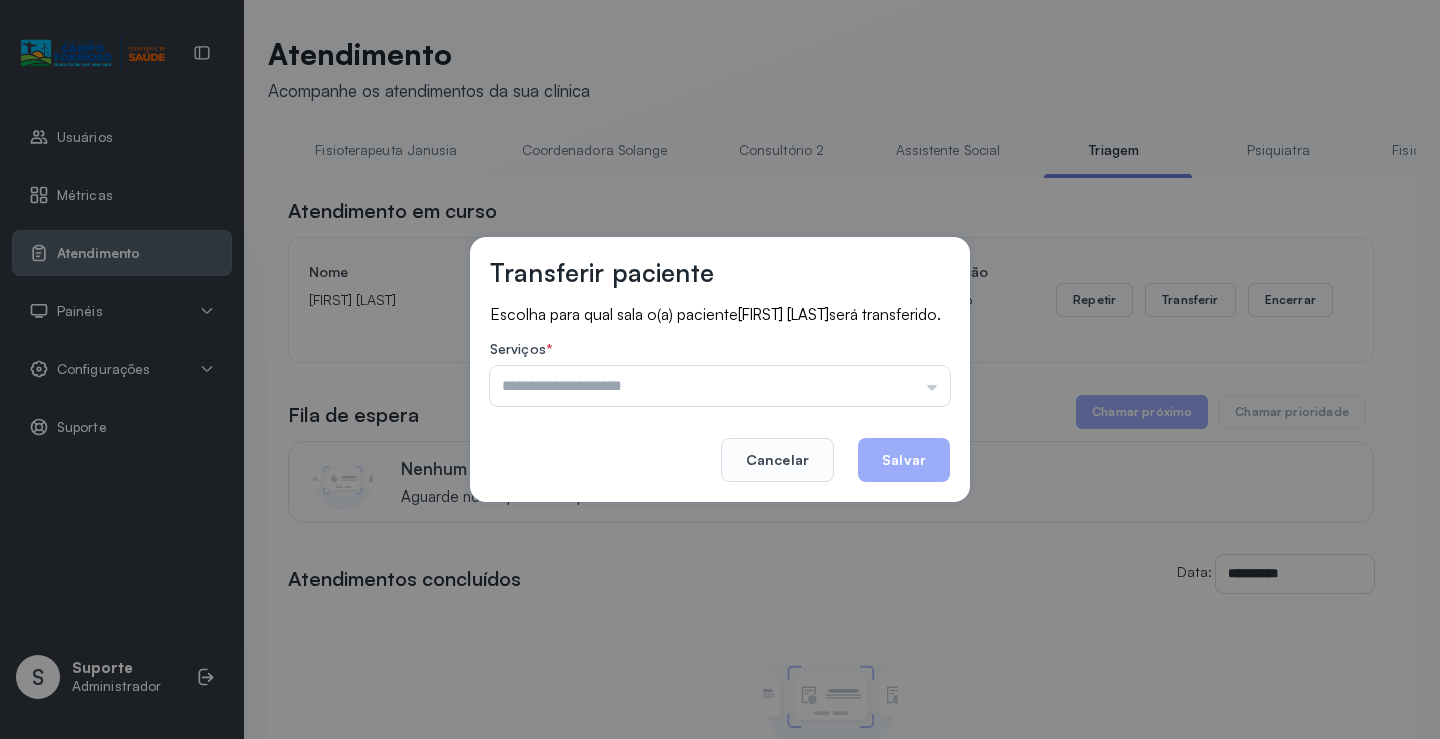 click at bounding box center (720, 386) 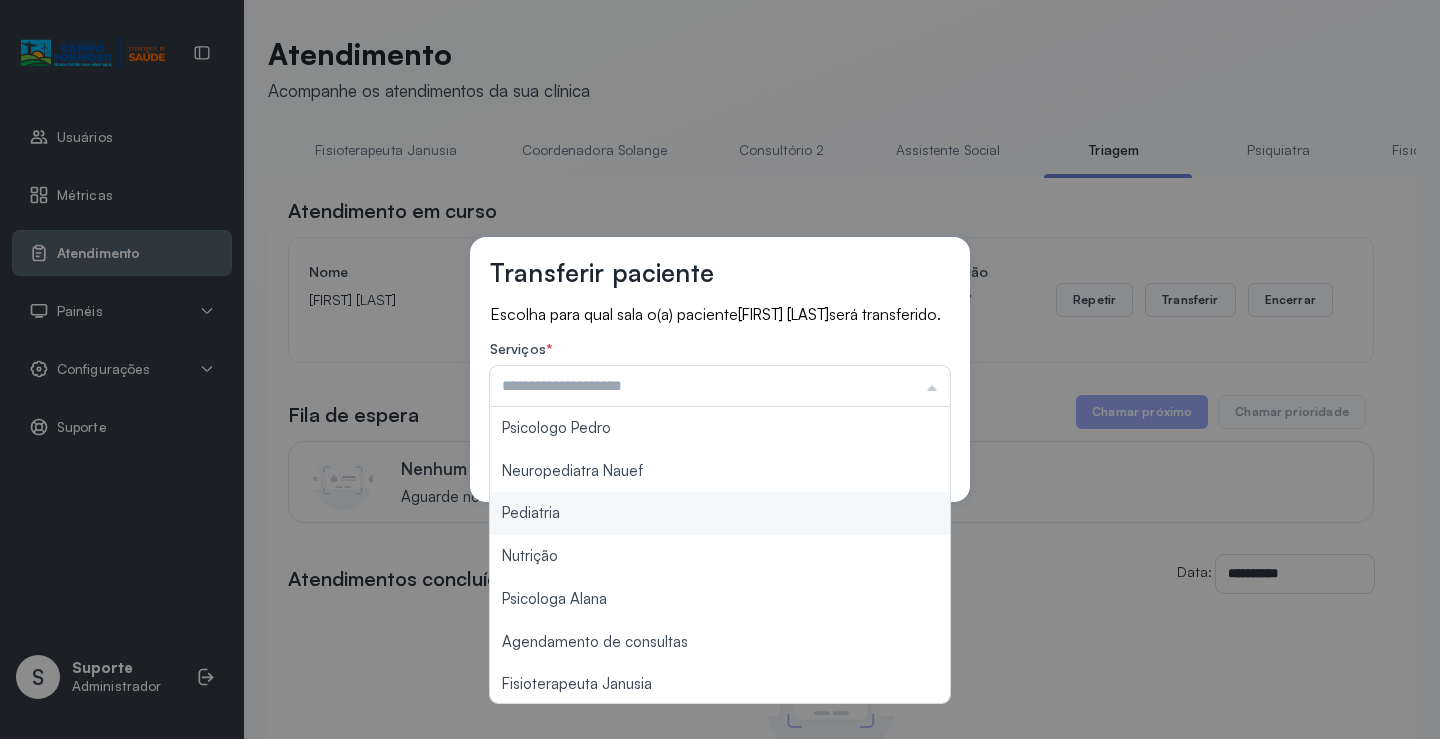 type on "*********" 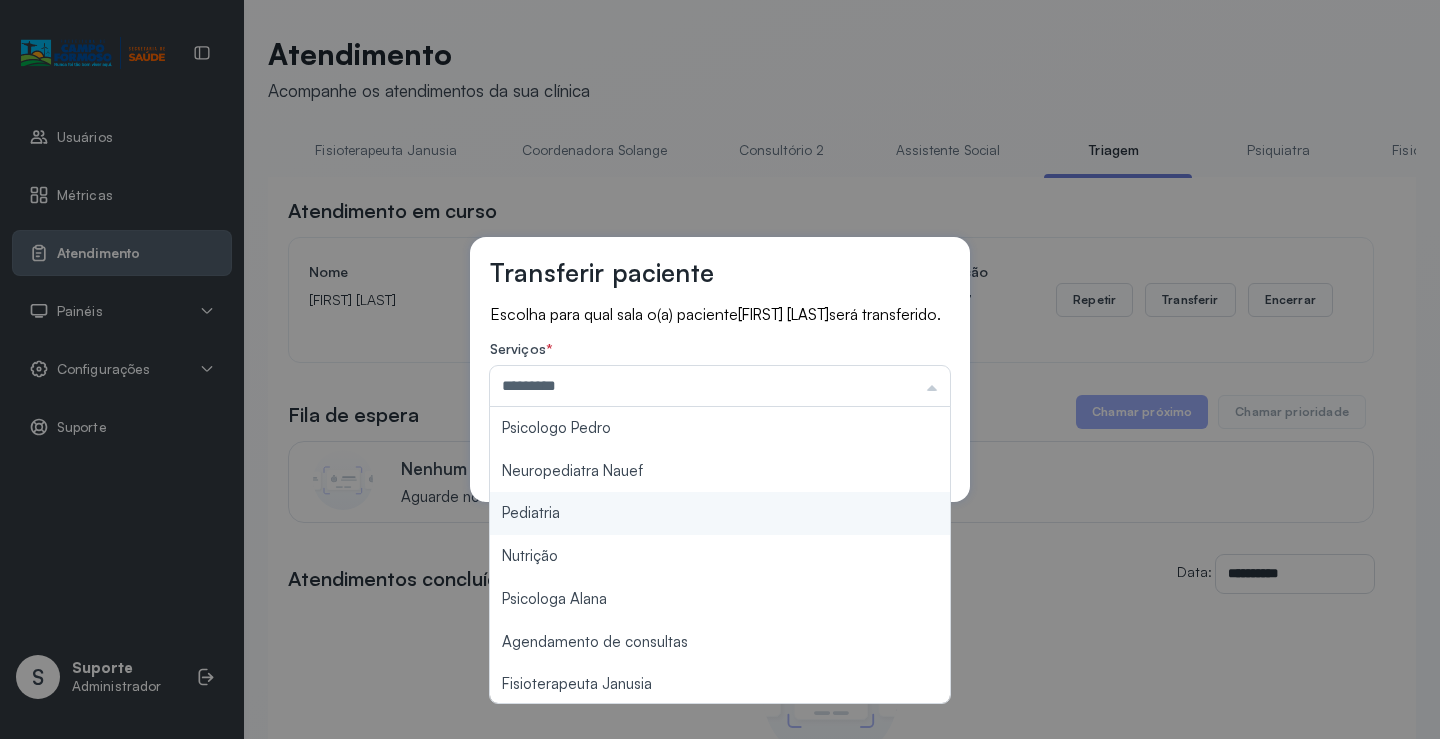 click on "Transferir paciente Escolha para qual sala o(a) paciente  [FIRST] [LAST]  será transferido.  Serviços  *  ********* Psicologo [FIRST] Neuropediatra Nauef Pediatria Nutrição Psicologa [FIRST] Agendamento de consultas Fisioterapeuta [FIRST] Coordenadora [FIRST] Consultório 2 Assistente Social Psiquiatra Fisioterapeuta [FIRST] Fisioterapeuta [FIRST] Neuropediatra [FIRST] Cancelar Salvar" at bounding box center [720, 369] 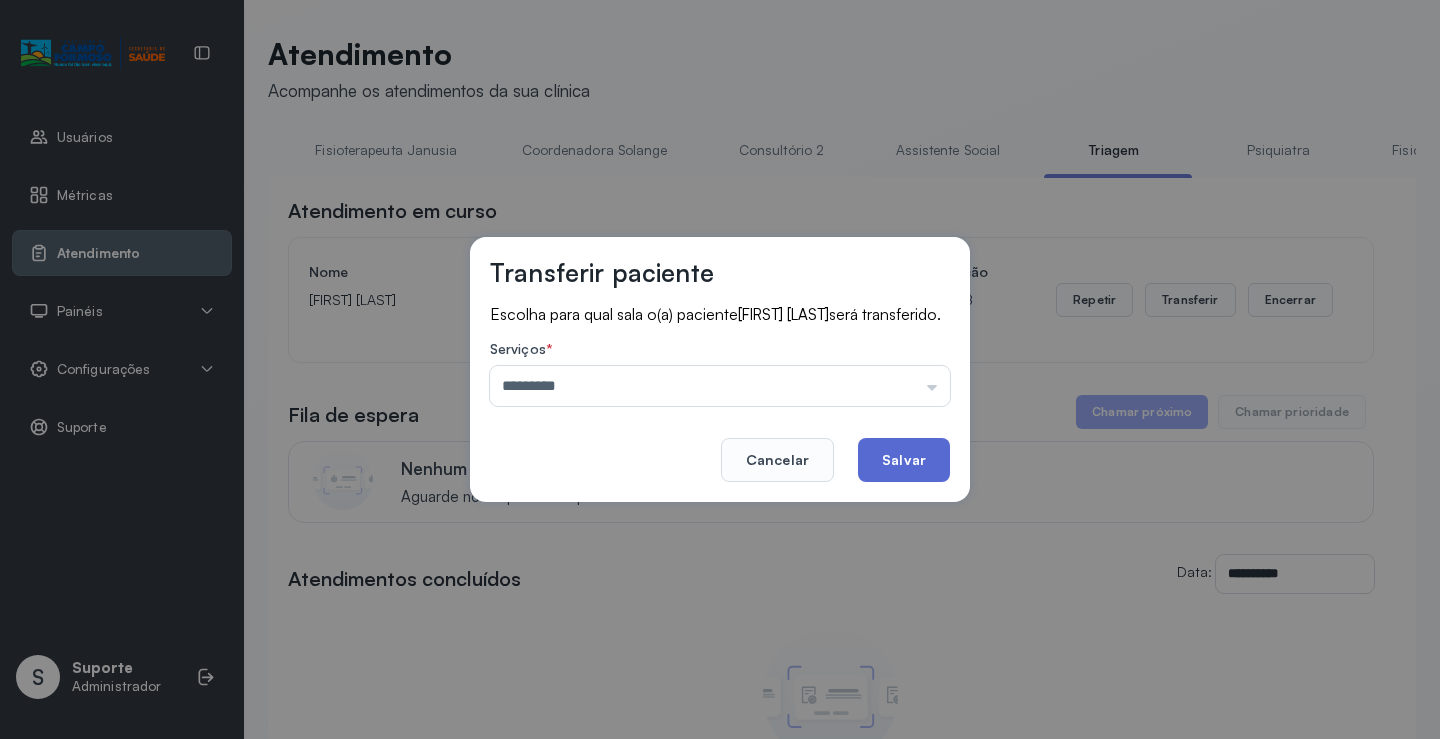 click on "Salvar" 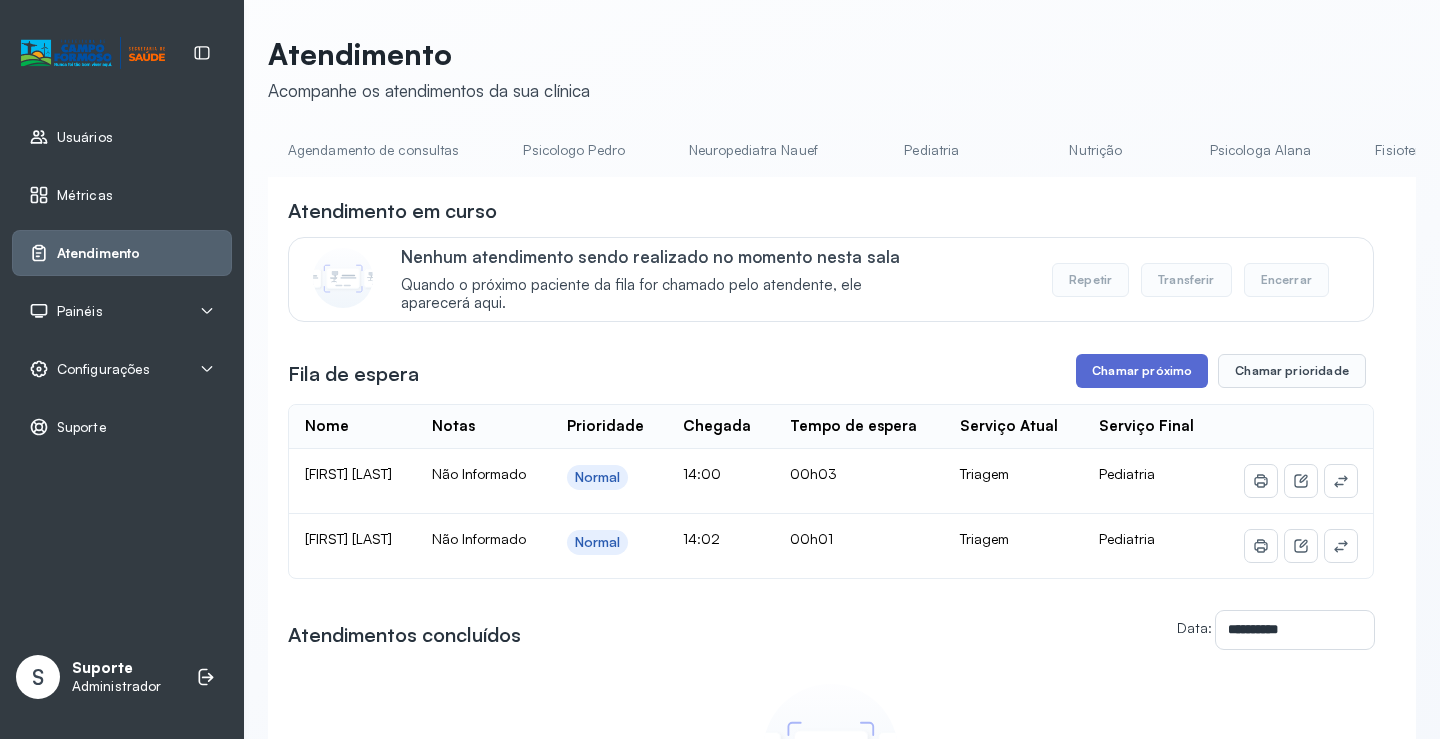 click on "Chamar próximo" at bounding box center (1142, 371) 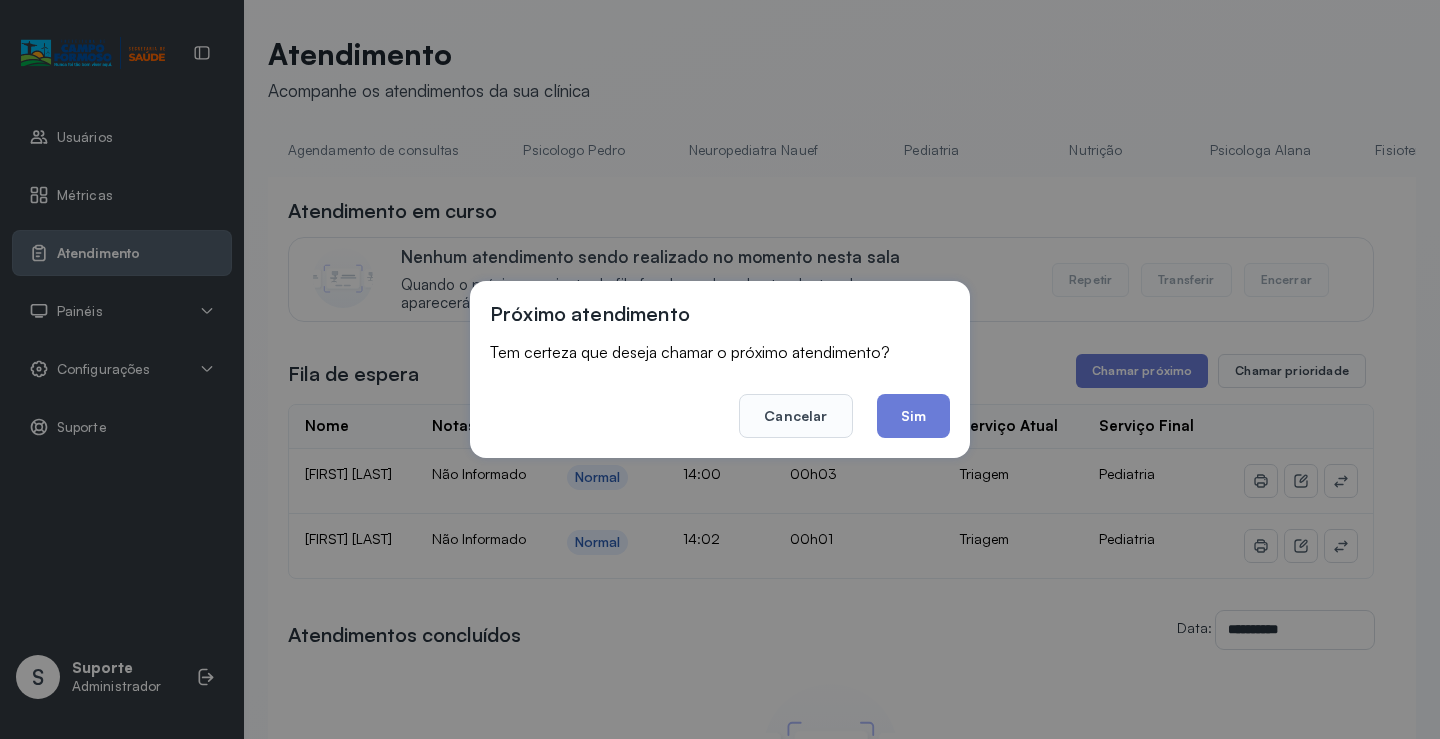 drag, startPoint x: 933, startPoint y: 407, endPoint x: 700, endPoint y: 236, distance: 289.01556 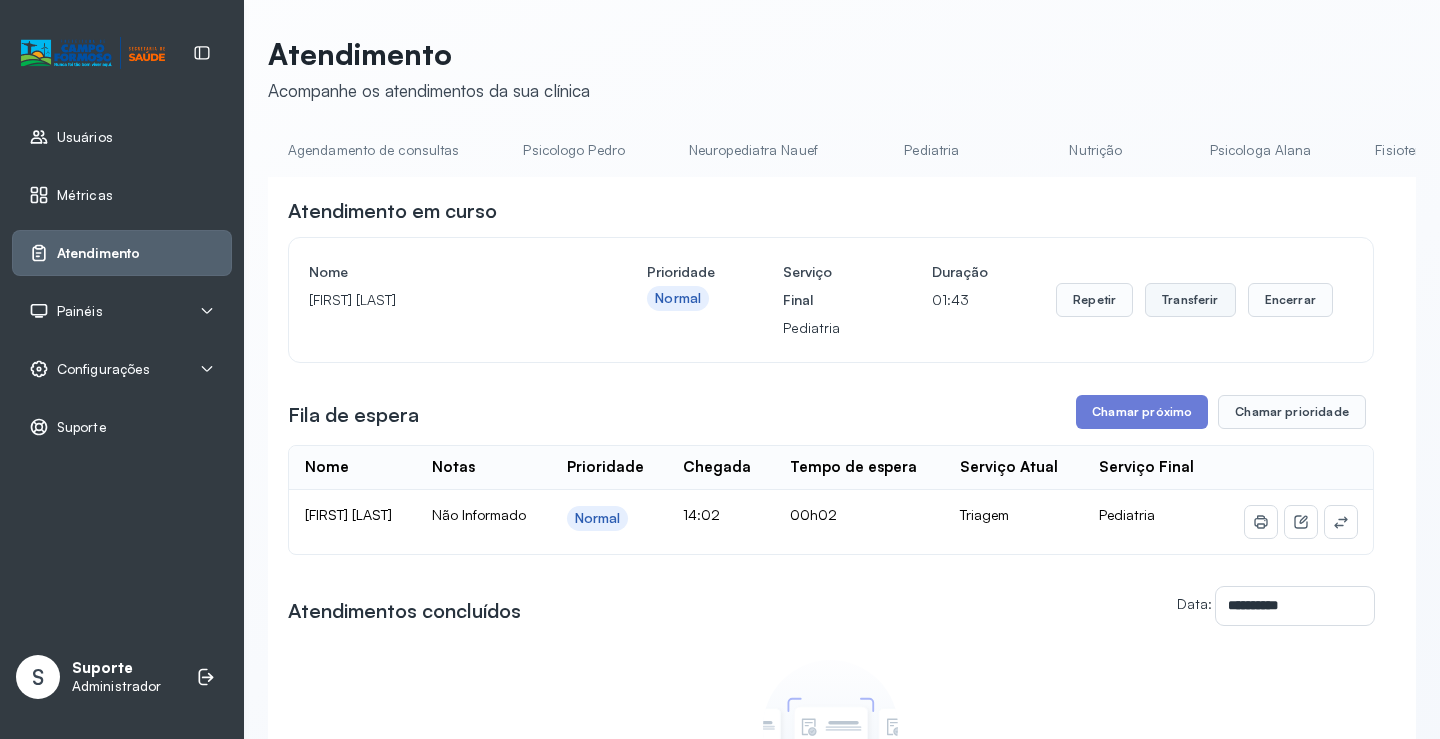 click on "Transferir" at bounding box center (1190, 300) 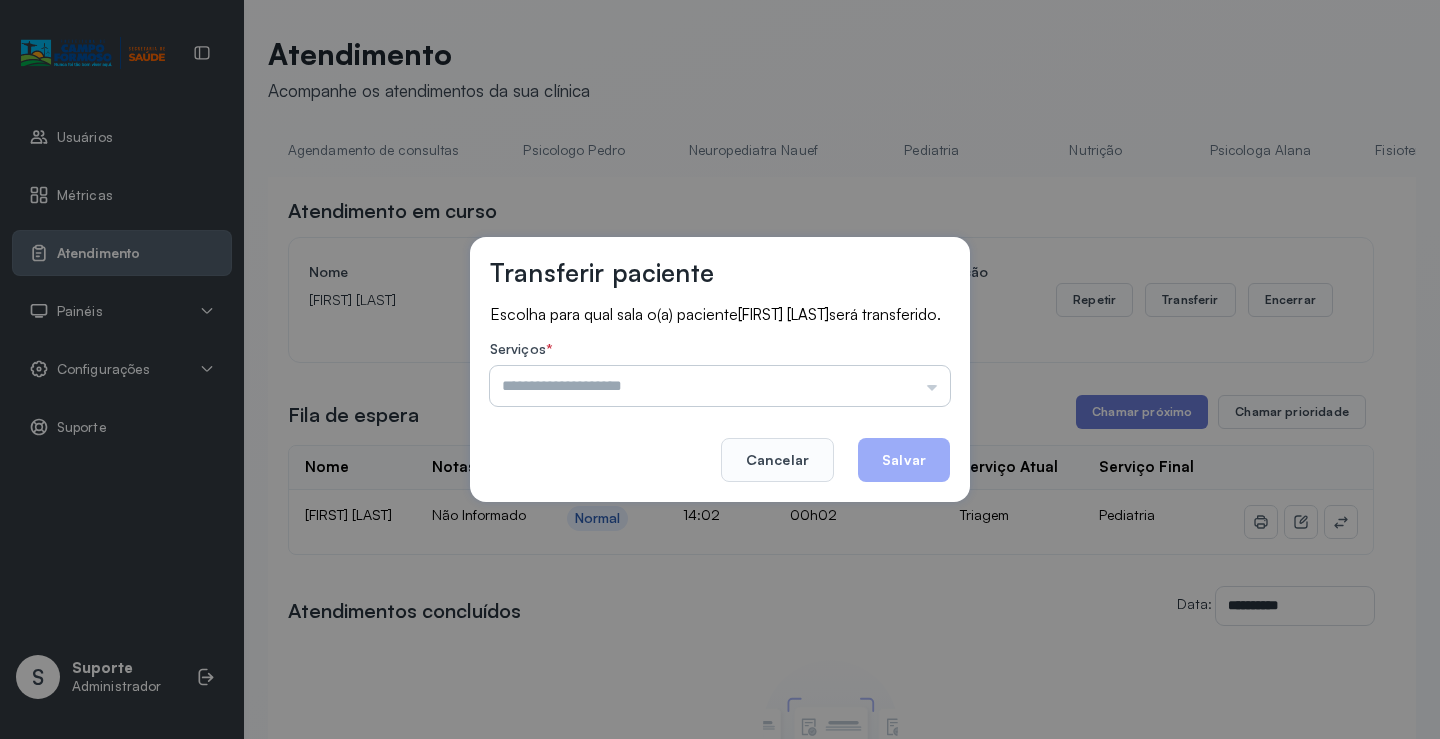 click at bounding box center [720, 386] 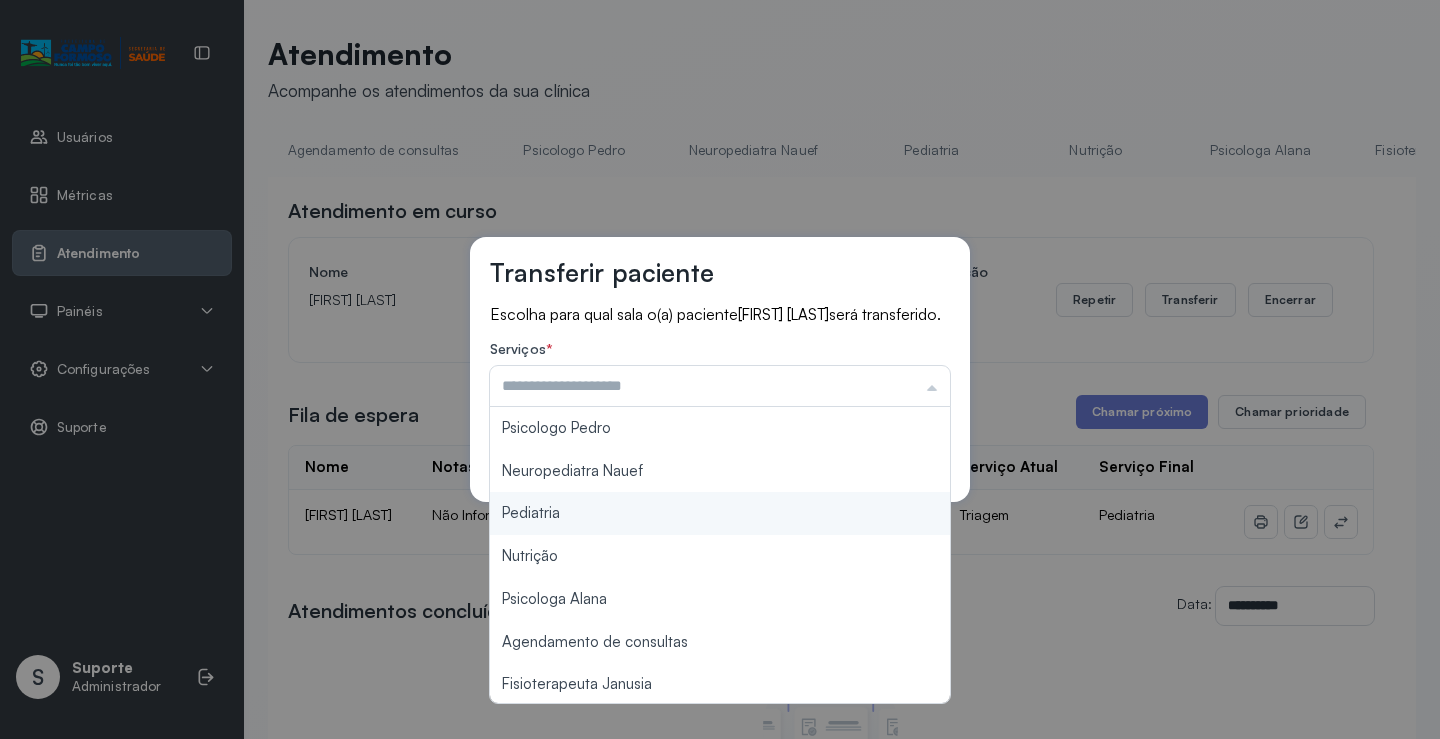type on "*********" 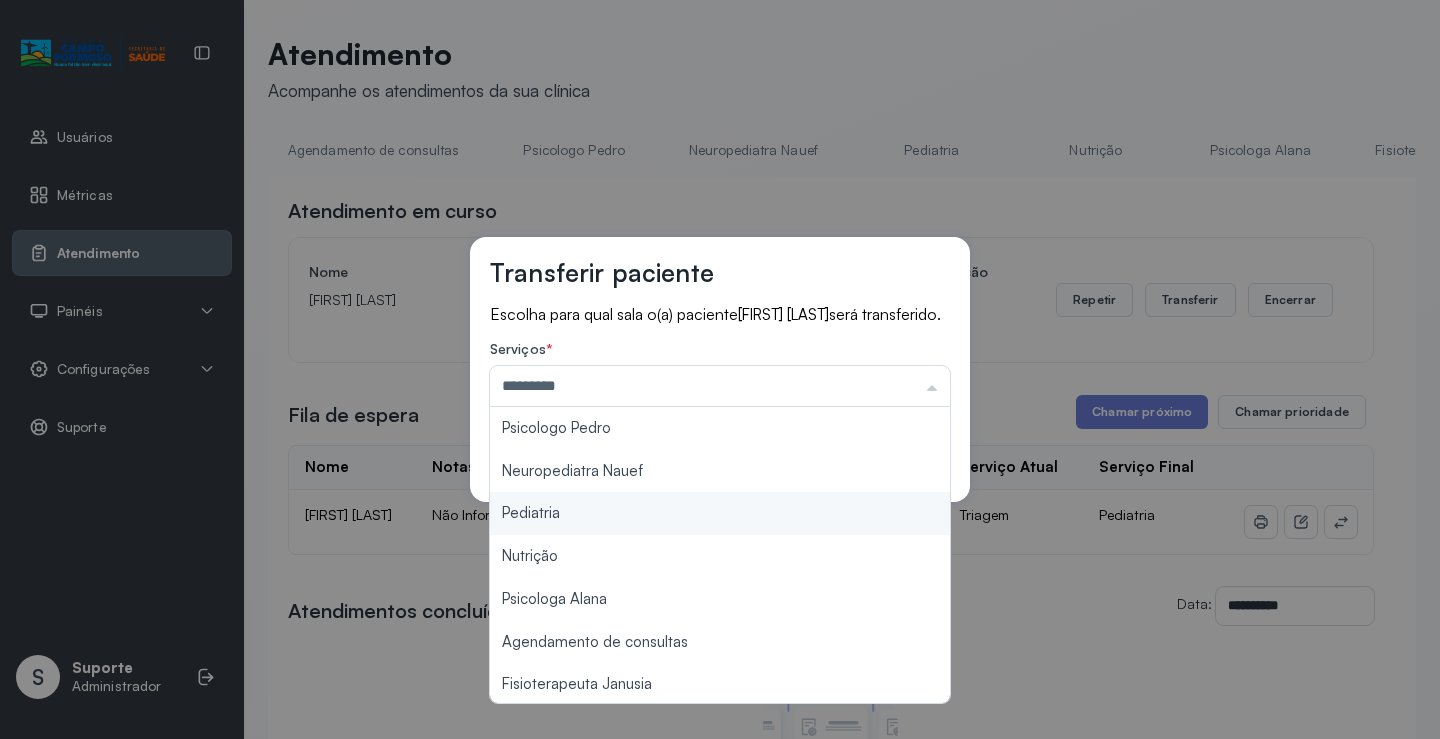 click on "Transferir paciente Escolha para qual sala o(a) paciente  [FIRST] [LAST]  será transferido.  Serviços  *  ********* Psicologo [FIRST] Neuropediatra Nauef Pediatria Nutrição Psicologa [FIRST] Agendamento de consultas Fisioterapeuta [FIRST] Coordenadora [FIRST] Consultório 2 Assistente Social Psiquiatra Fisioterapeuta [FIRST] Fisioterapeuta [FIRST] Neuropediatra [FIRST] Cancelar Salvar" at bounding box center (720, 369) 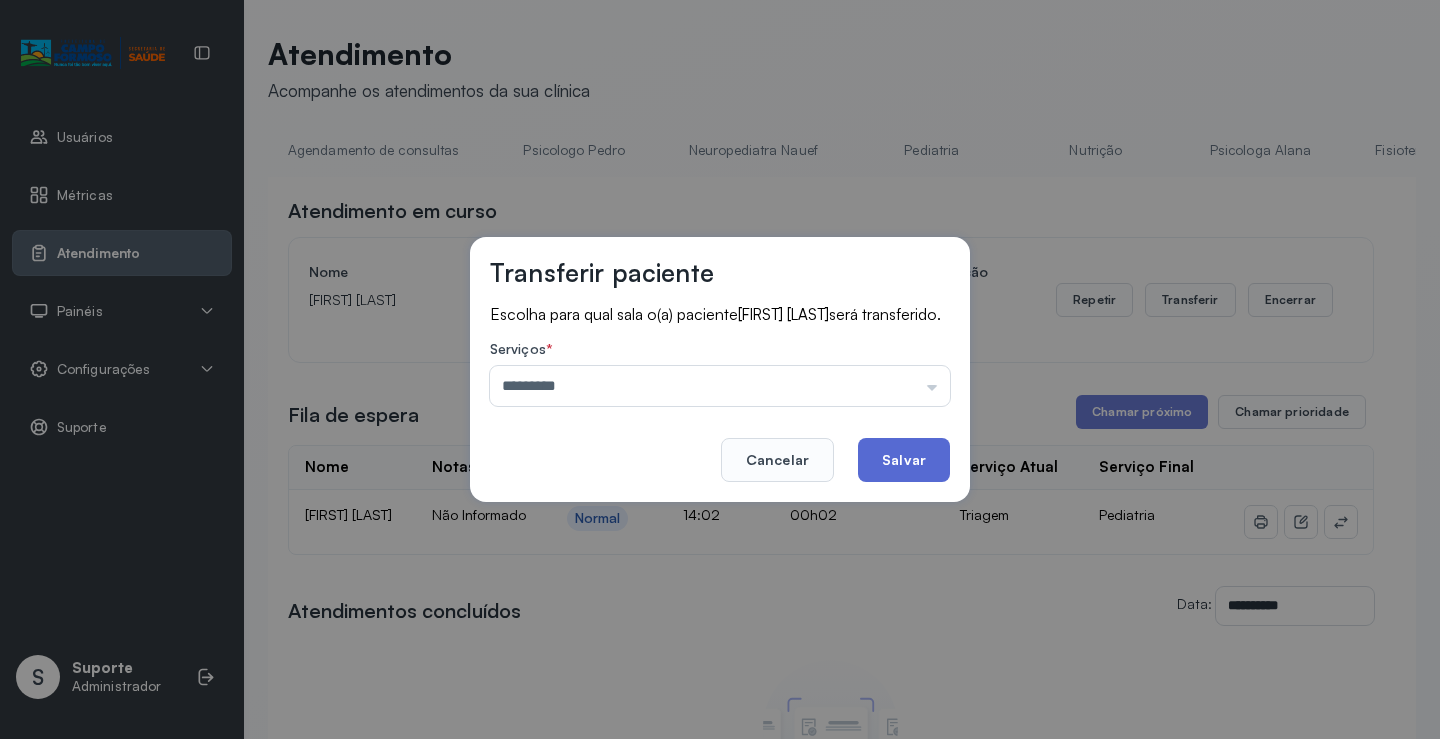 click on "Salvar" 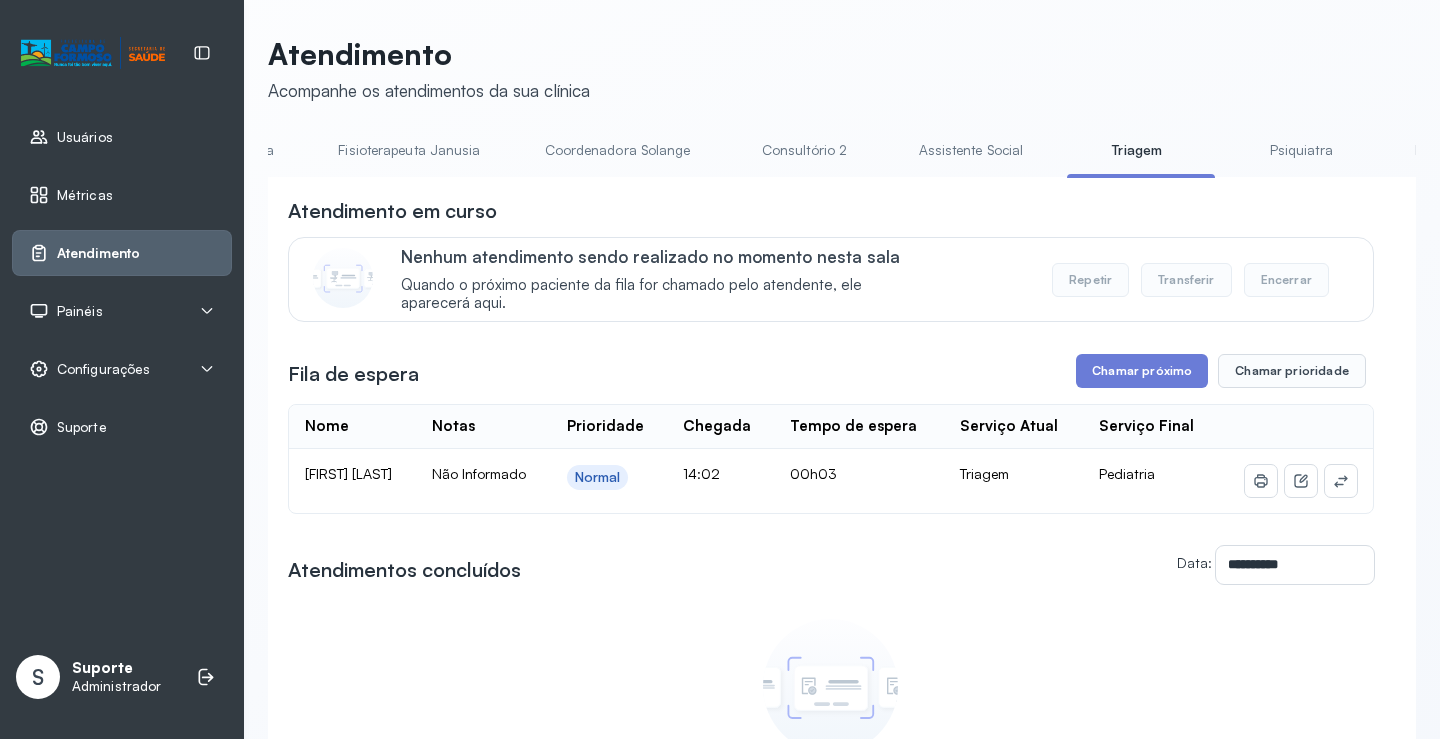 scroll, scrollTop: 0, scrollLeft: 1056, axis: horizontal 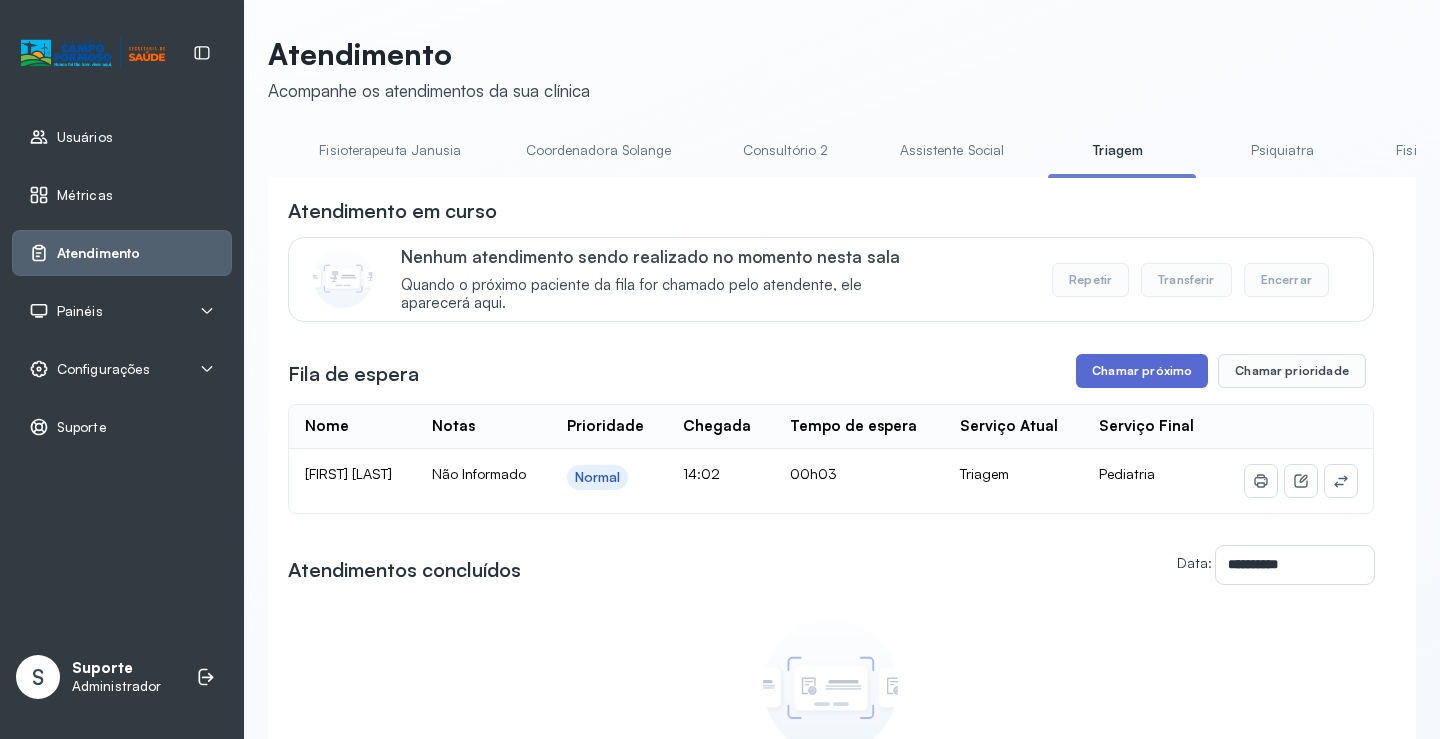 click on "Chamar próximo" at bounding box center [1142, 371] 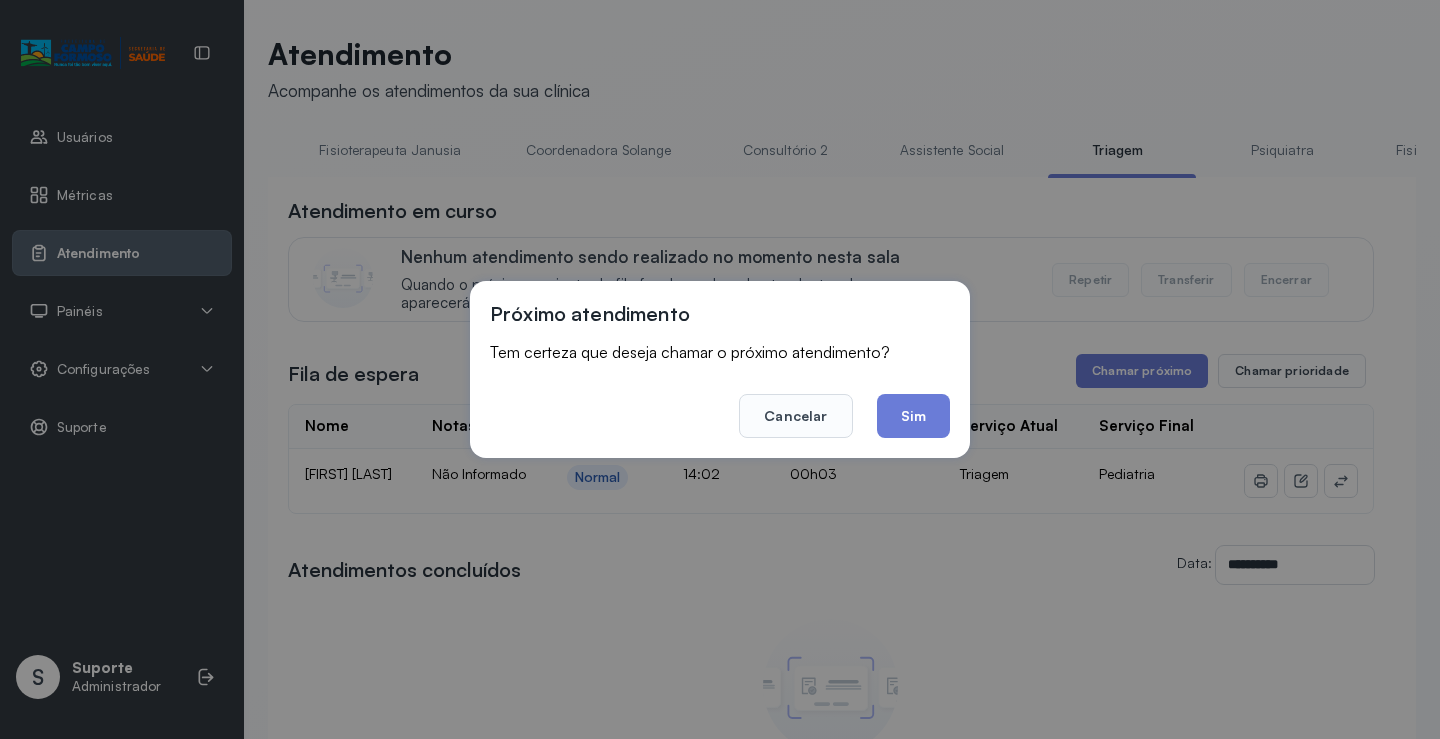 drag, startPoint x: 922, startPoint y: 409, endPoint x: 548, endPoint y: 131, distance: 466.0043 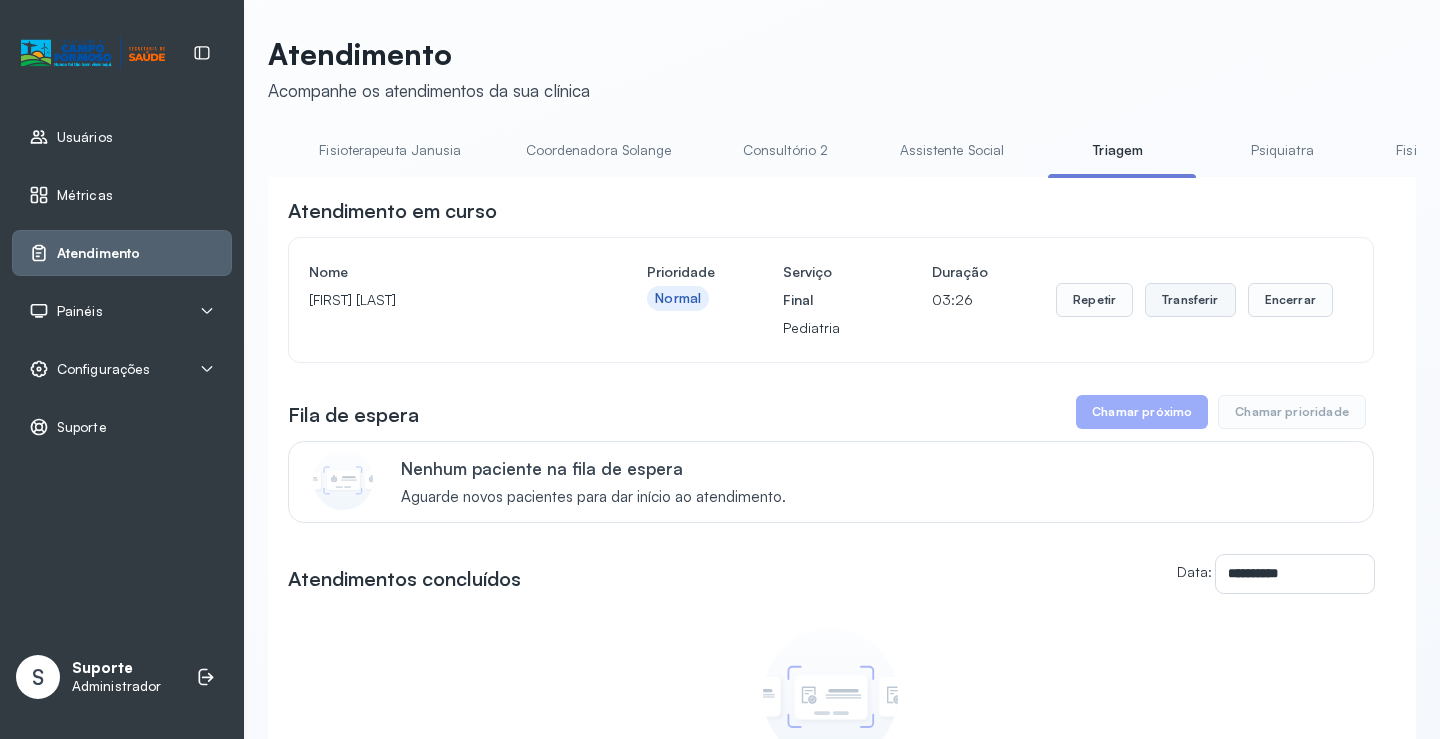 click on "Transferir" at bounding box center [1190, 300] 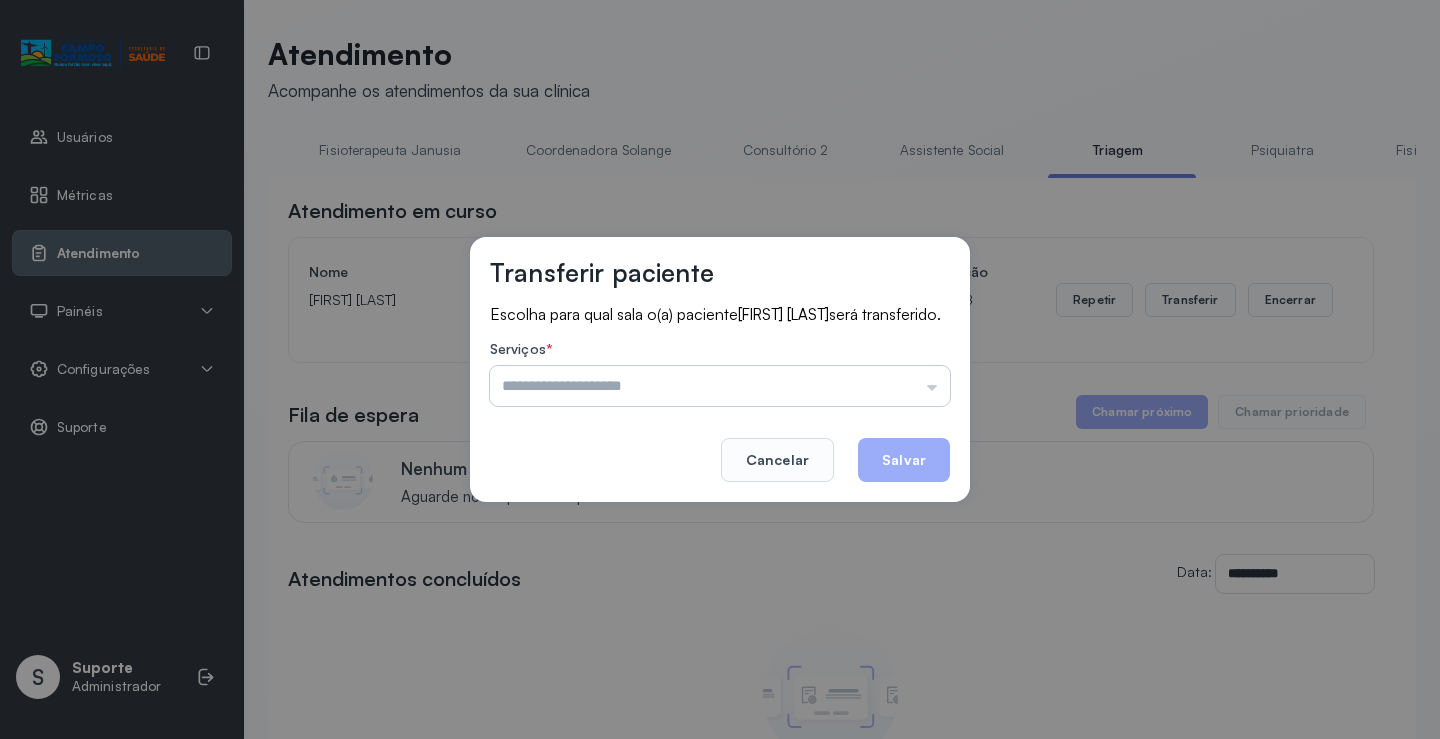 click at bounding box center [720, 386] 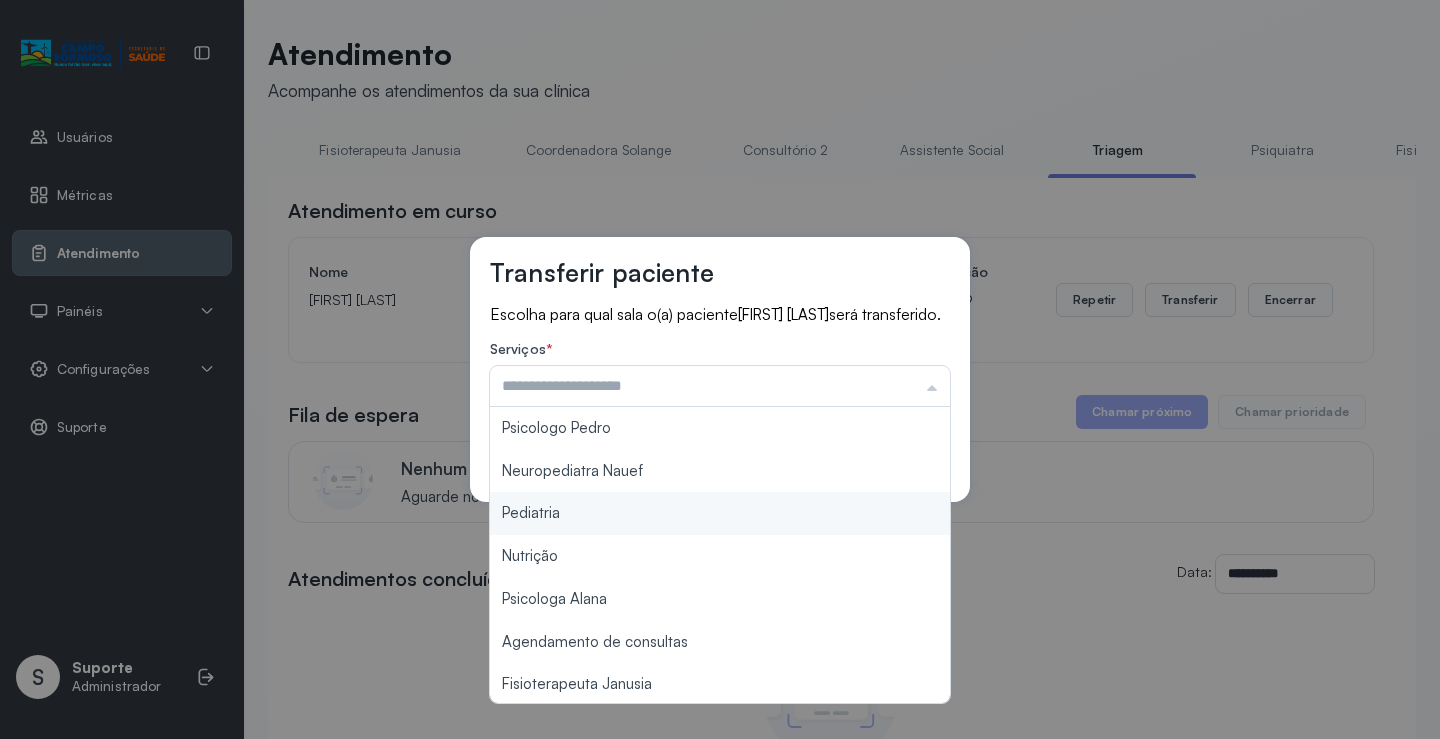 type on "*********" 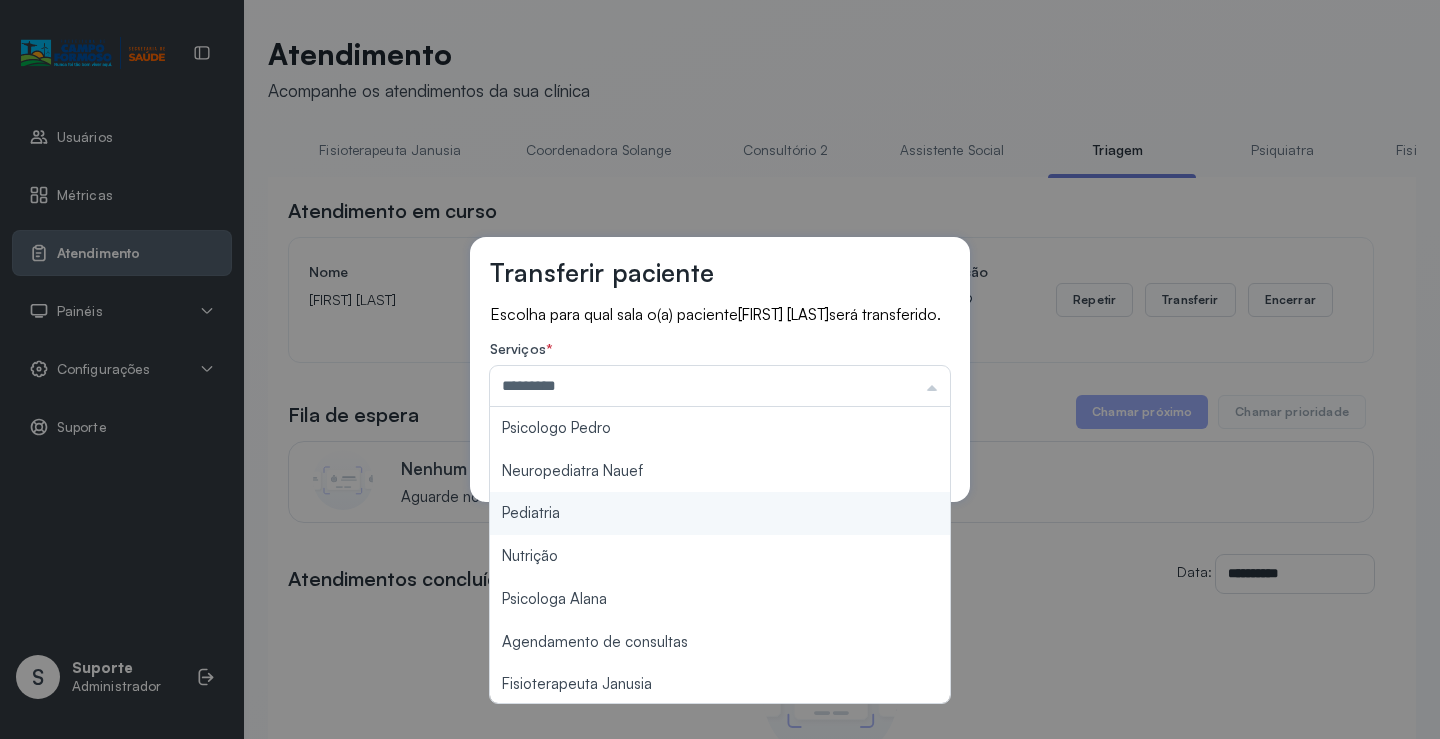 click on "Transferir paciente Escolha para qual sala o(a) paciente  [FIRST] [LAST]  será transferido.  Serviços  *  ********* Psicologo [FIRST] Neuropediatra Nauef Pediatria Nutrição Psicologa [FIRST] Agendamento de consultas Fisioterapeuta [FIRST] Coordenadora [FIRST] Consultório 2 Assistente Social Psiquiatra Fisioterapeuta [FIRST] Fisioterapeuta [FIRST] Neuropediatra [FIRST] Cancelar Salvar" at bounding box center [720, 369] 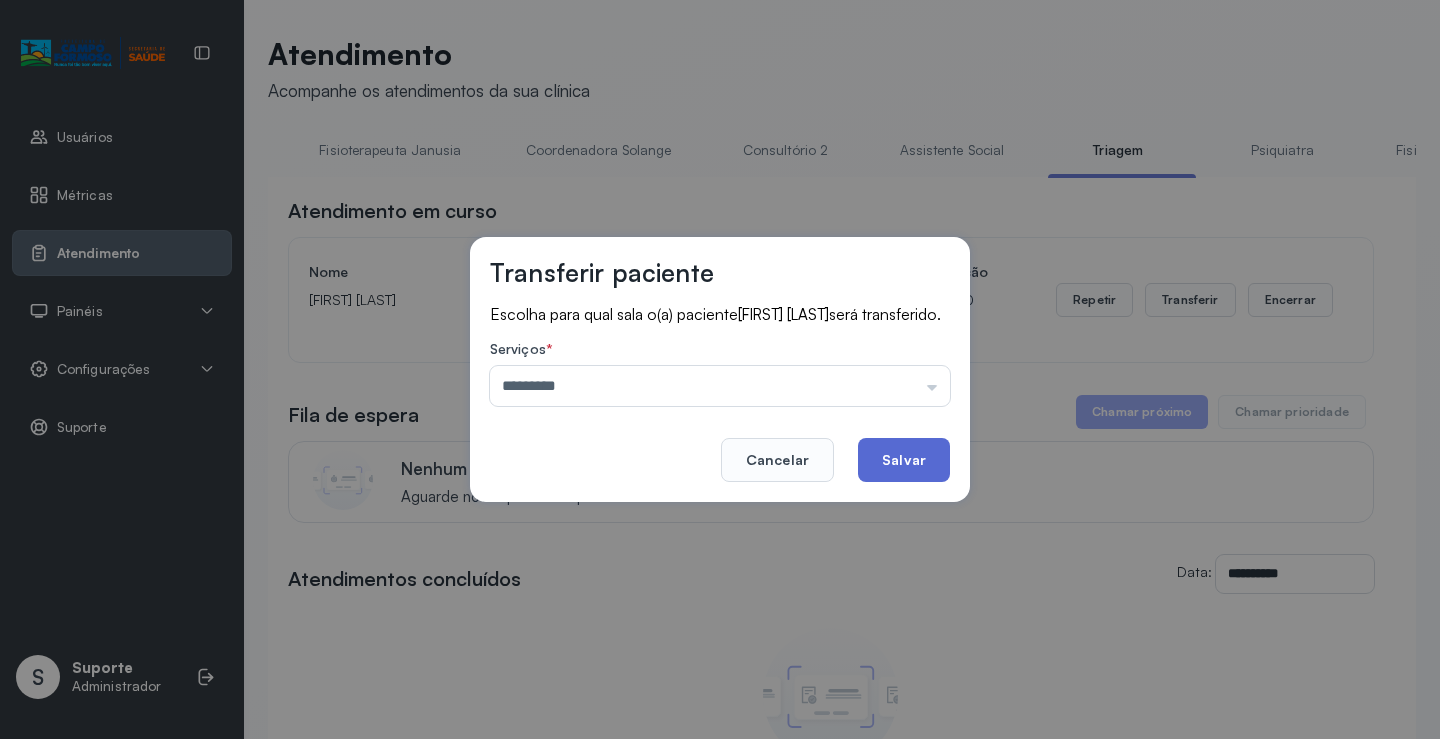 click on "Salvar" 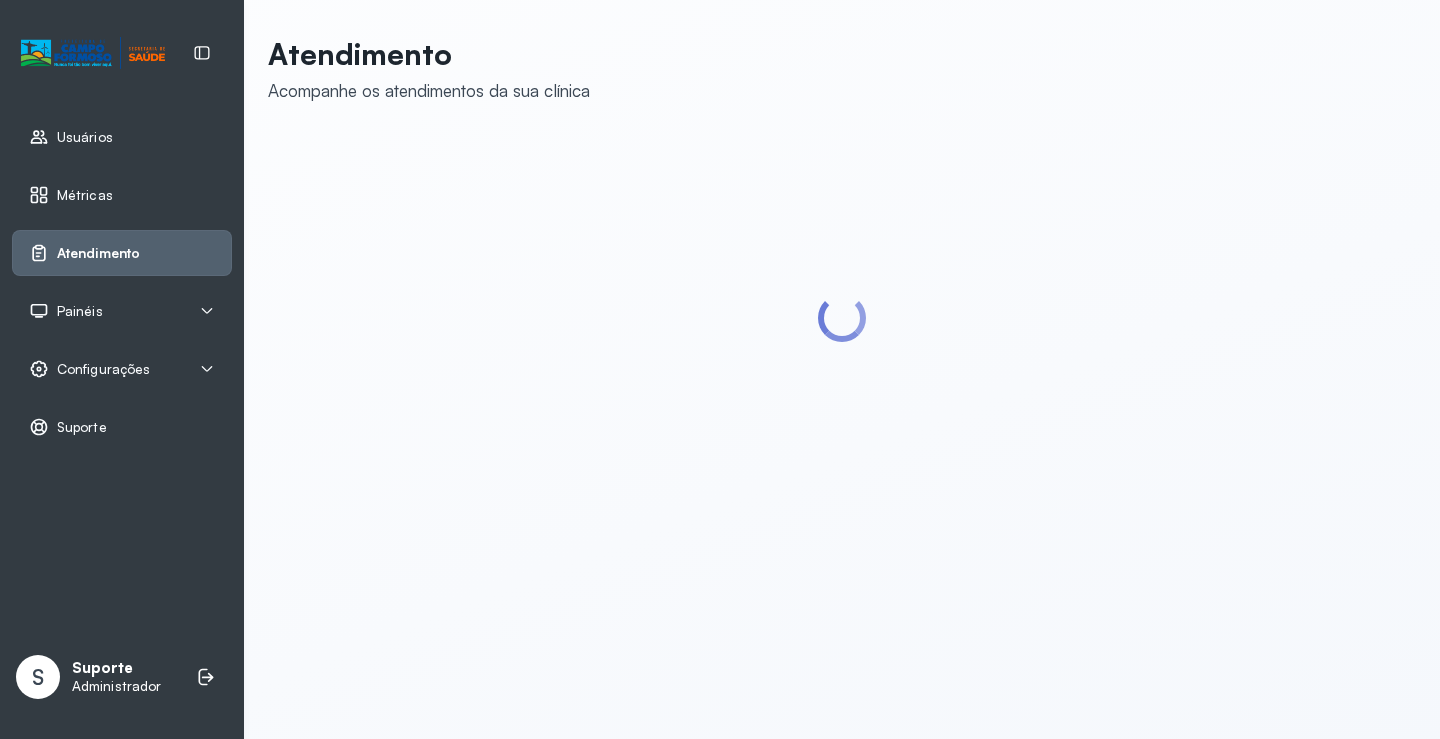 scroll, scrollTop: 0, scrollLeft: 0, axis: both 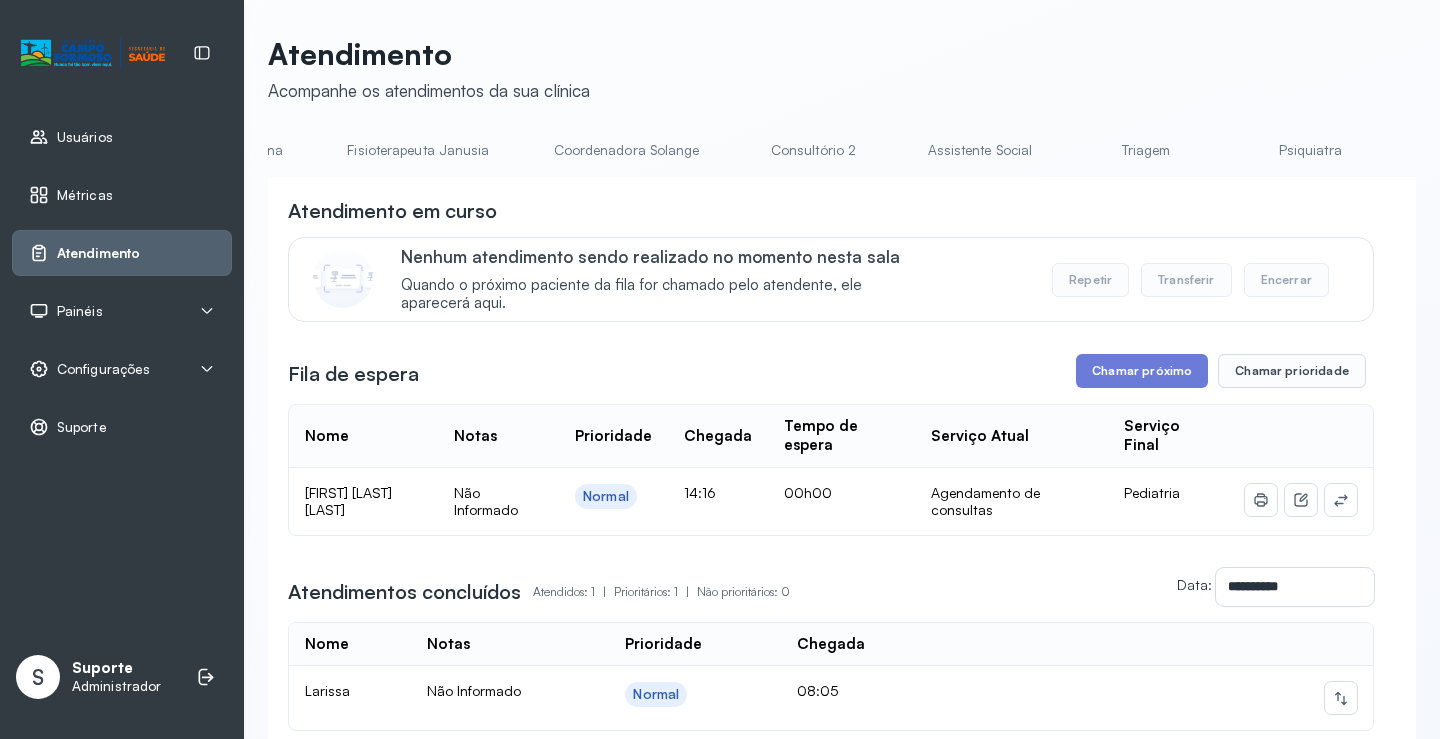click on "Triagem" at bounding box center (1146, 150) 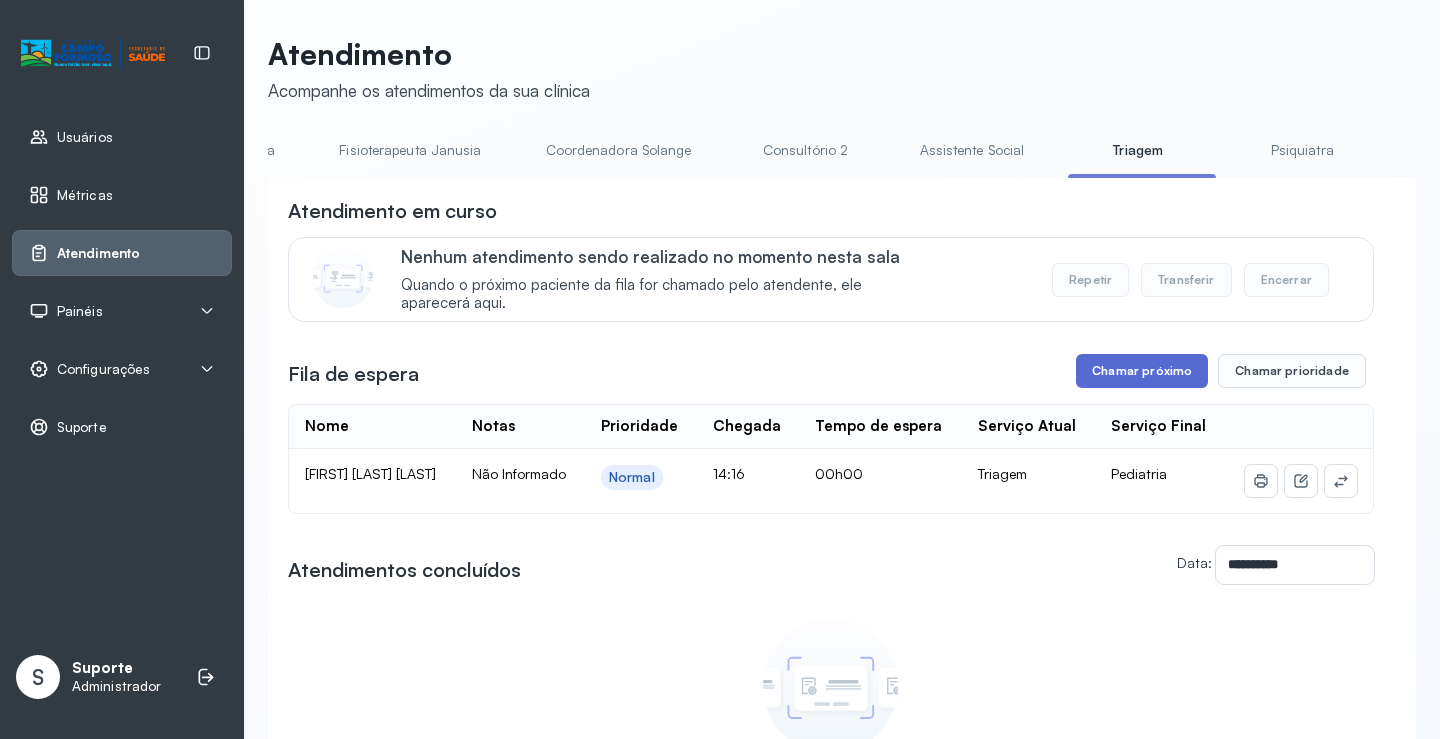 click on "Chamar próximo" at bounding box center (1142, 371) 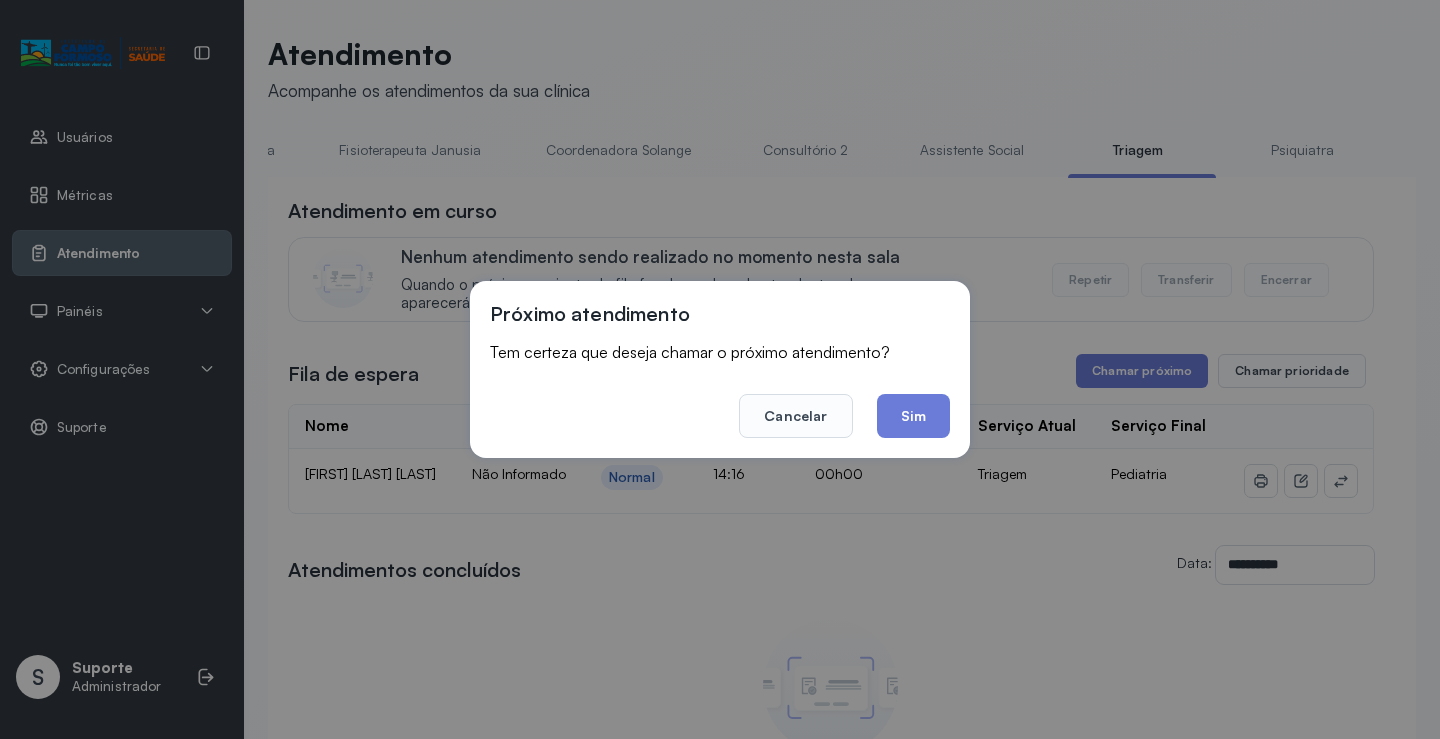 drag, startPoint x: 909, startPoint y: 421, endPoint x: 614, endPoint y: 251, distance: 340.4776 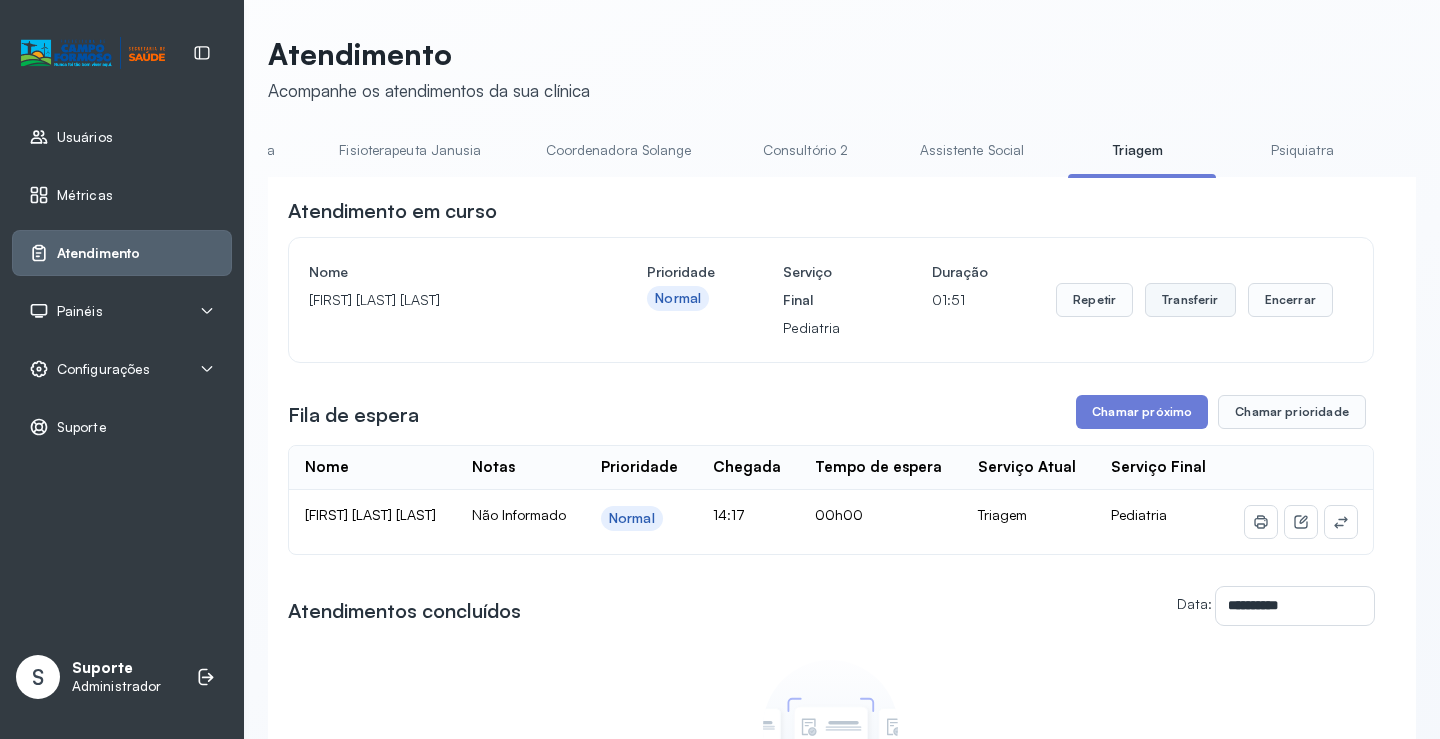 click on "Transferir" at bounding box center [1190, 300] 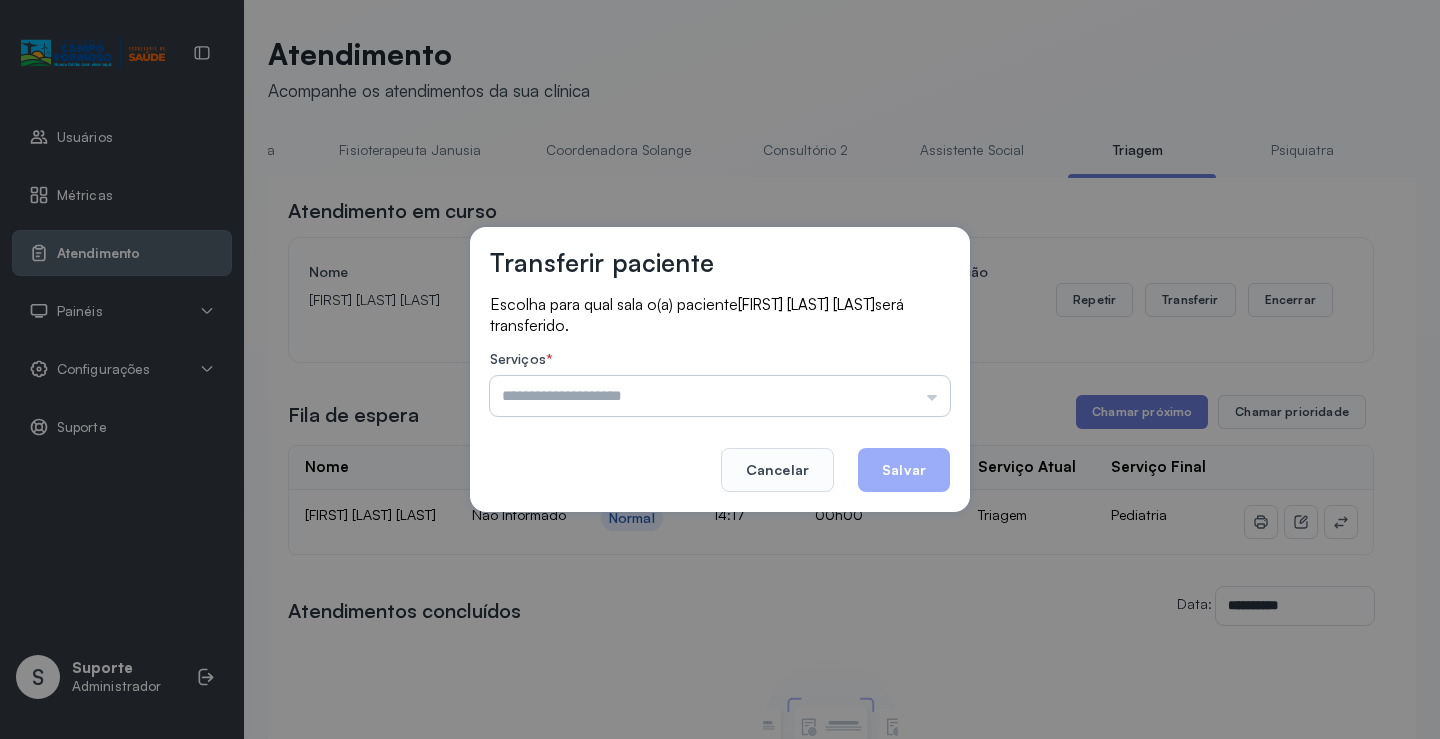 click at bounding box center [720, 396] 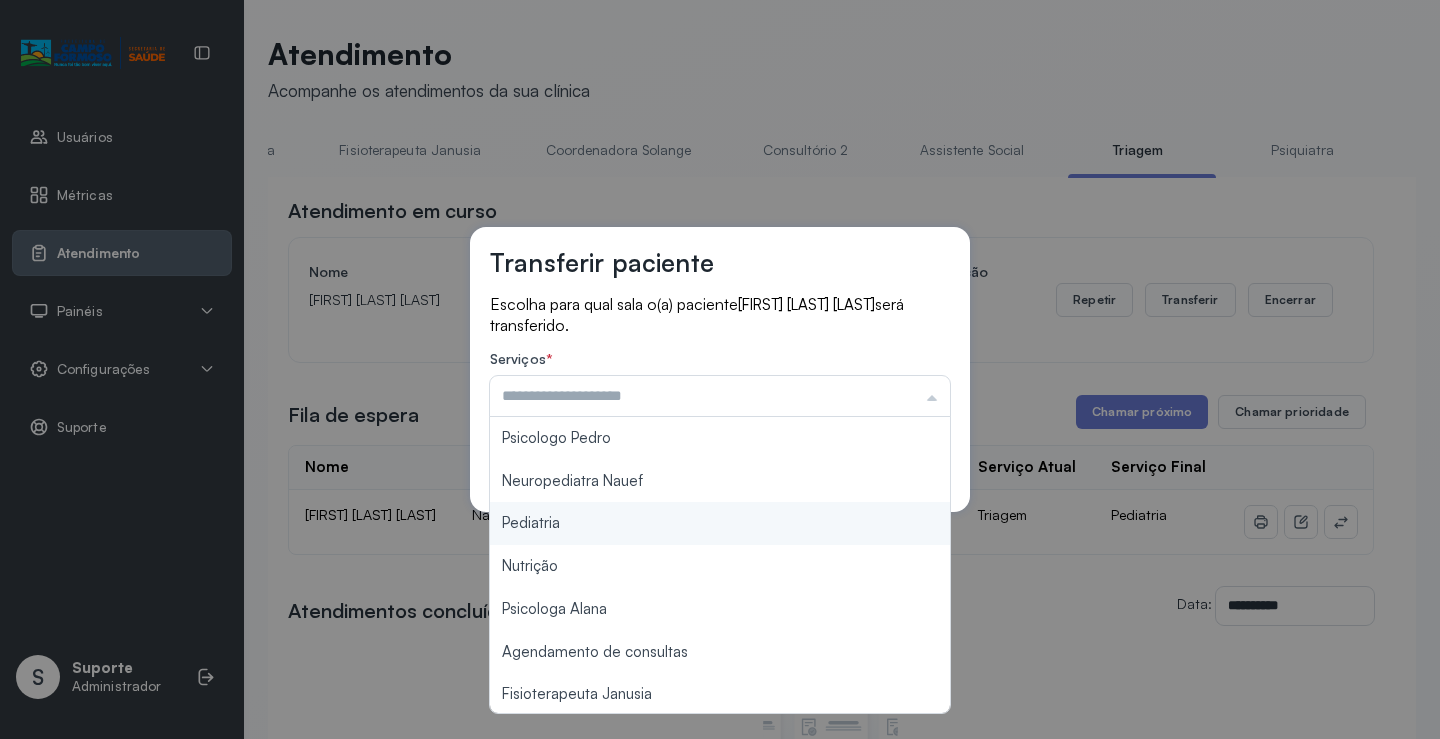 type on "*********" 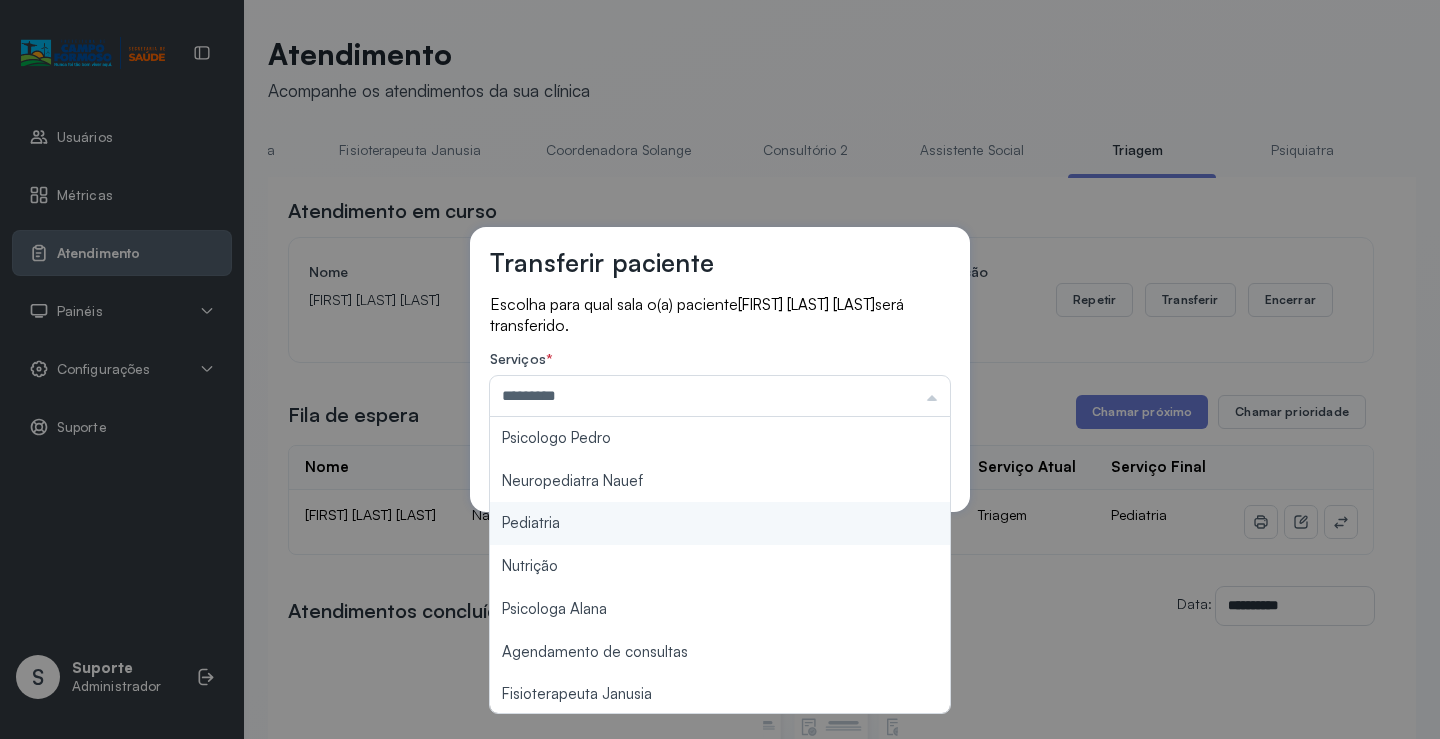 click on "Transferir paciente Escolha para qual sala o(a) paciente  EZEQUIEL THOMAZ DA SILVA NETO  será transferido.  Serviços  *  ********* Psicologo Pedro Neuropediatra Nauef Pediatria Nutrição Psicologa Alana Agendamento de consultas Fisioterapeuta Janusia Coordenadora Solange Consultório 2 Assistente Social Psiquiatra Fisioterapeuta Francyne Fisioterapeuta Morgana Neuropediatra João Cancelar Salvar" at bounding box center [720, 369] 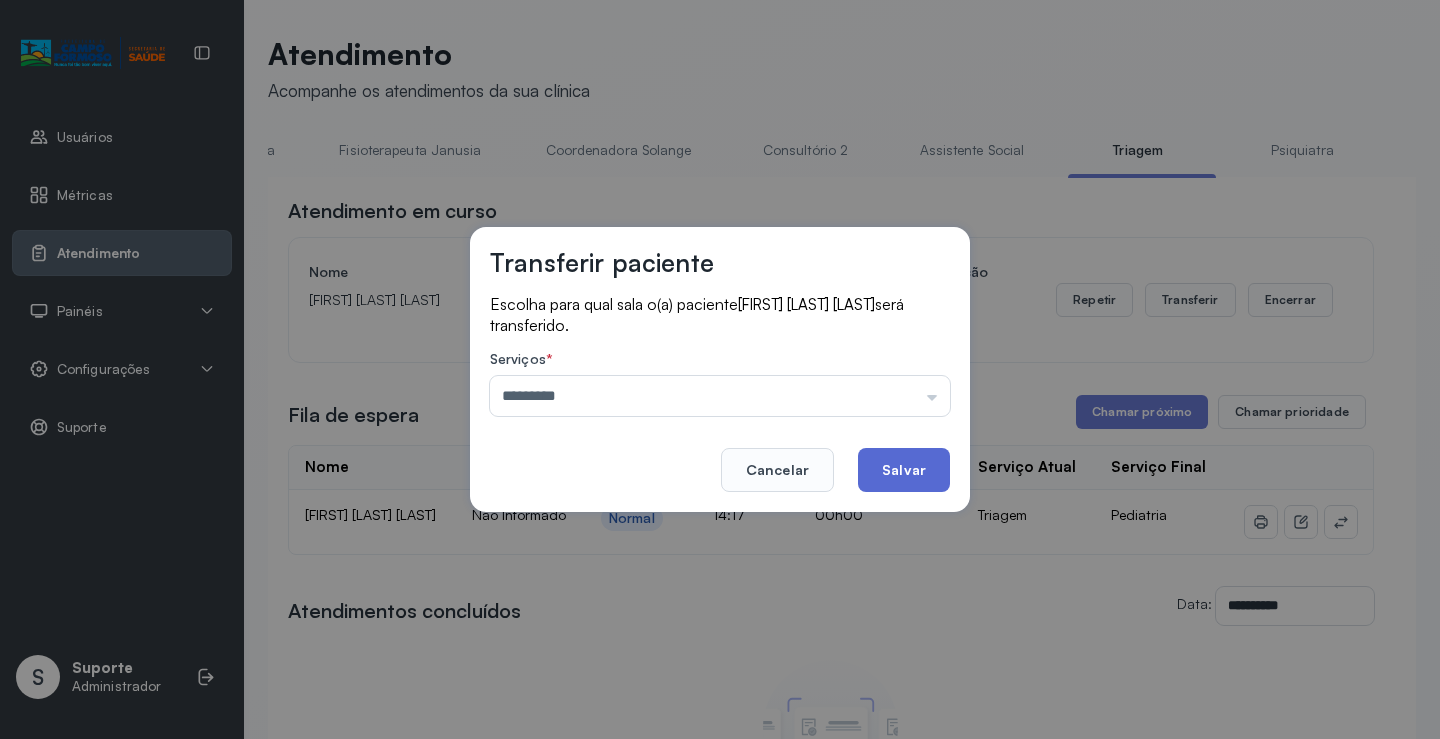 click on "Salvar" 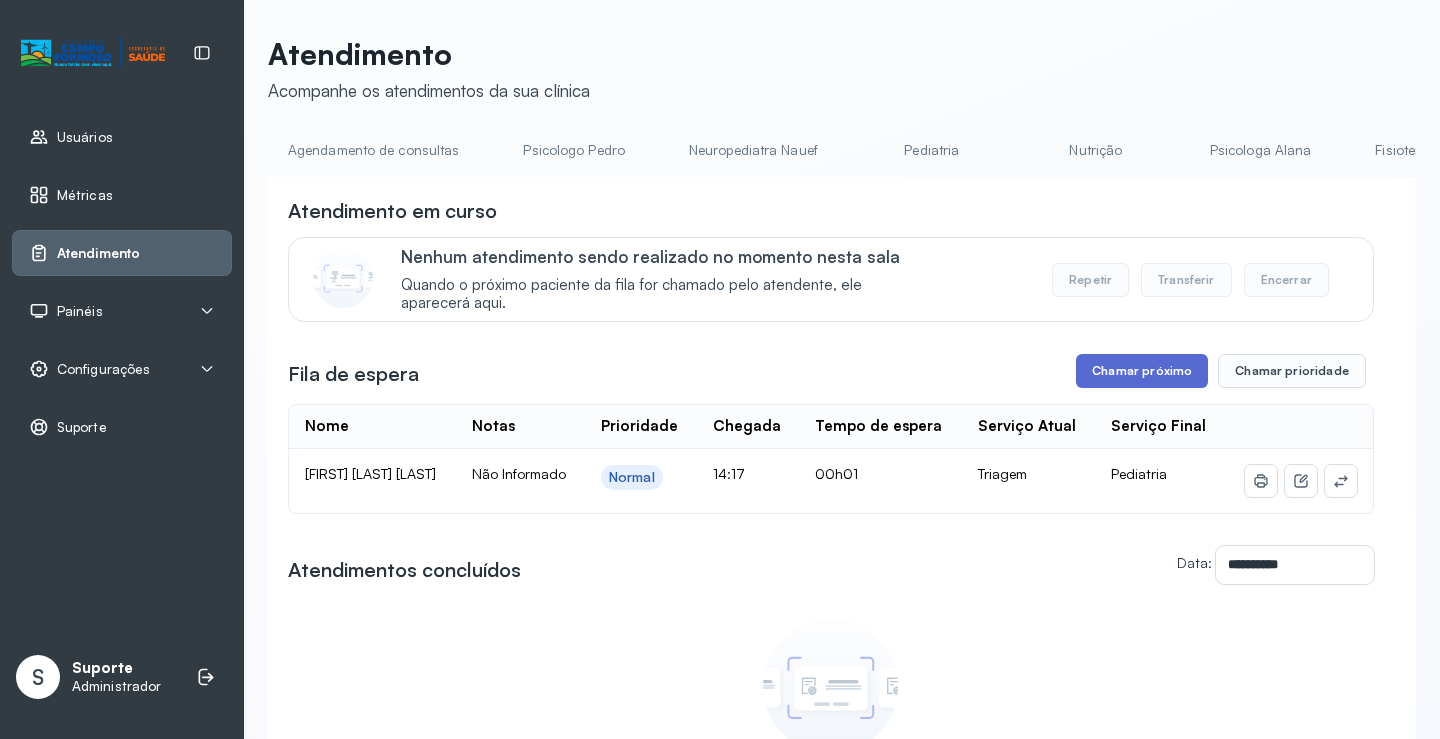 click on "Chamar próximo" at bounding box center (1142, 371) 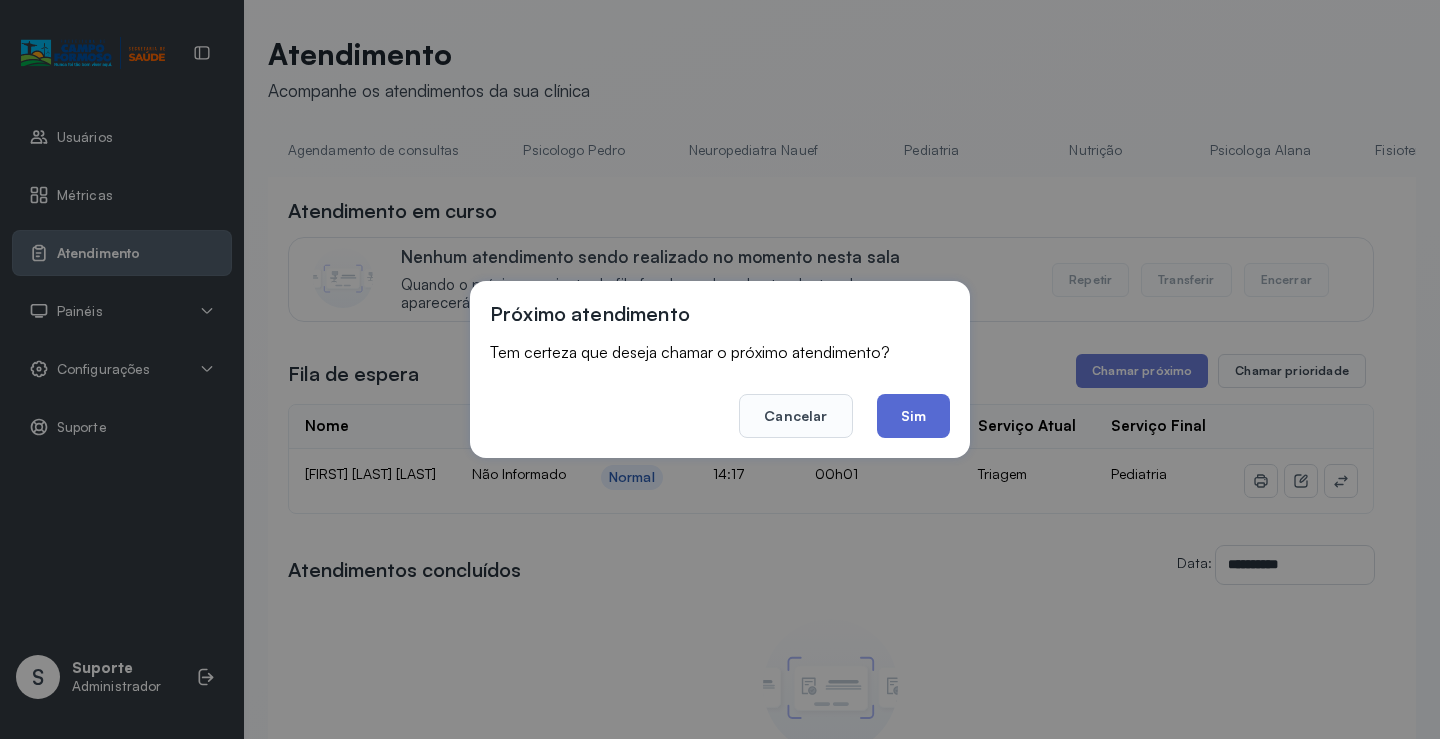 click on "Sim" 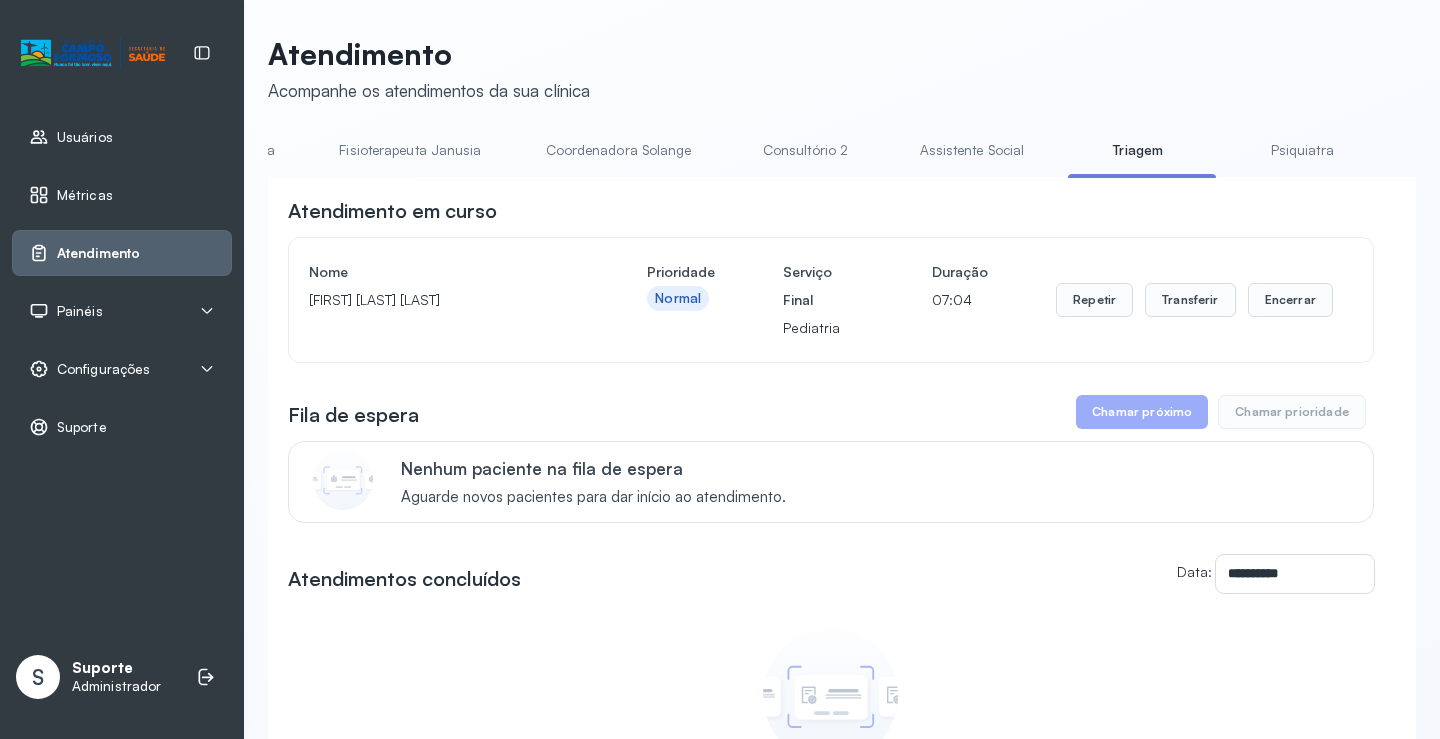 scroll, scrollTop: 0, scrollLeft: 1044, axis: horizontal 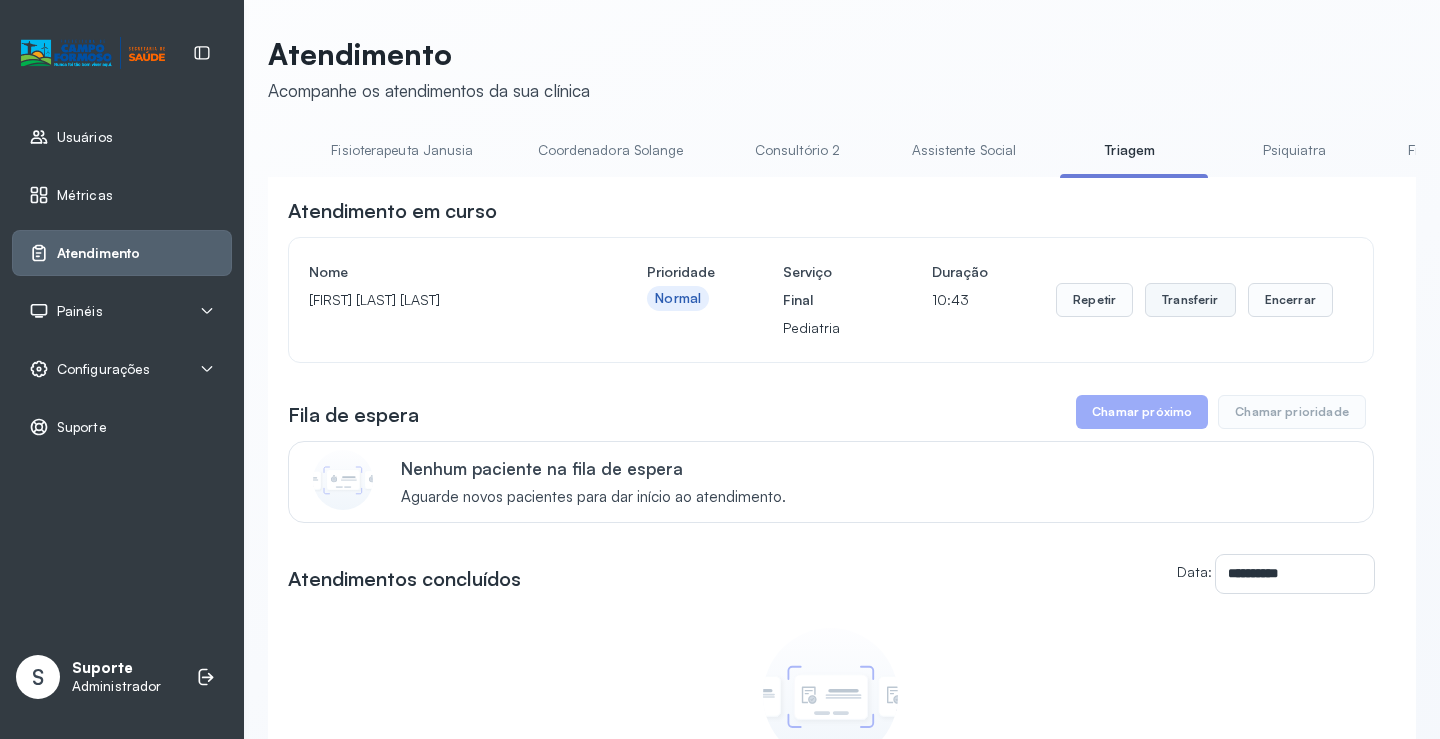 click on "Transferir" at bounding box center [1190, 300] 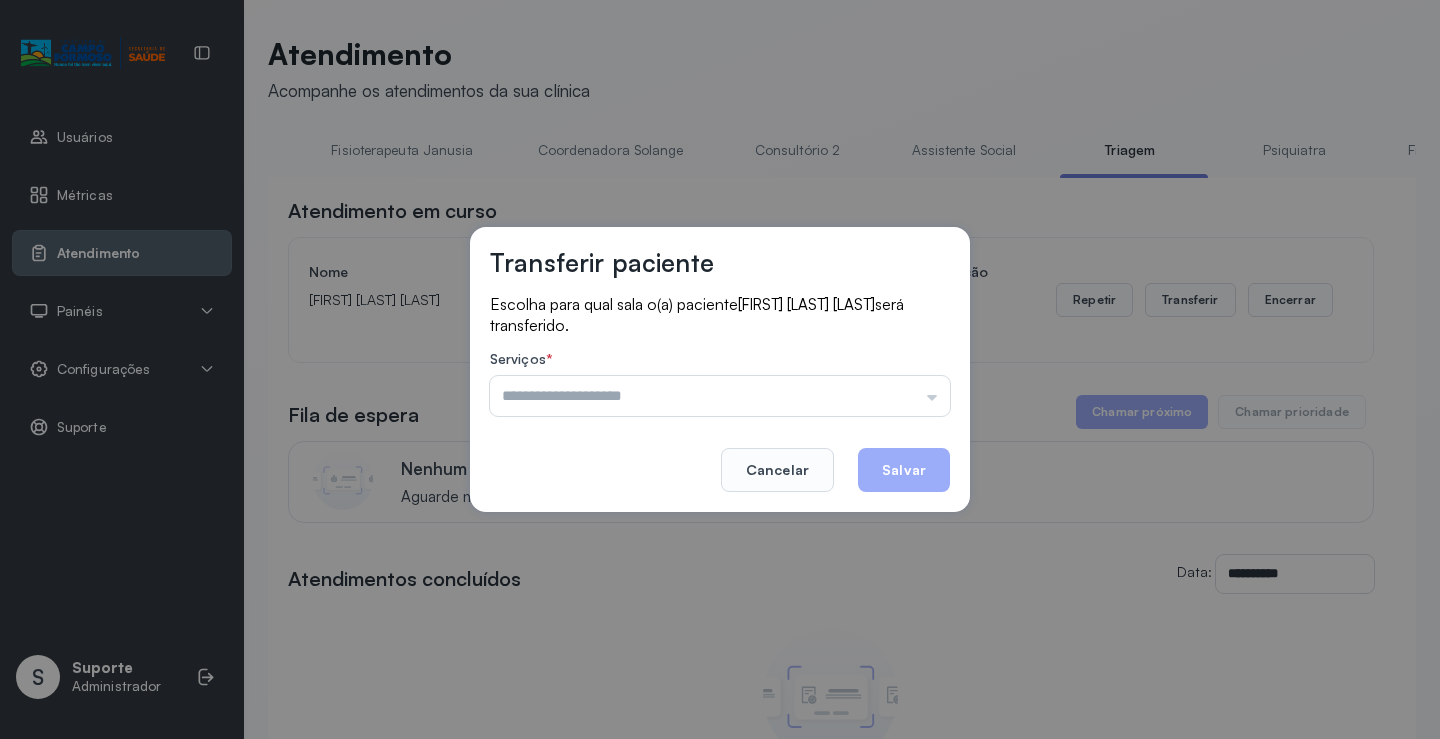 click at bounding box center [720, 396] 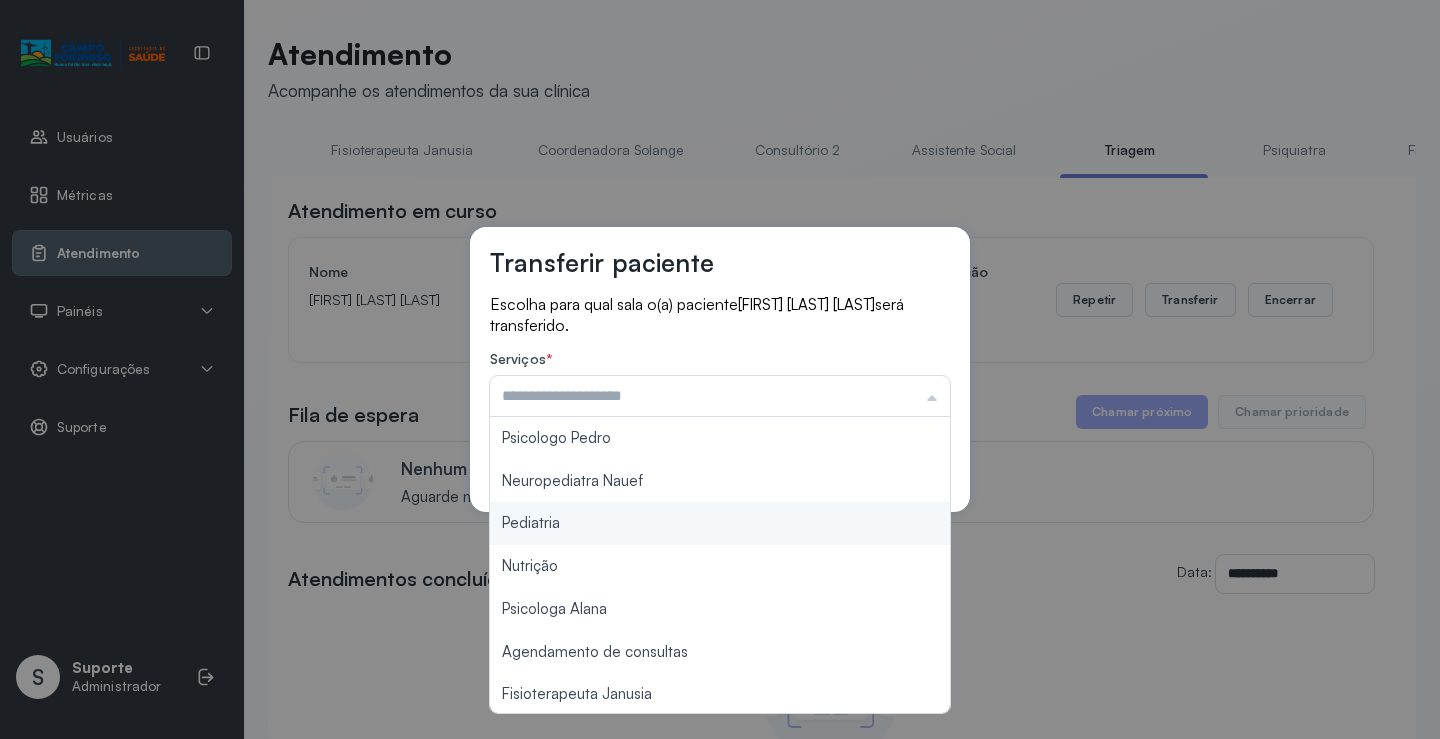 type on "*********" 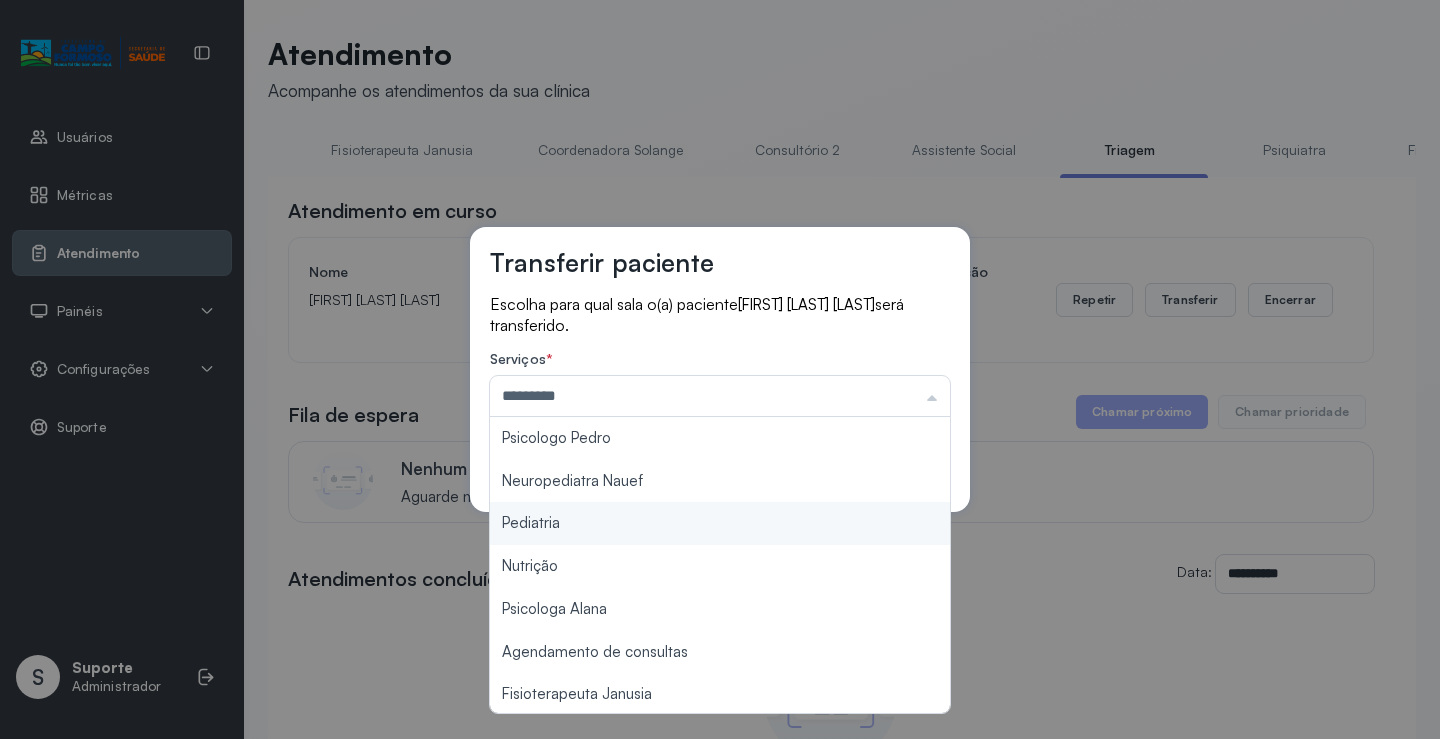 click on "Transferir paciente Escolha para qual sala o(a) paciente  CECILIA DE SOUZA MARTINS  será transferido.  Serviços  *  ********* Psicologo Pedro Neuropediatra Nauef Pediatria Nutrição Psicologa Alana Agendamento de consultas Fisioterapeuta Janusia Coordenadora Solange Consultório 2 Assistente Social Psiquiatra Fisioterapeuta Francyne Fisioterapeuta Morgana Neuropediatra João Cancelar Salvar" at bounding box center [720, 369] 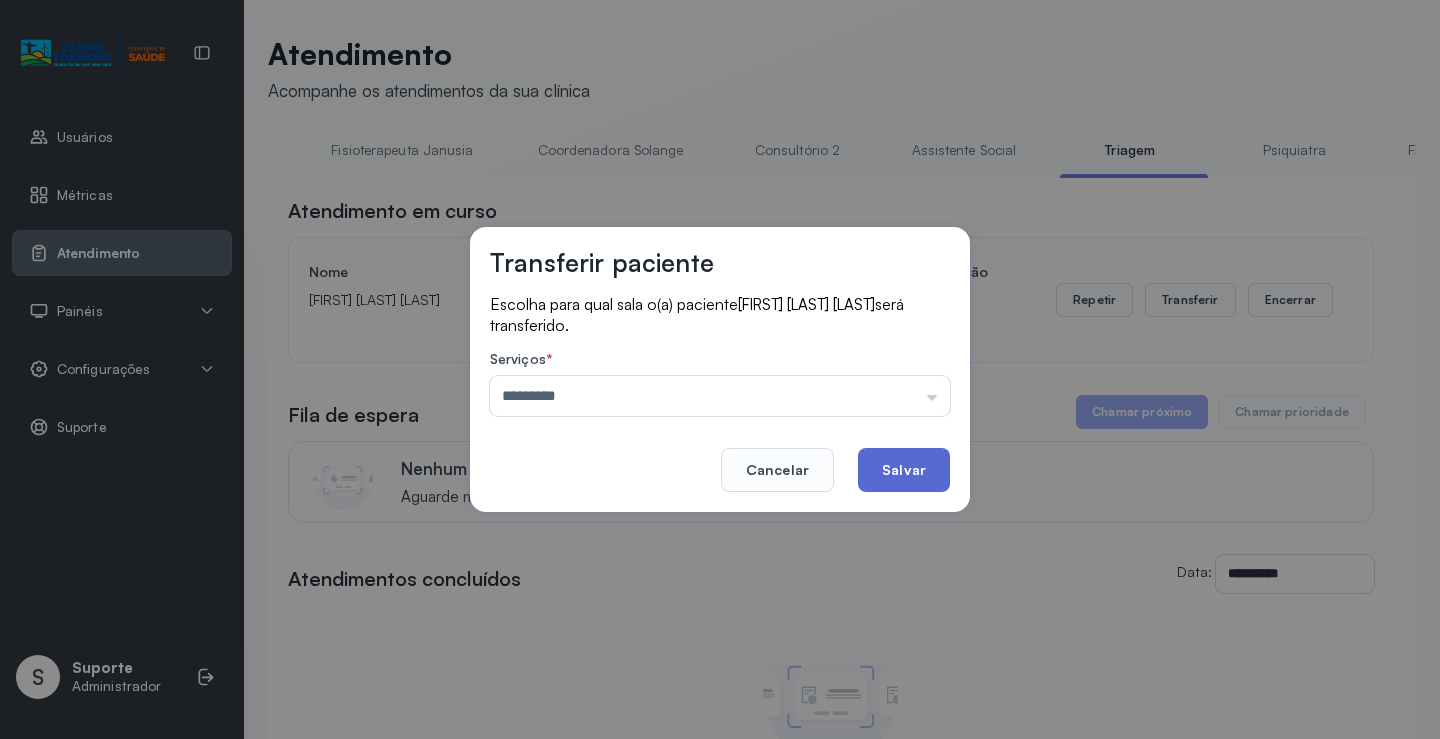 click on "Salvar" 